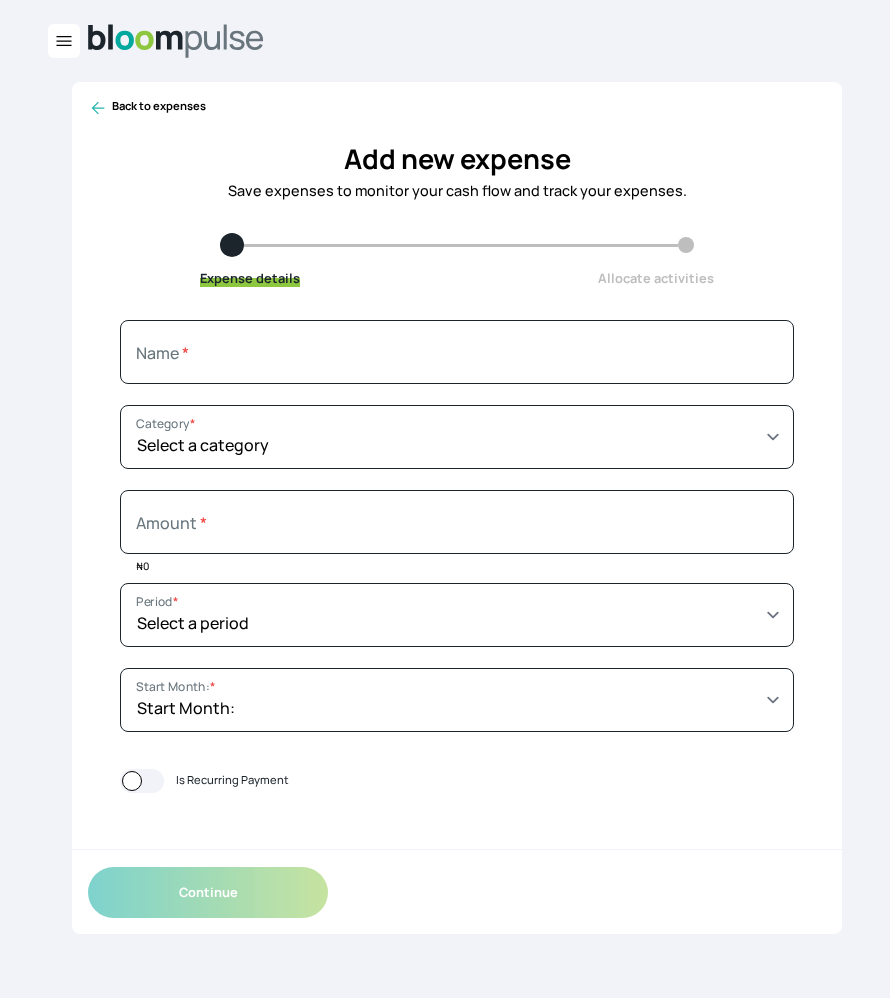 select on "[DATE]" 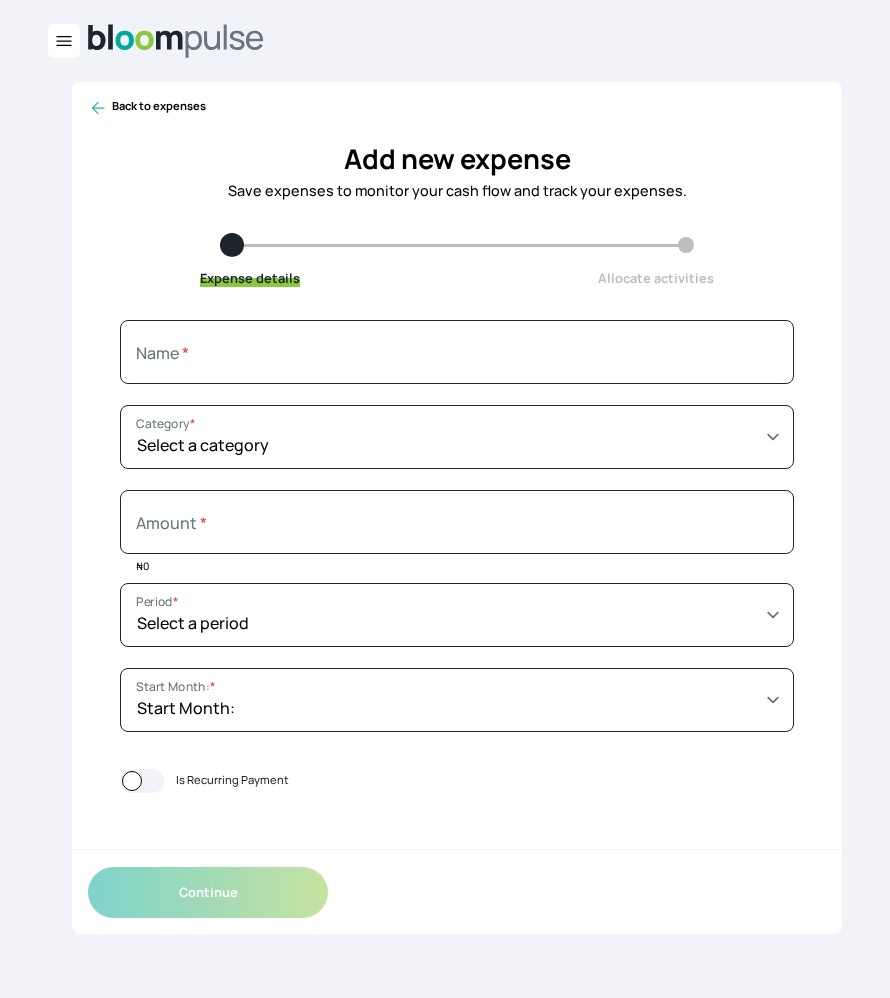scroll, scrollTop: 0, scrollLeft: 0, axis: both 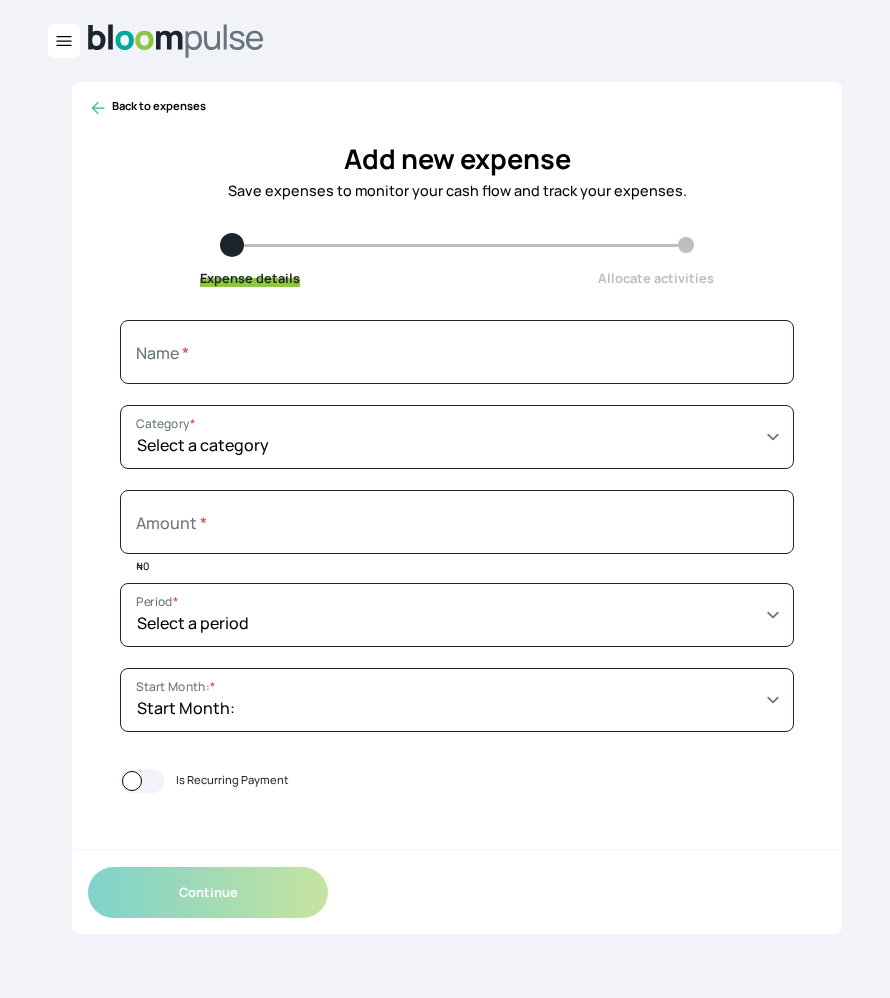 select on "[YEAR]-[MONTH]-[DAY]T[HOUR]:[MINUTE]:[SECOND]Z" 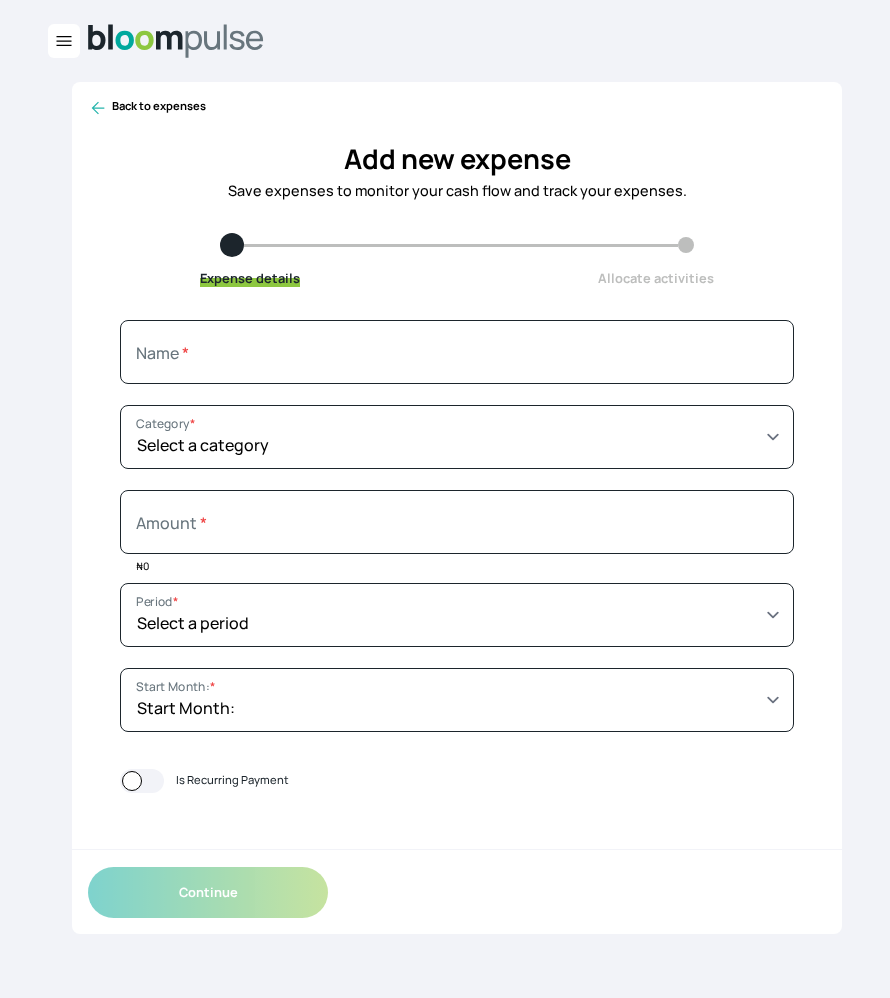 click 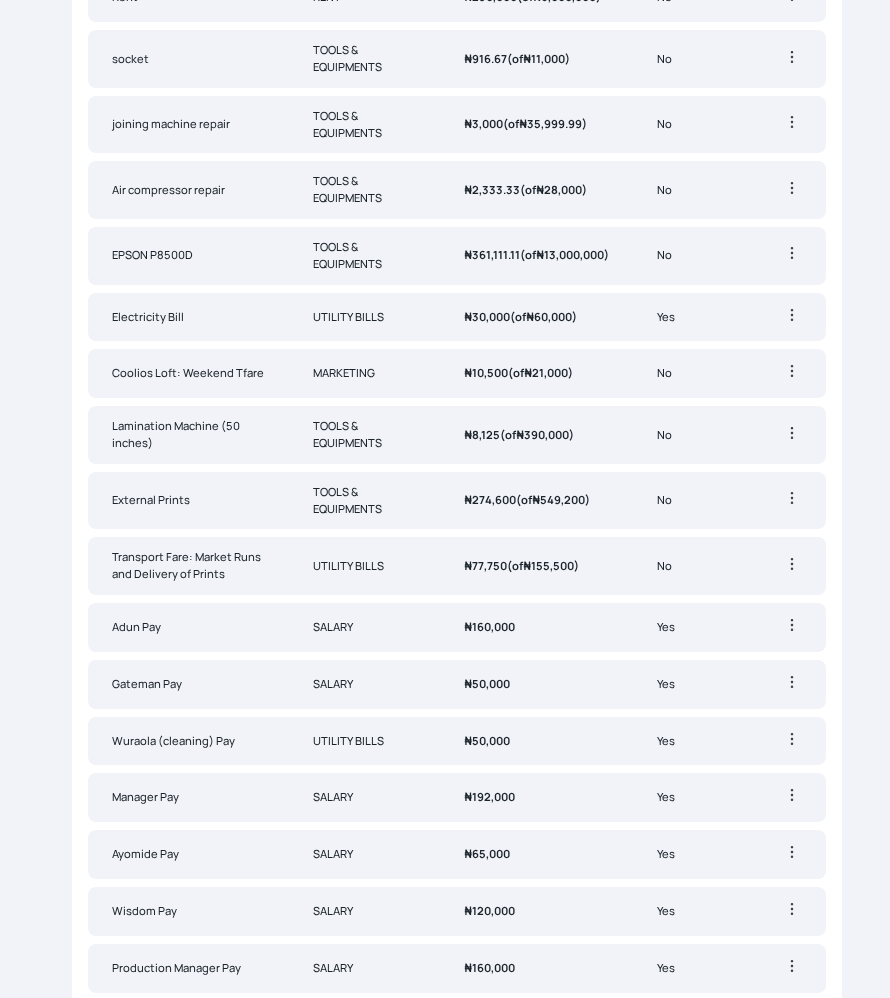 scroll, scrollTop: 0, scrollLeft: 0, axis: both 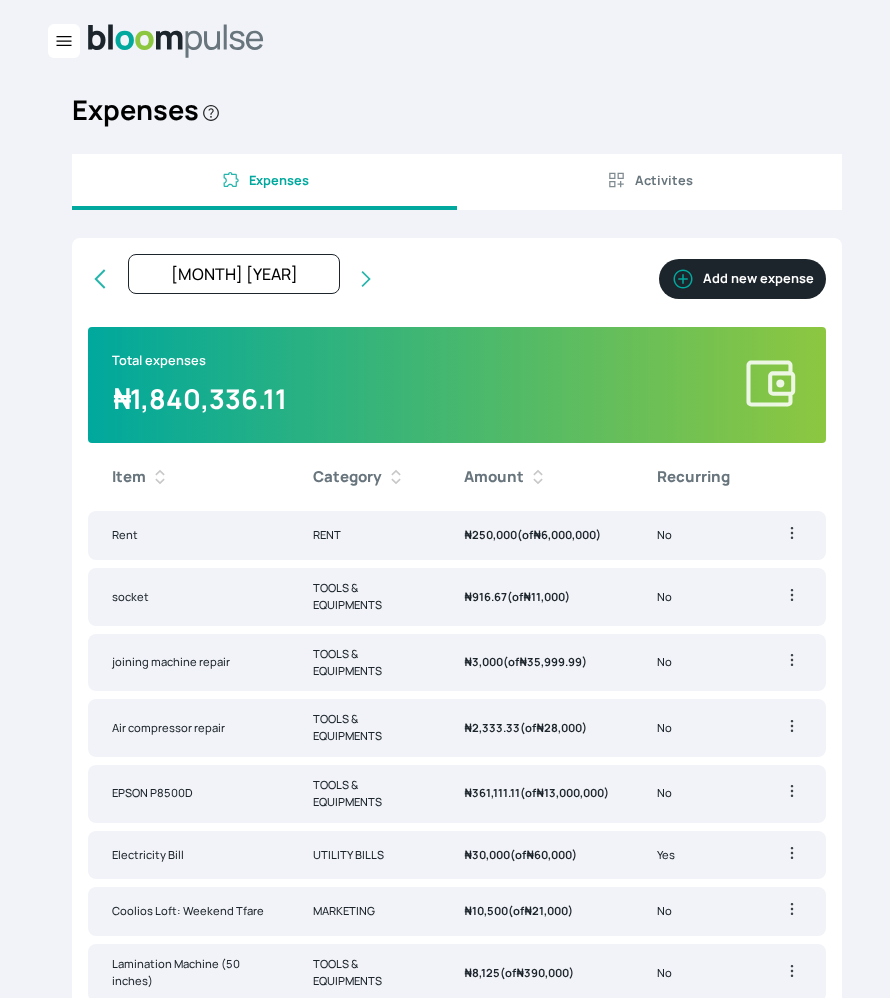 click on "Add new expense" at bounding box center [742, 279] 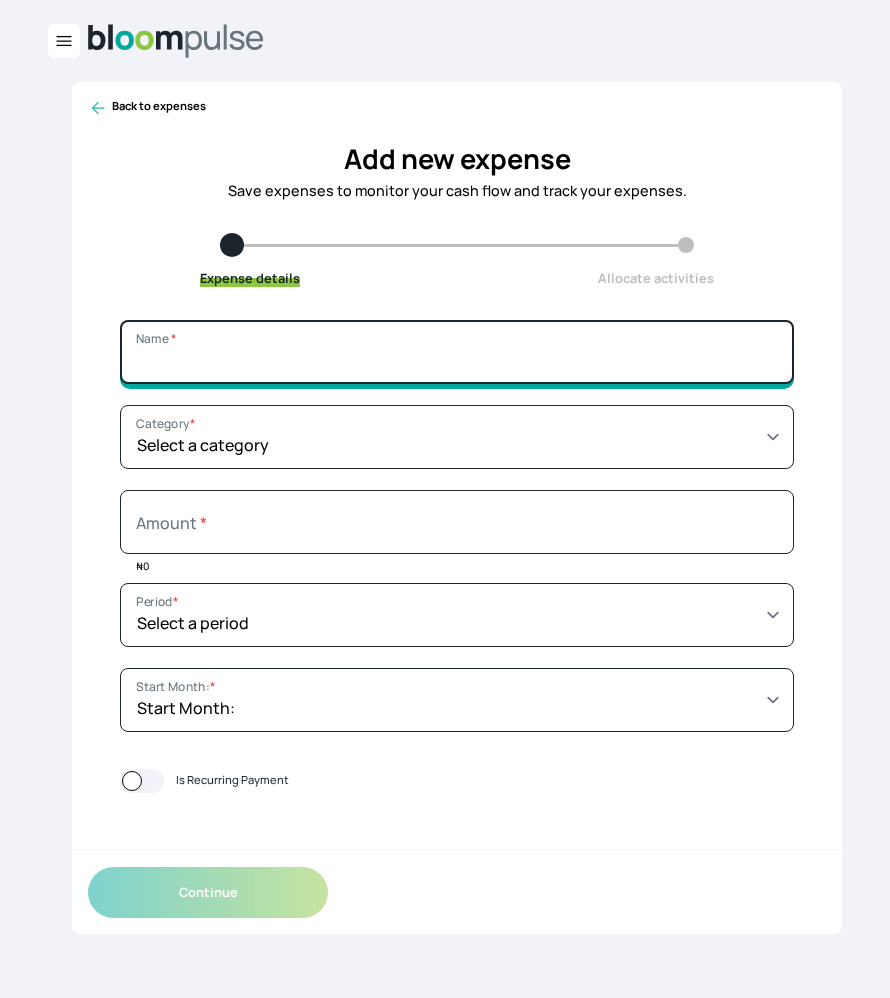 click on "Name    *" at bounding box center [457, 352] 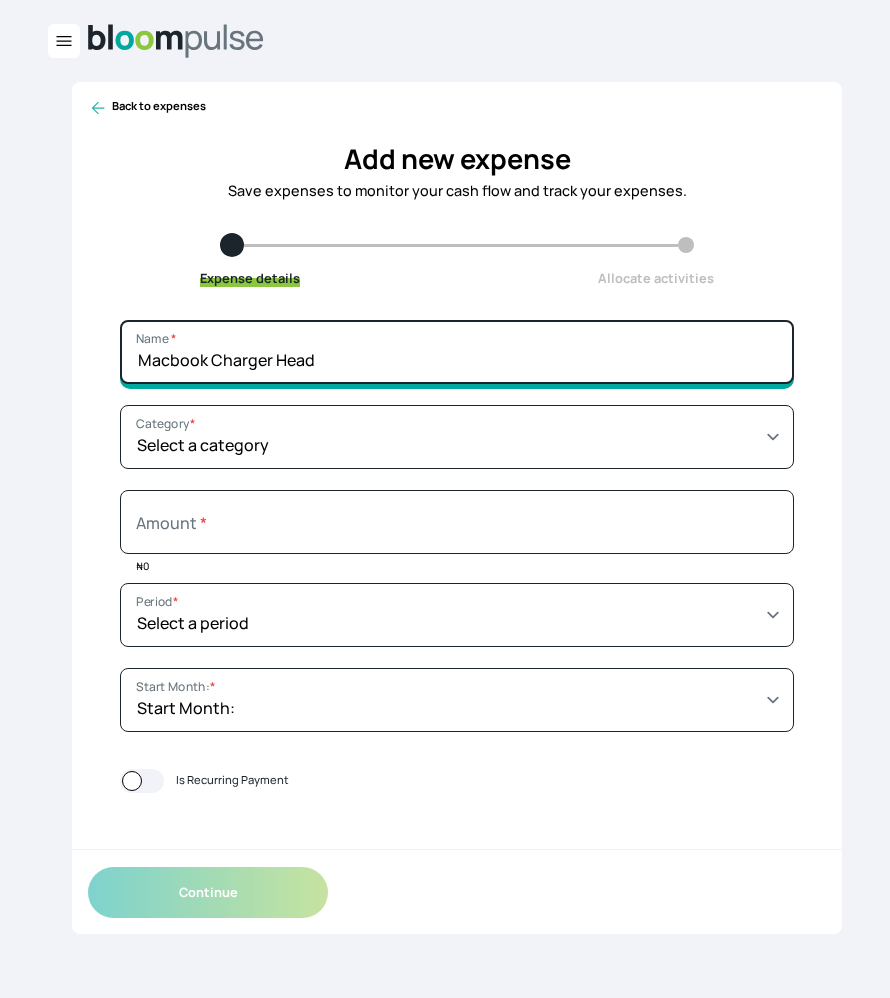 type on "Macbook Charger Head" 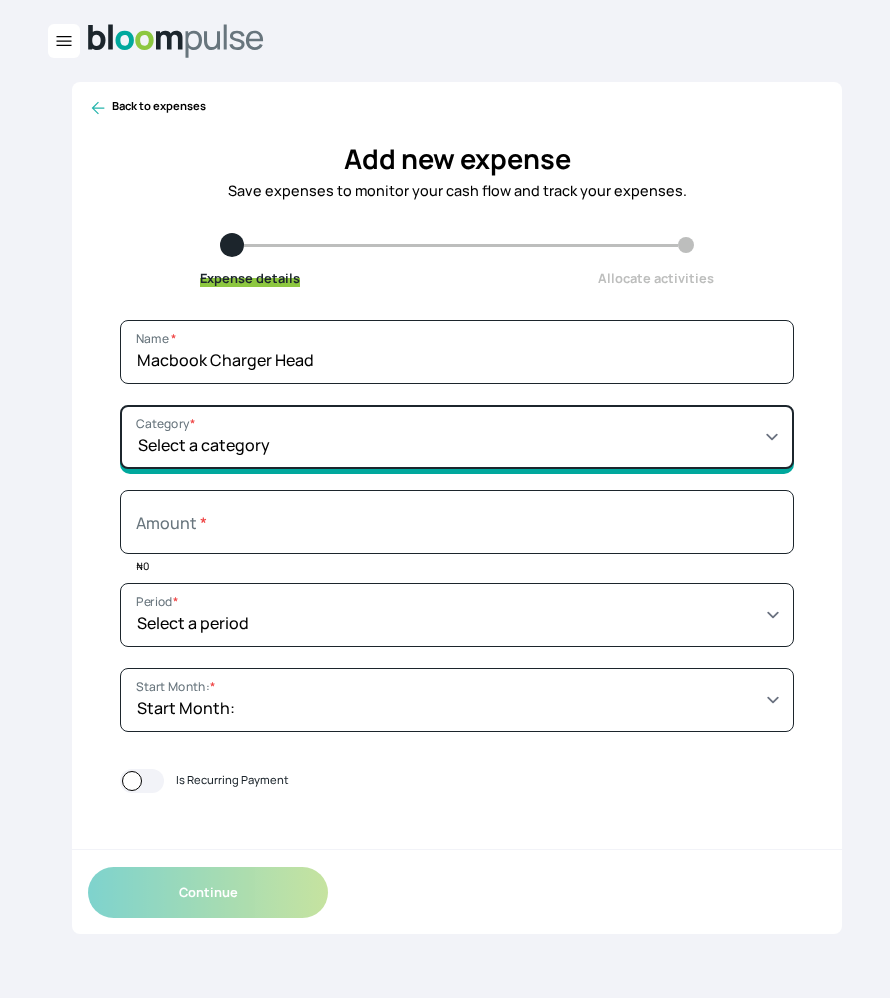 click on "Select a category SALARY RENT MARKETING TOOLS & EQUIPMENTS UTILITY BILLS OTHER" at bounding box center (457, 437) 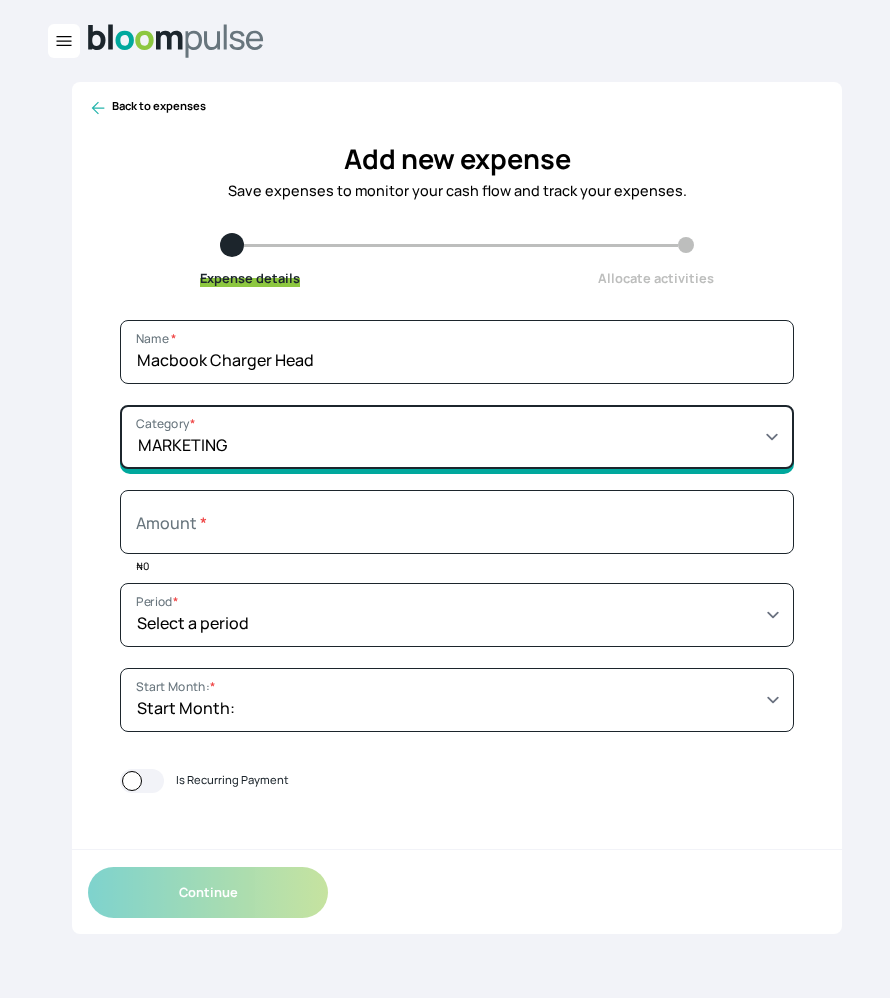 click on "Select a category SALARY RENT MARKETING TOOLS & EQUIPMENTS UTILITY BILLS OTHER" at bounding box center (457, 437) 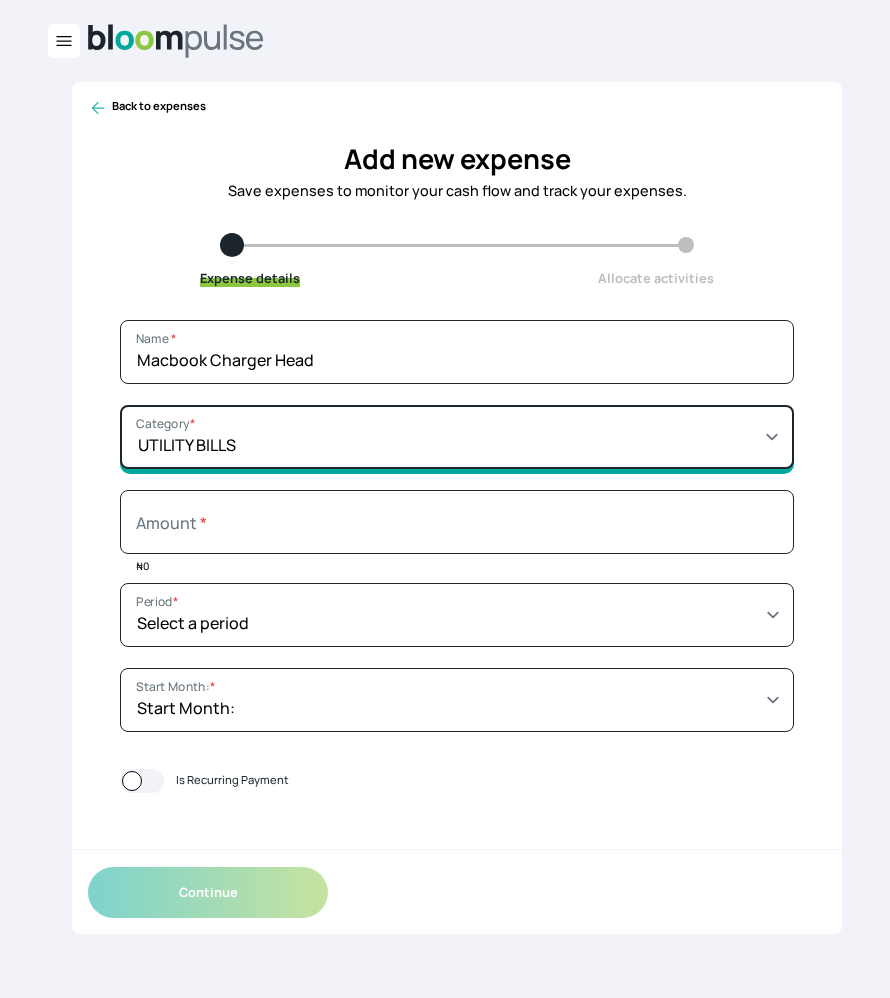 click on "Select a category SALARY RENT MARKETING TOOLS & EQUIPMENTS UTILITY BILLS OTHER" at bounding box center (457, 437) 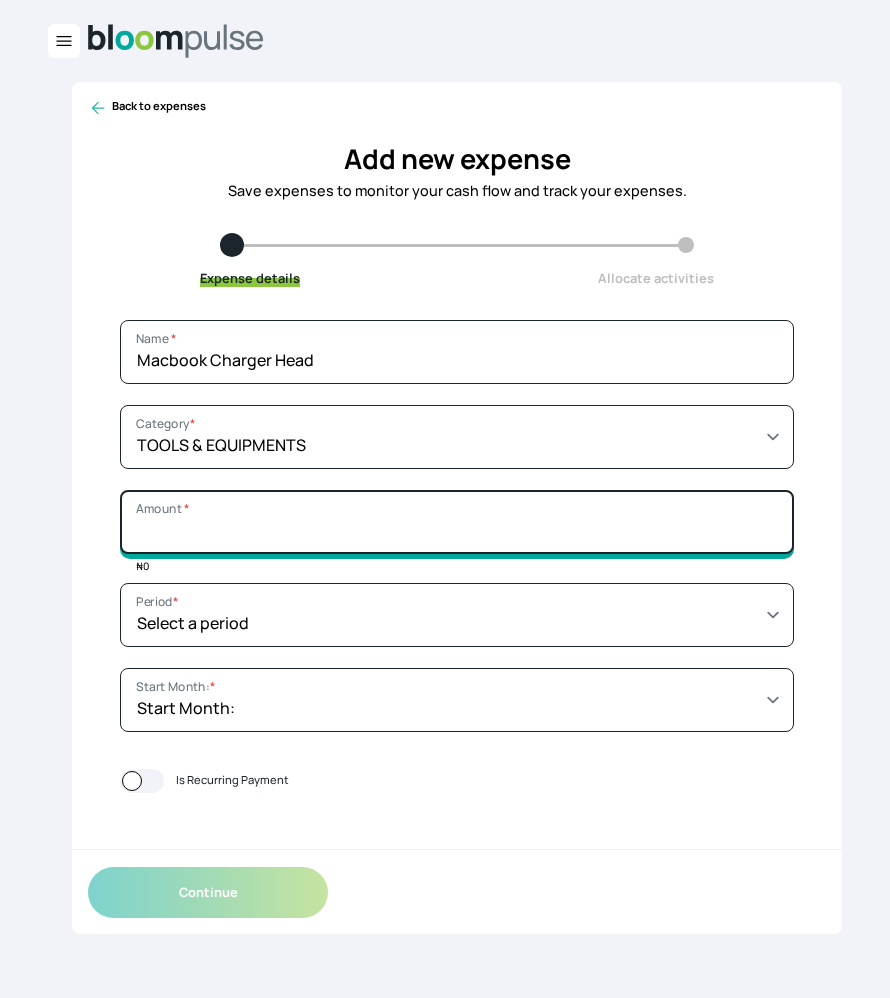 click on "Amount    *" at bounding box center [457, 522] 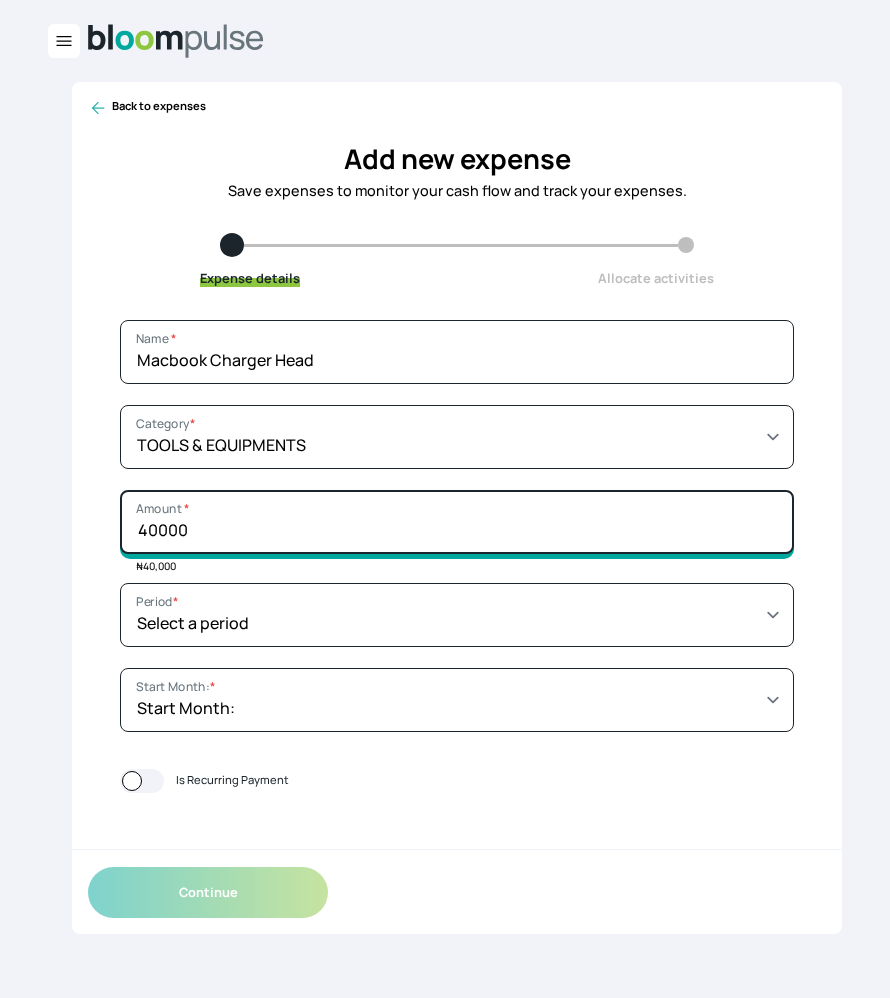 type on "40000" 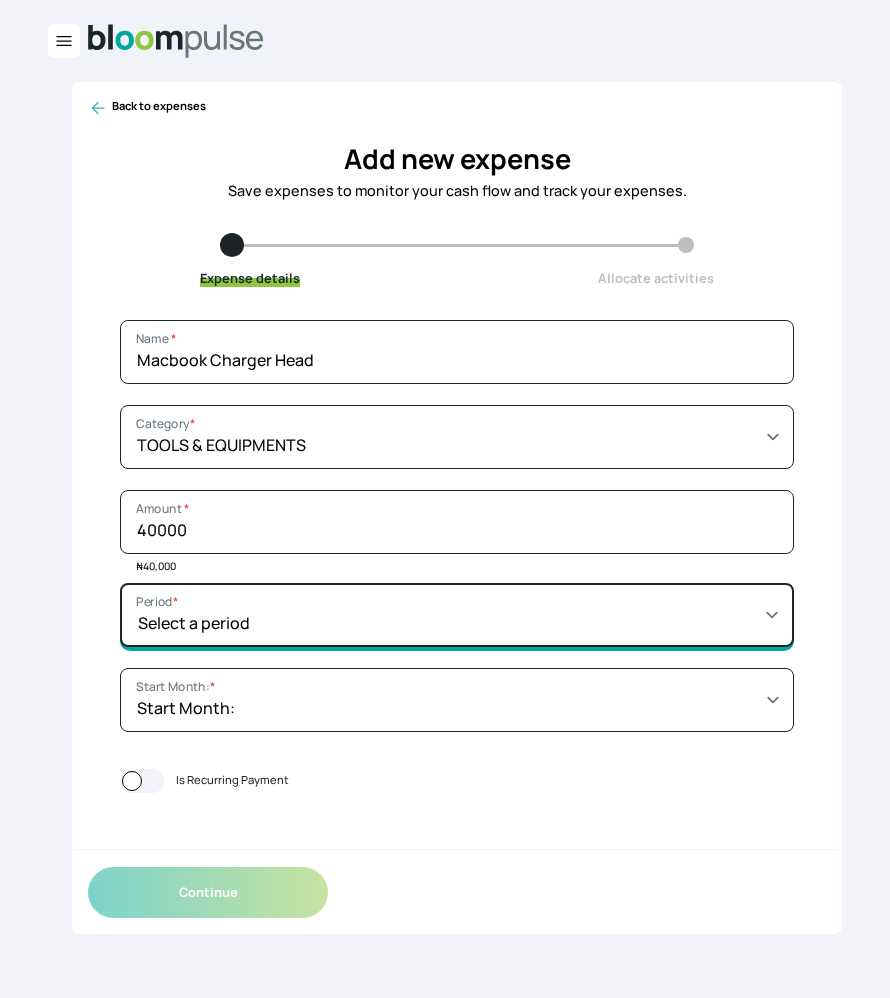 click on "Select a period 1 month 3 months 6 months 9 months 1 year 2 years 3 years 4 years Custom" at bounding box center [457, 615] 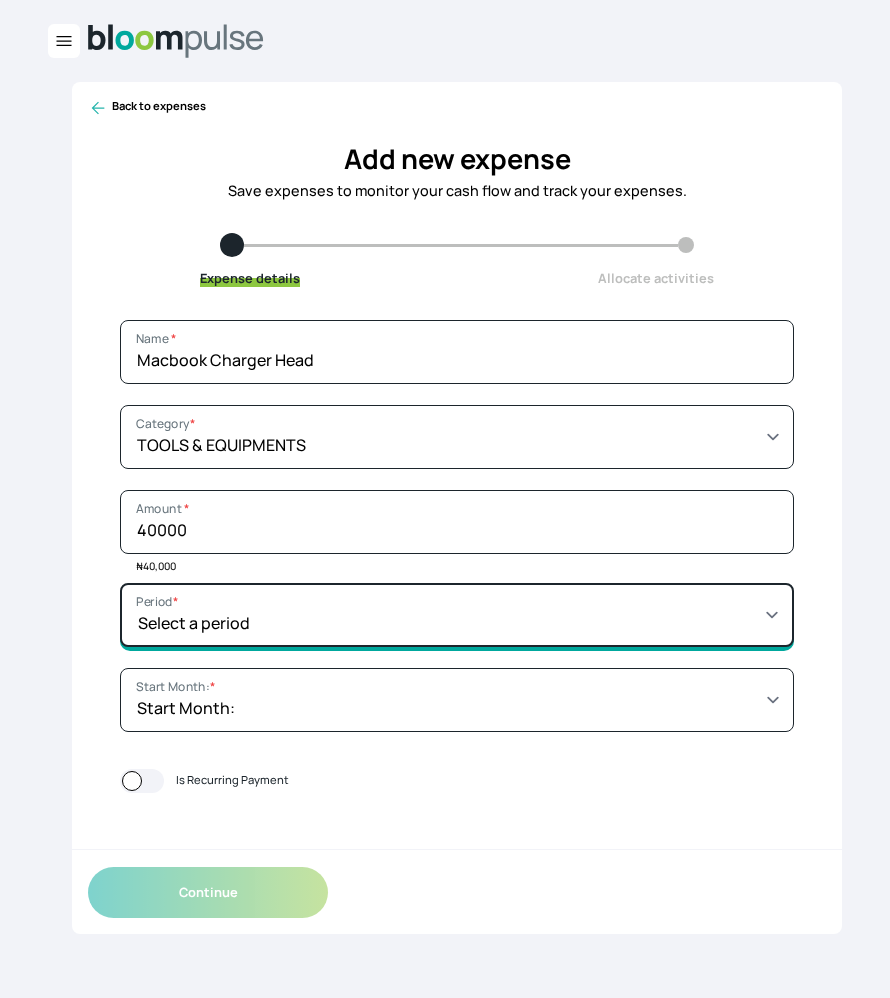 select on "TWO_YEARS" 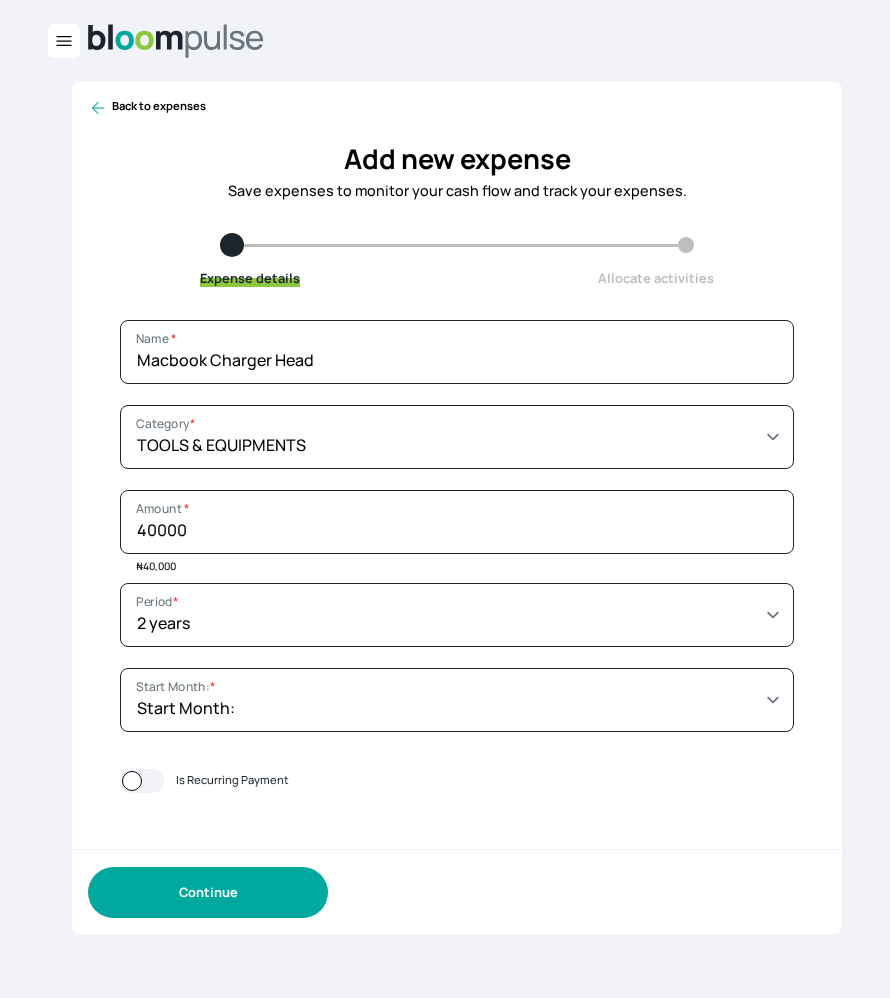 click on "Continue" at bounding box center [208, 892] 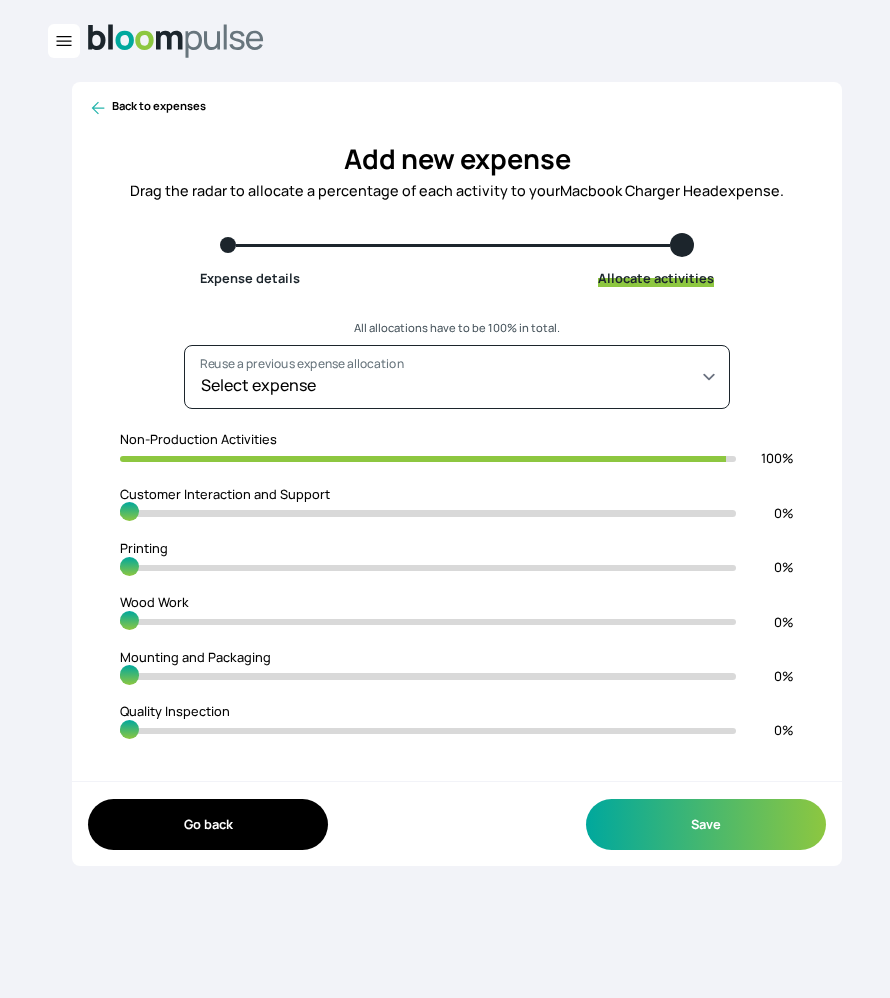 type on "99" 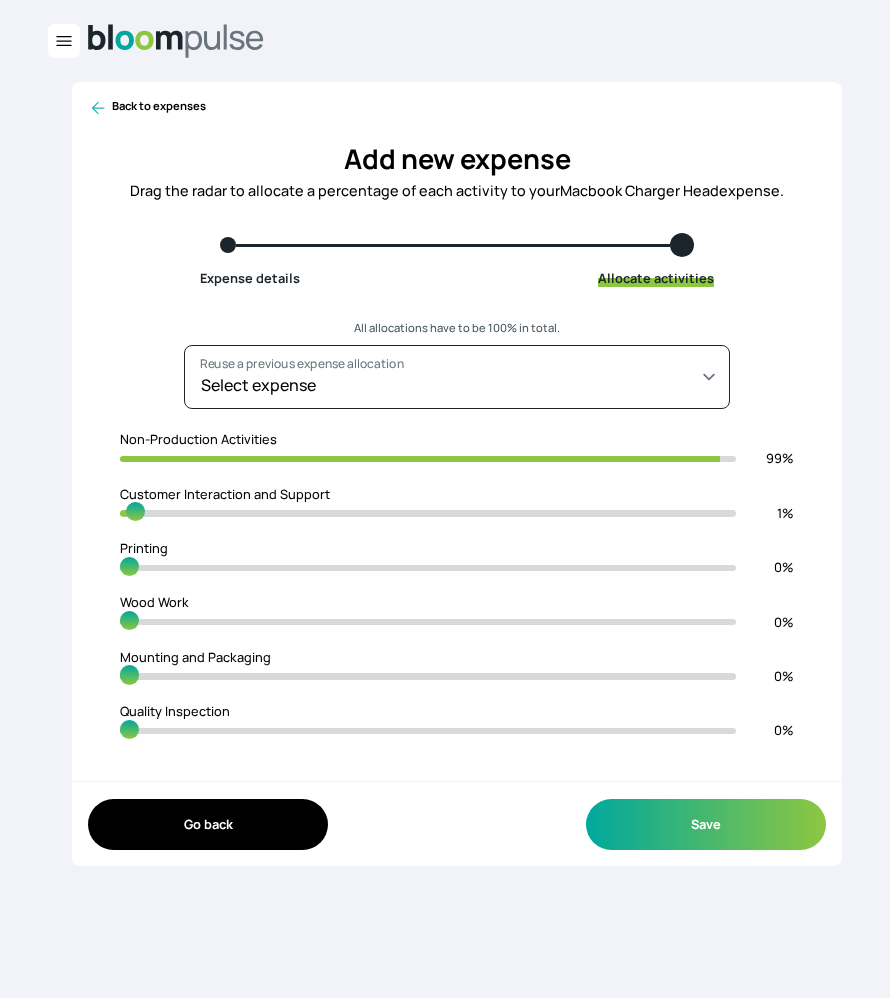 type on "98" 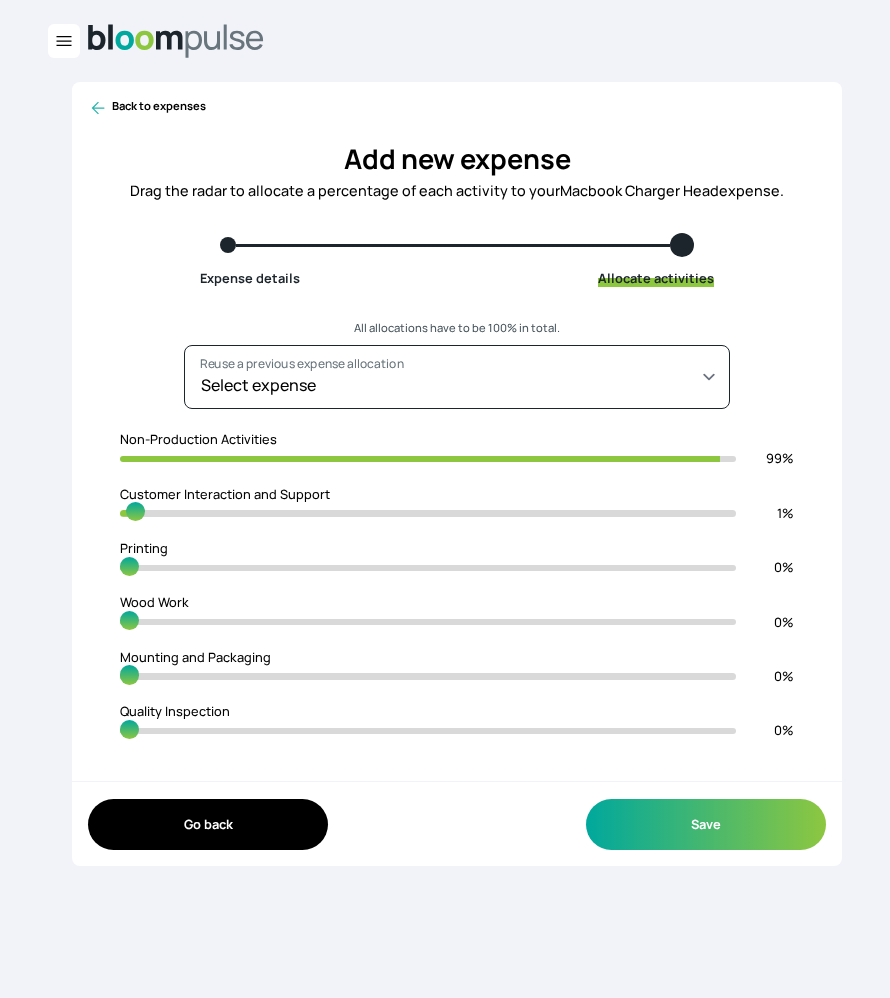 type on "2" 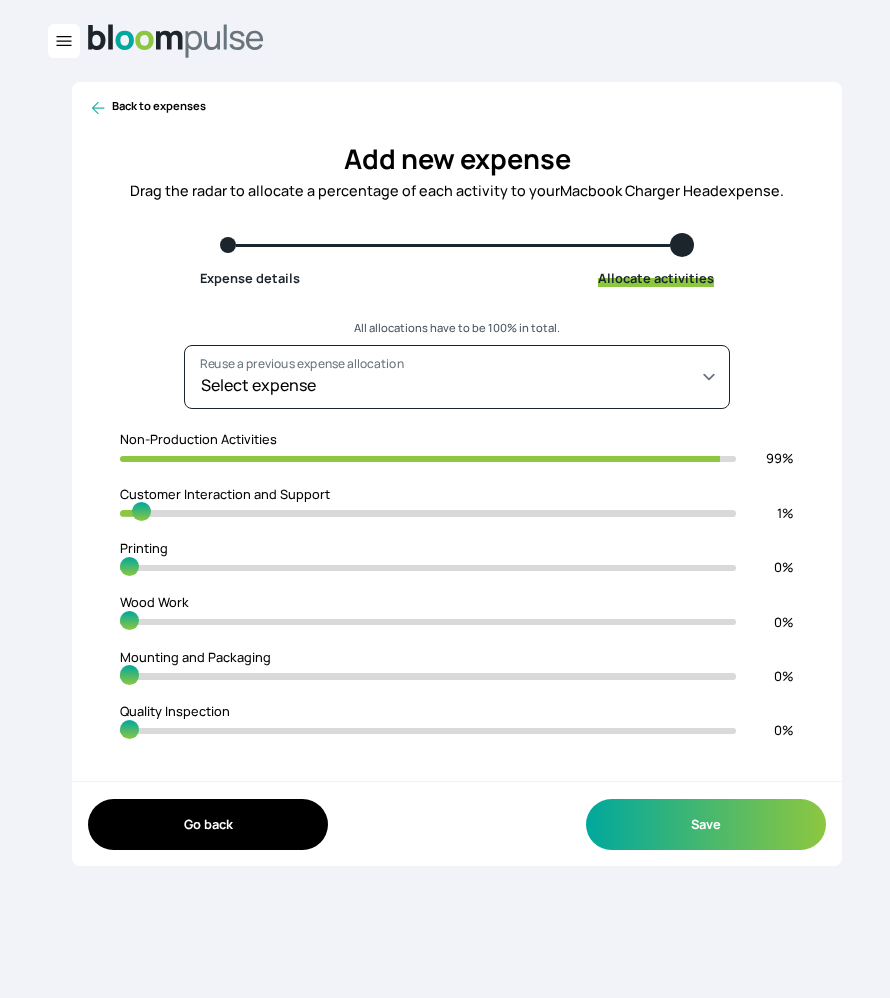 type on "97" 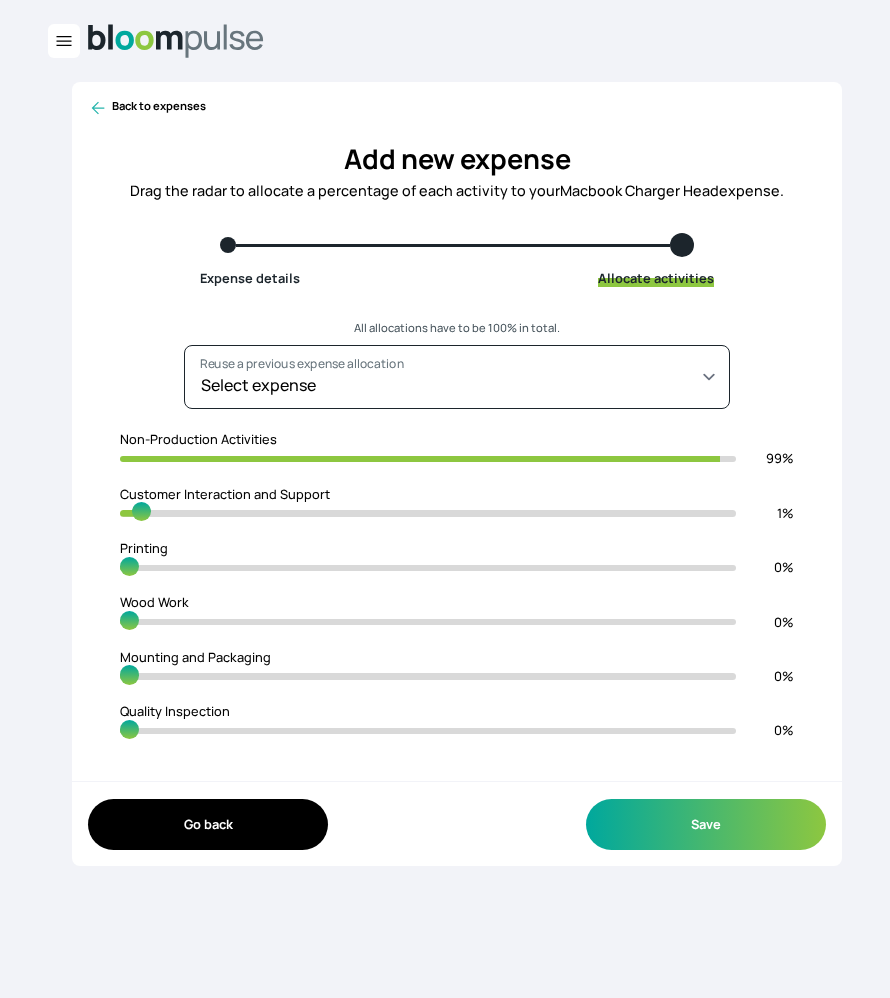 type on "3" 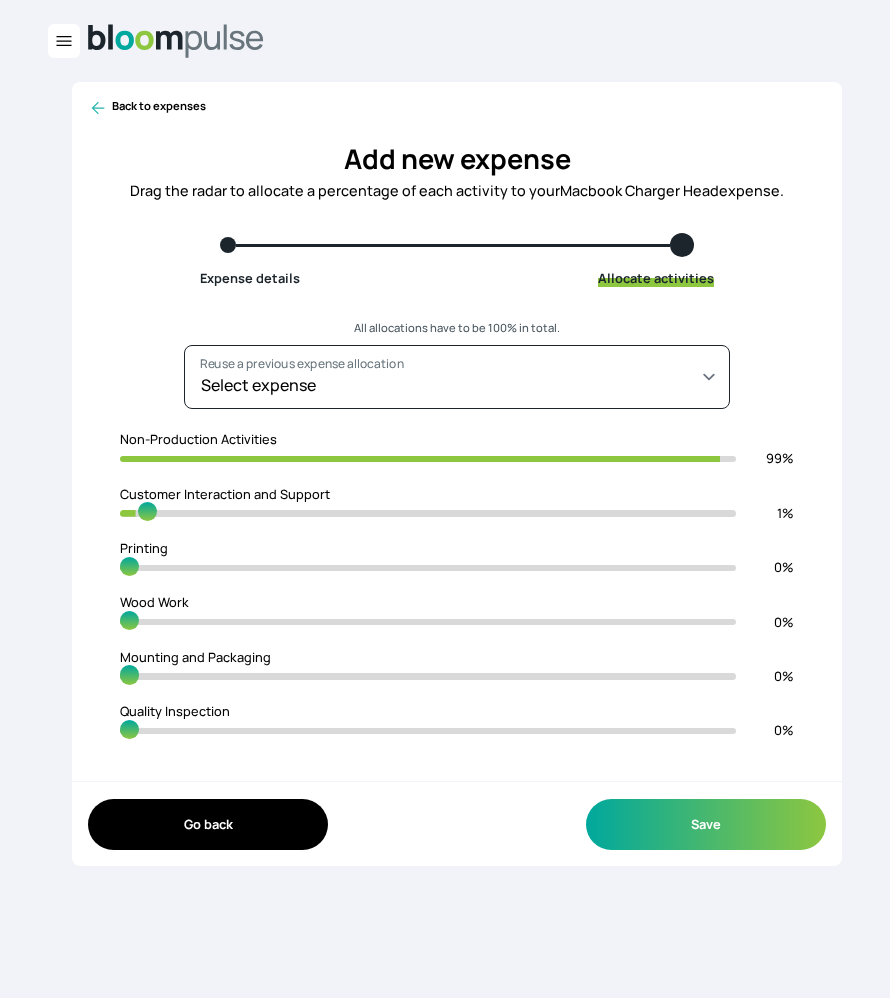 type on "96" 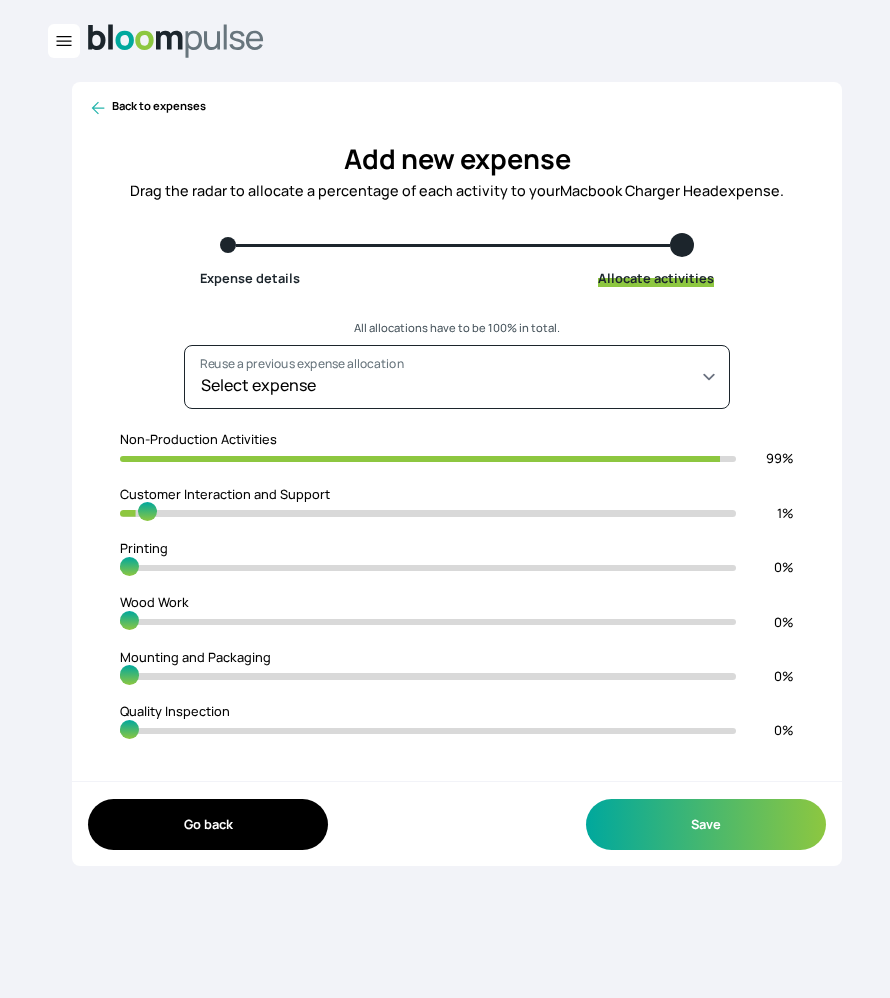 type on "4" 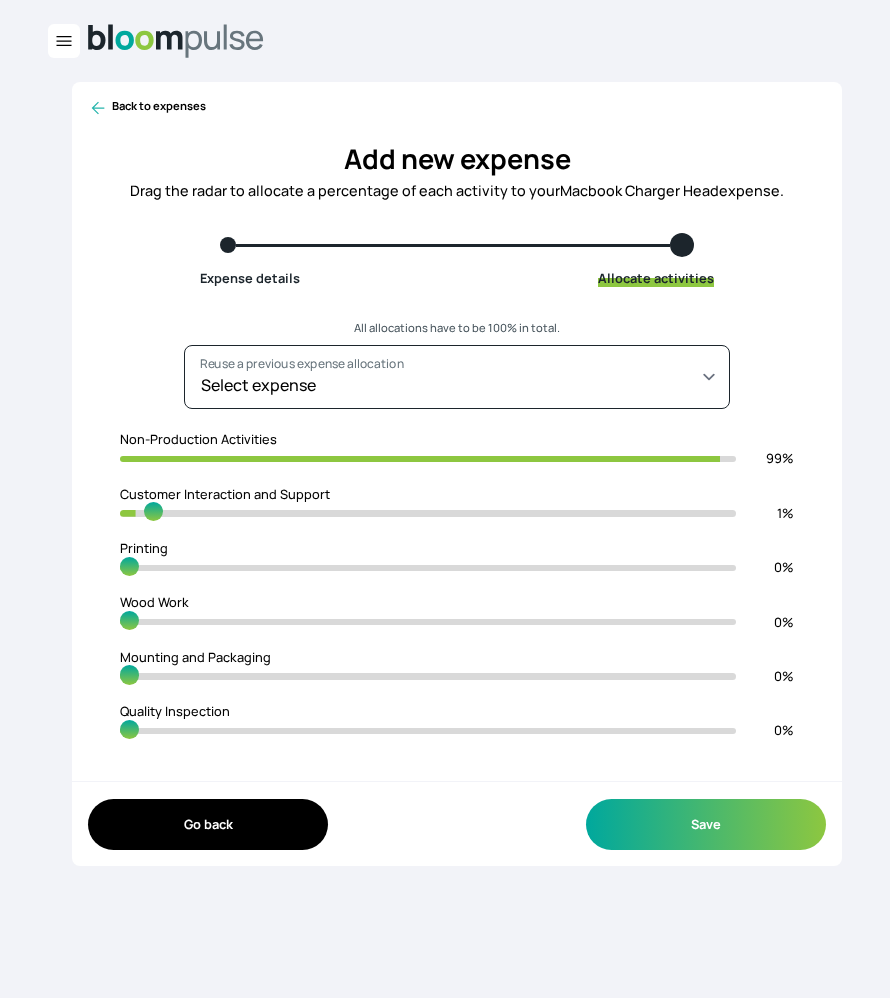 type on "95" 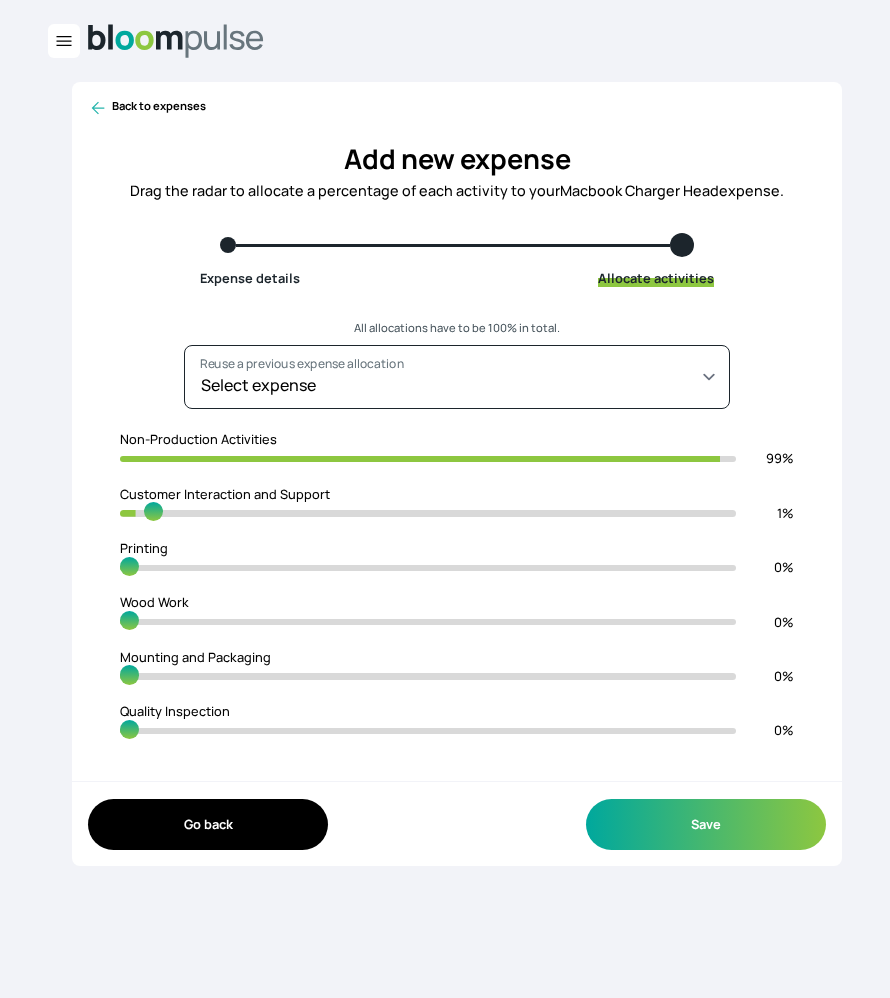 type on "5" 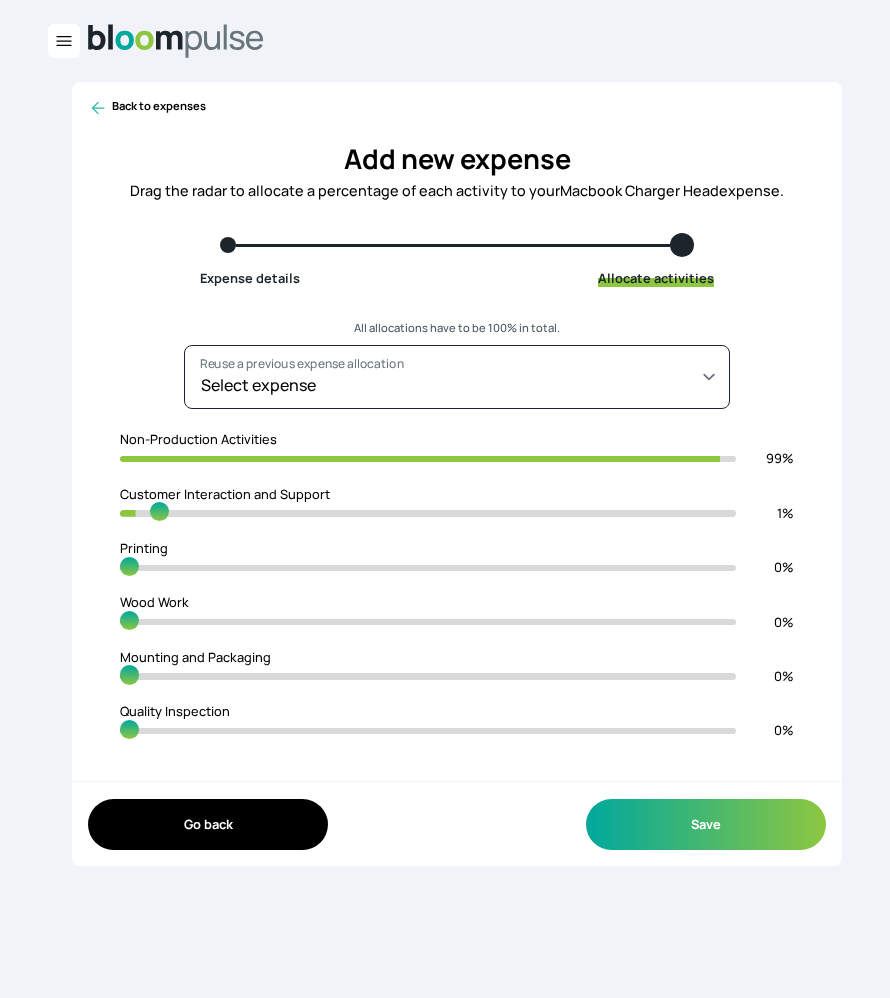 type on "94" 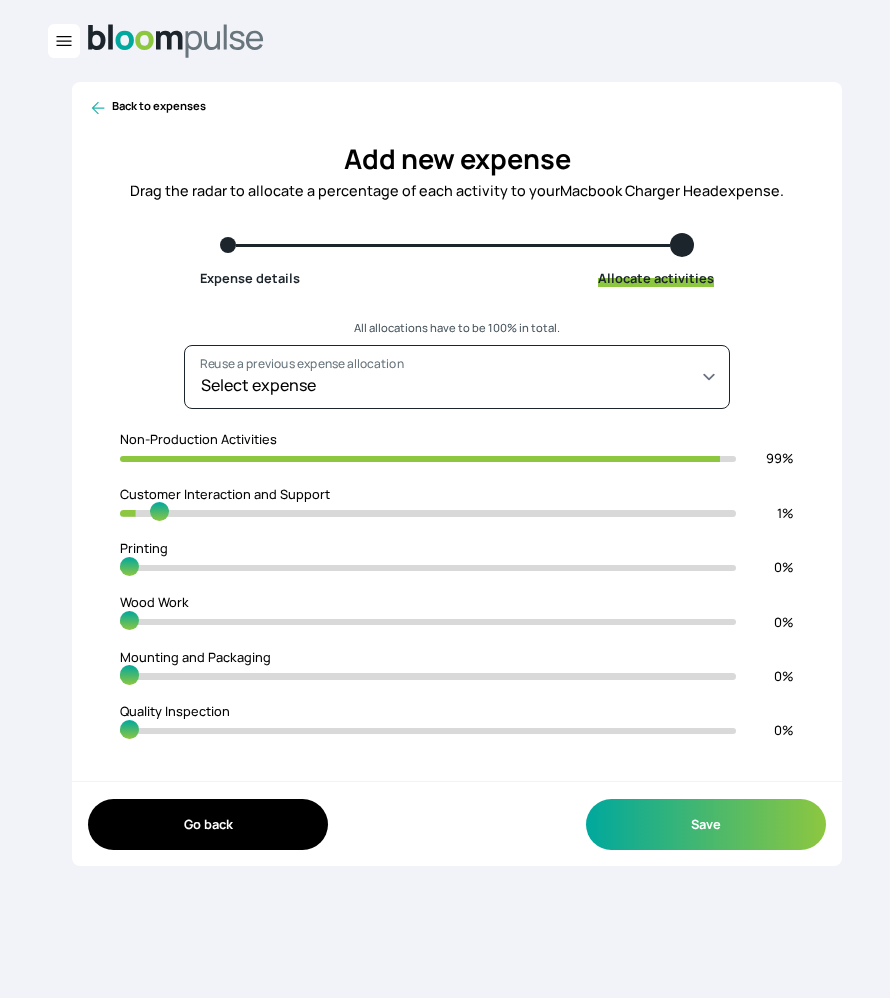 type on "6" 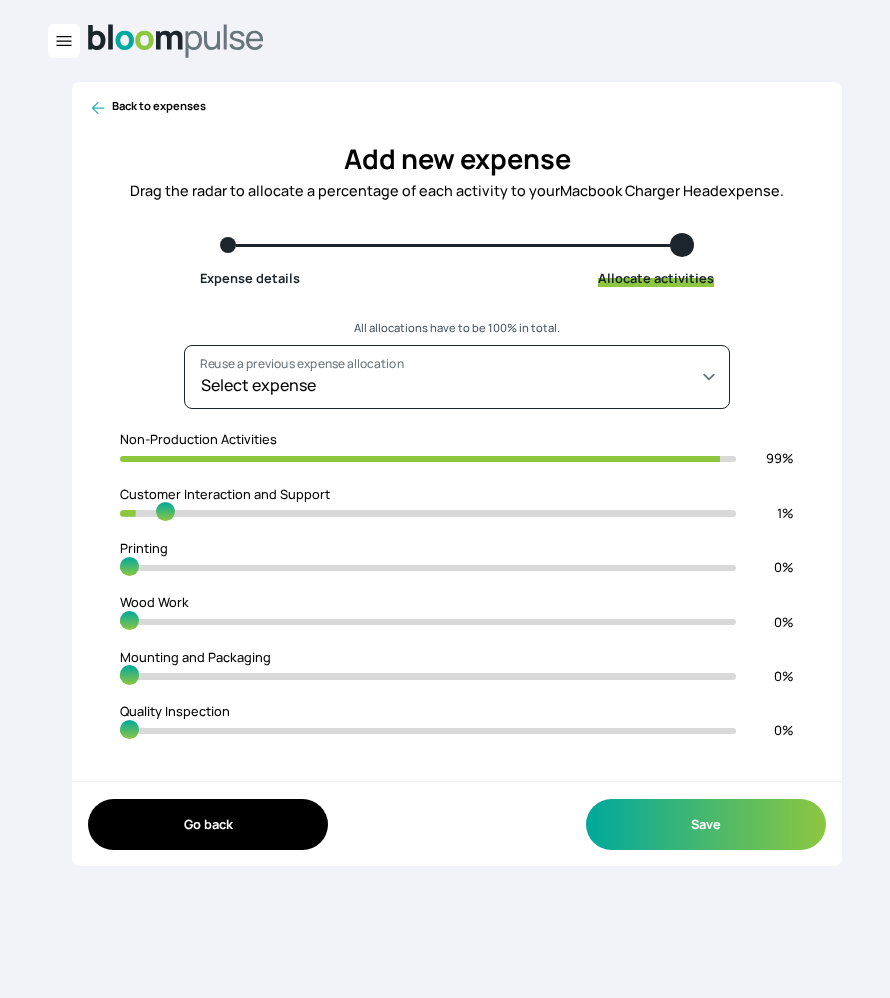 type on "93" 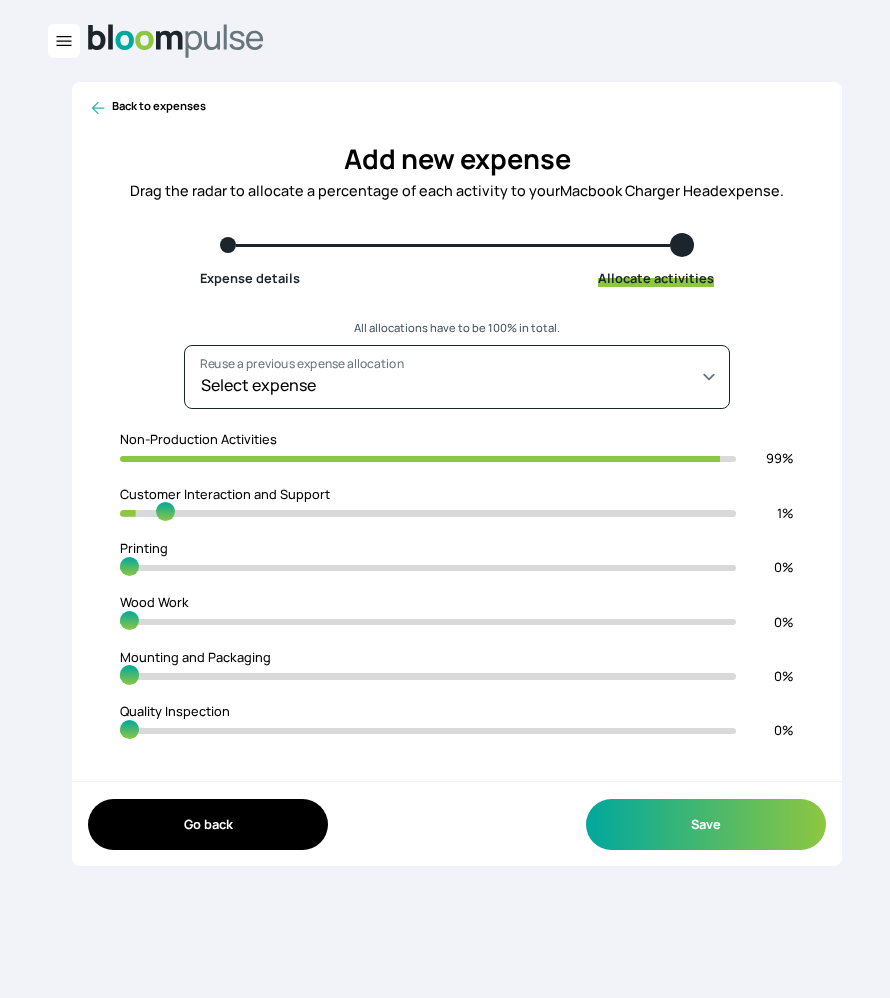 type on "7" 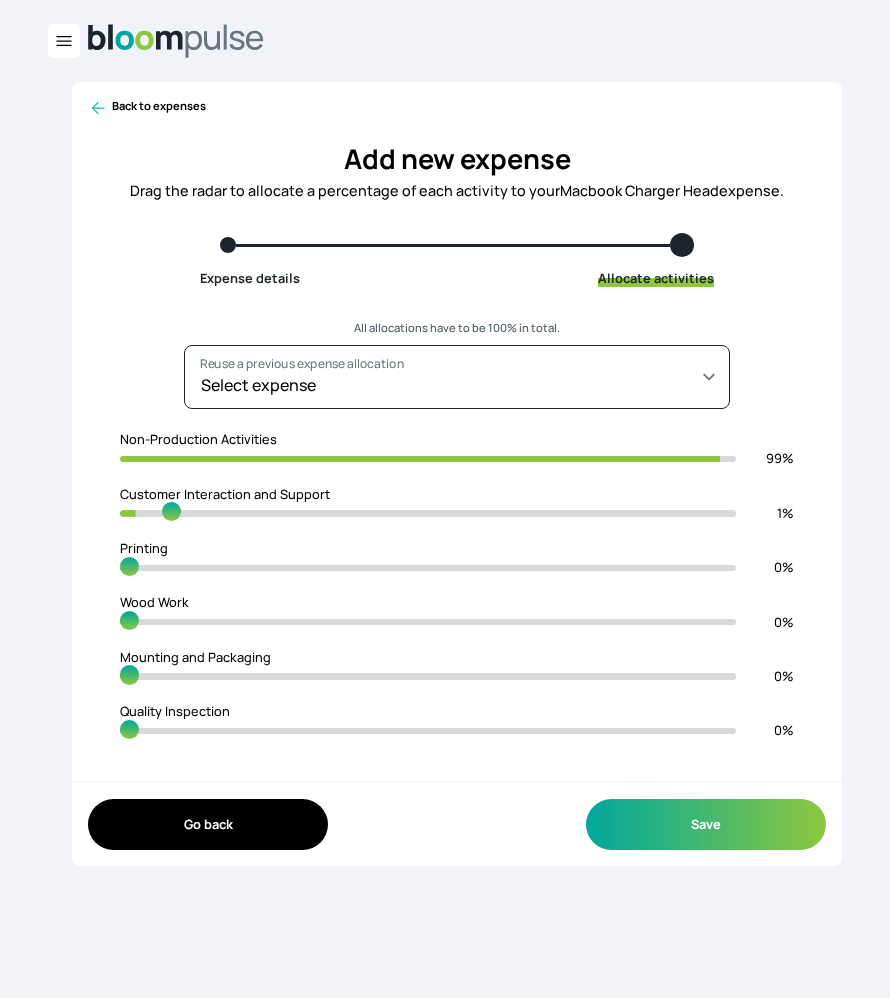 type on "92" 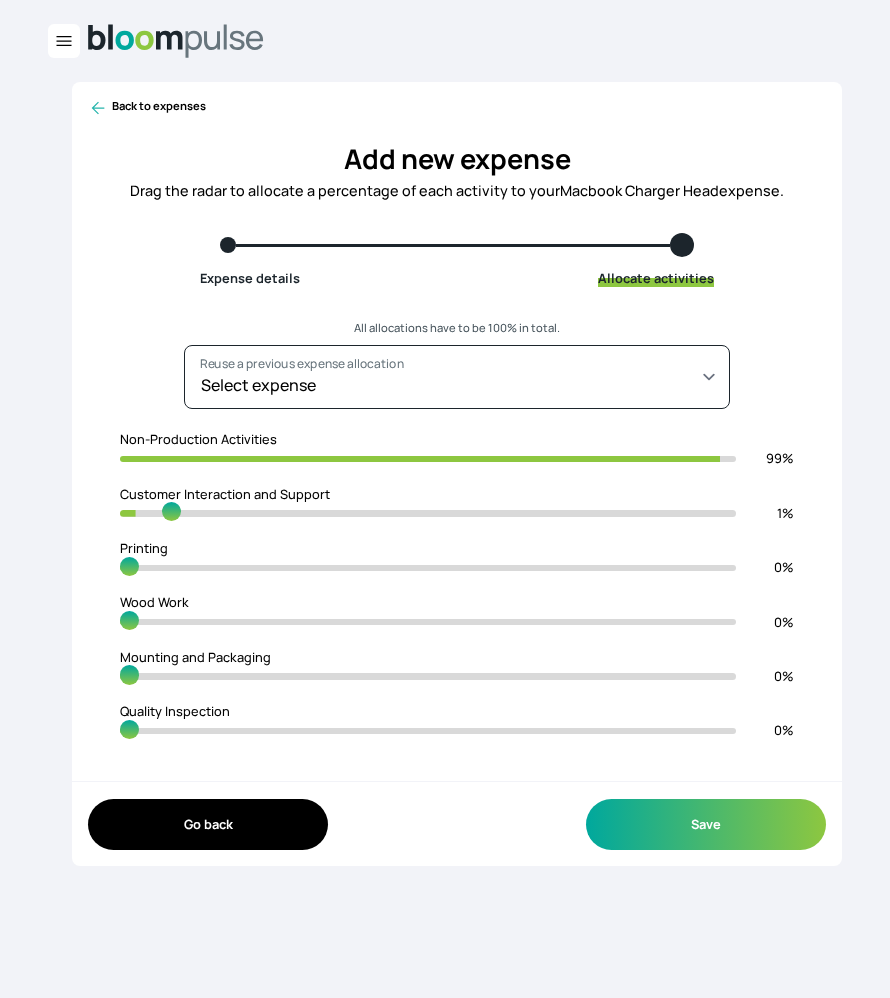 type on "8" 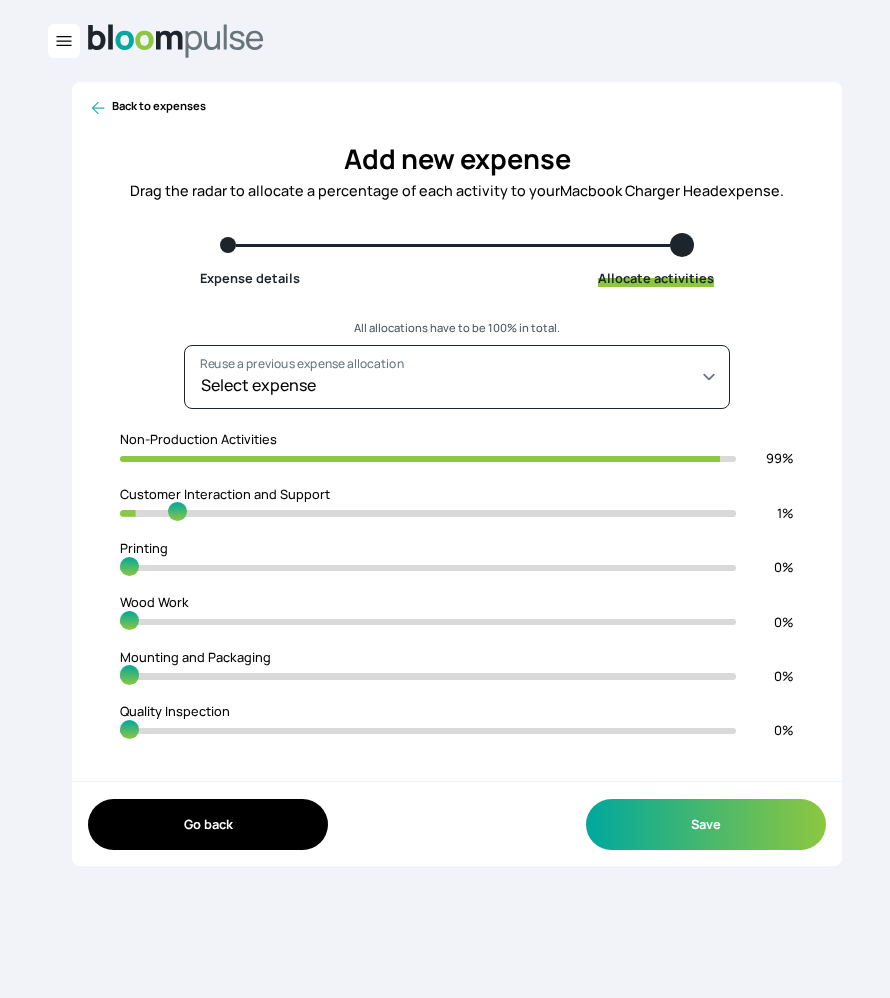 type on "91" 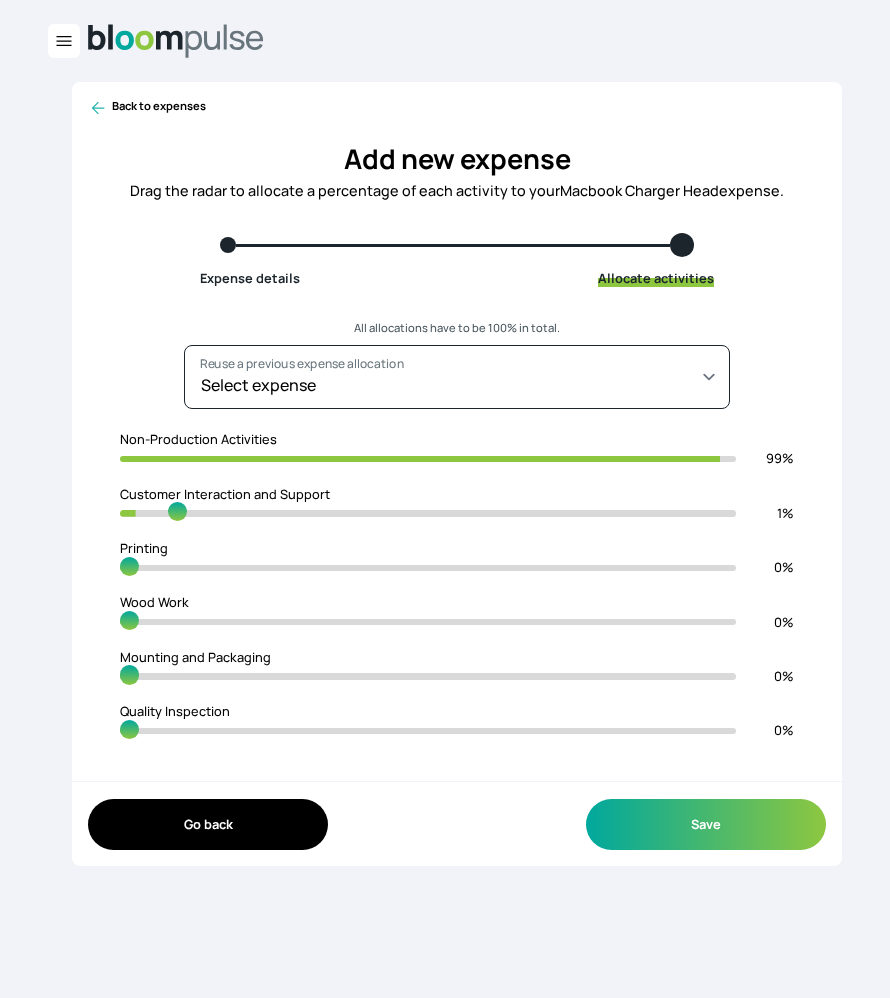 type on "9" 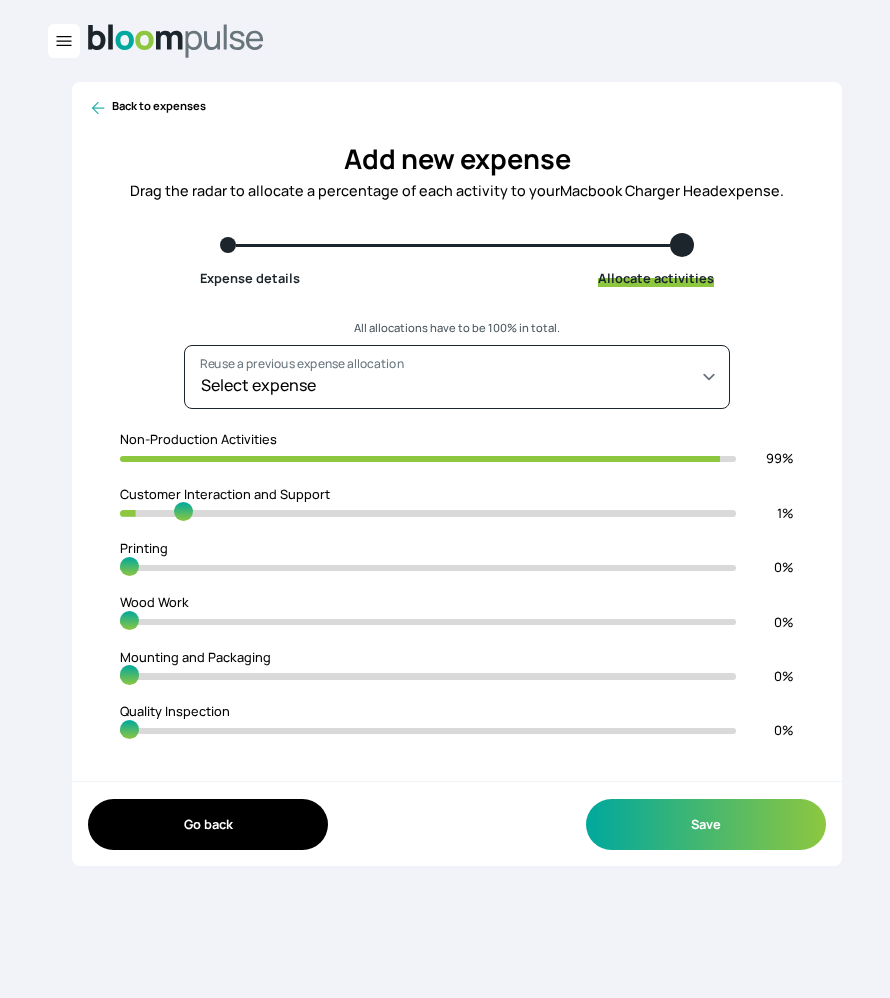 type on "90" 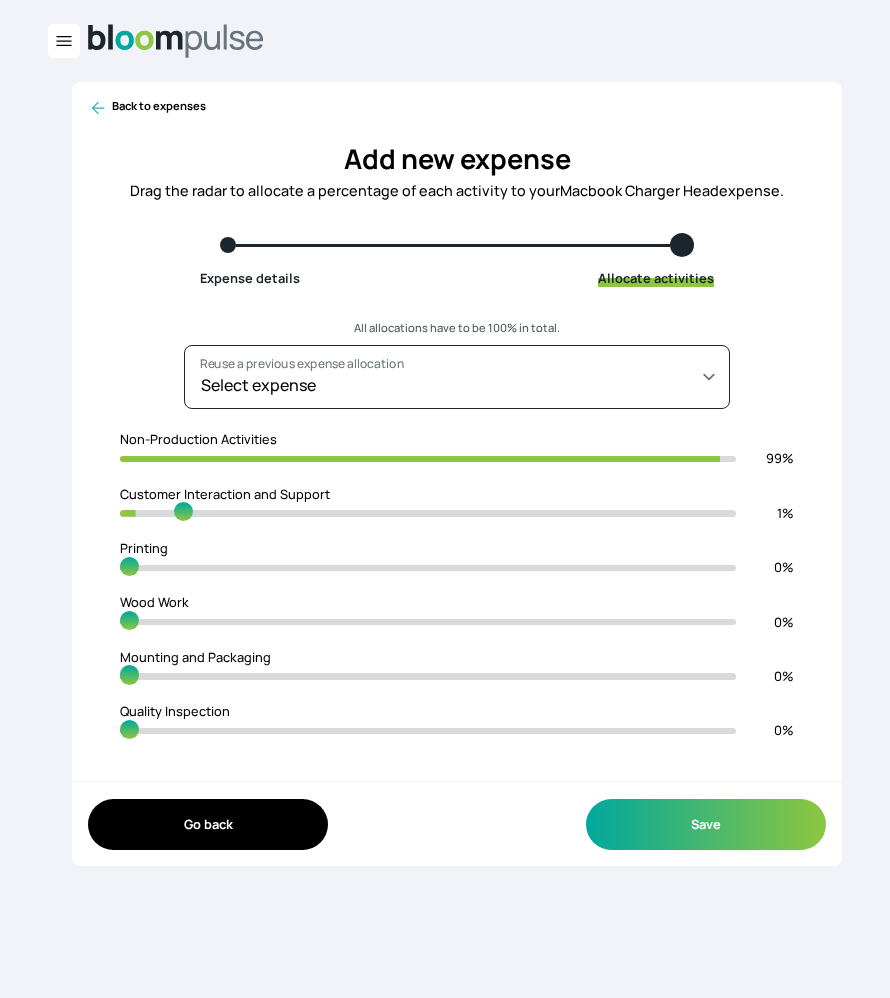 type on "10" 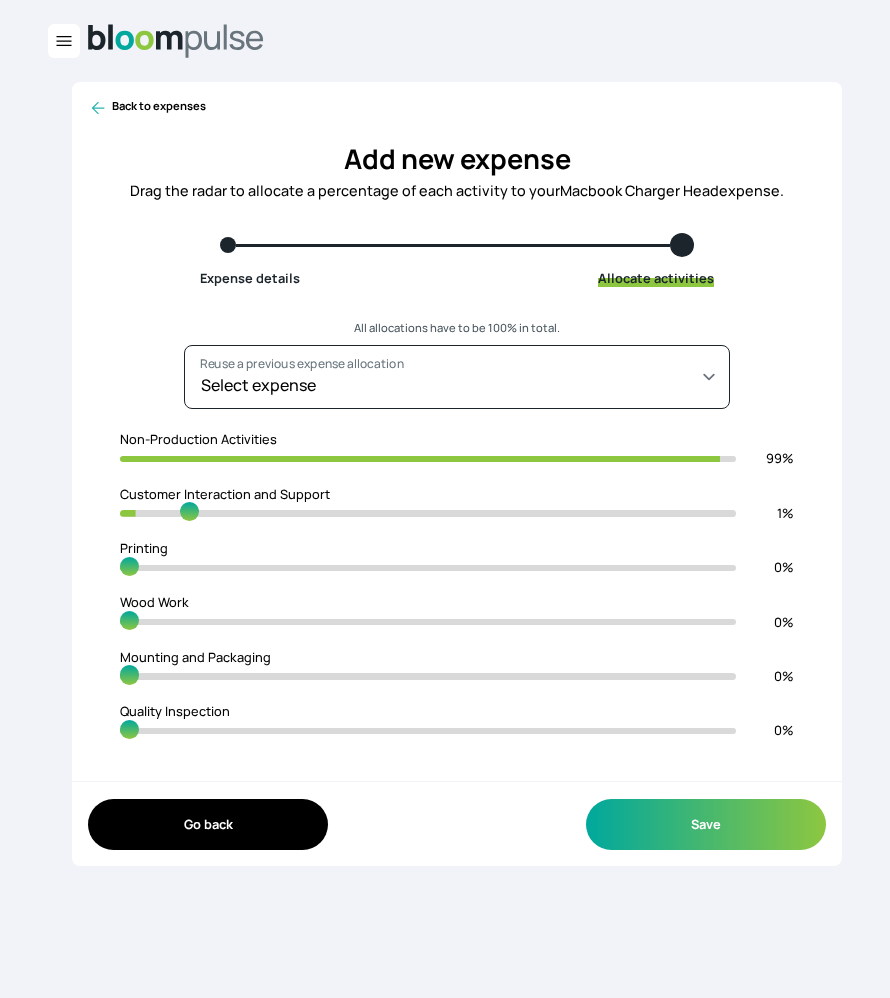 type on "89" 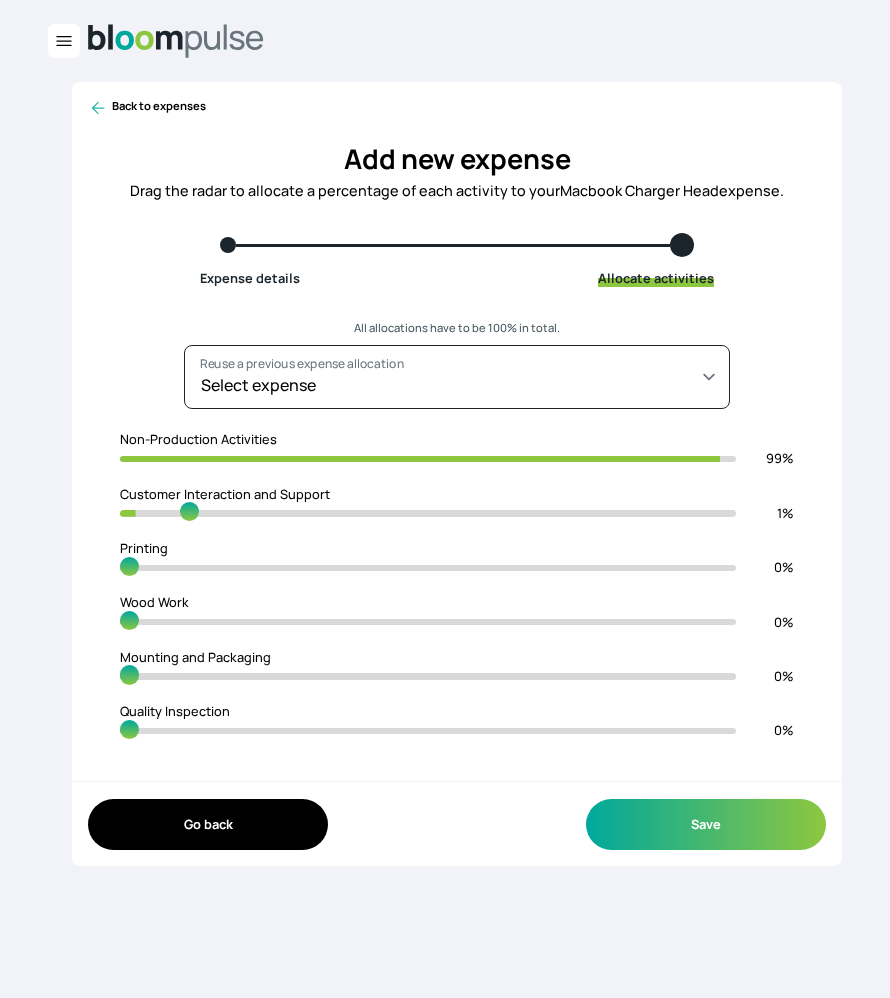 type on "11" 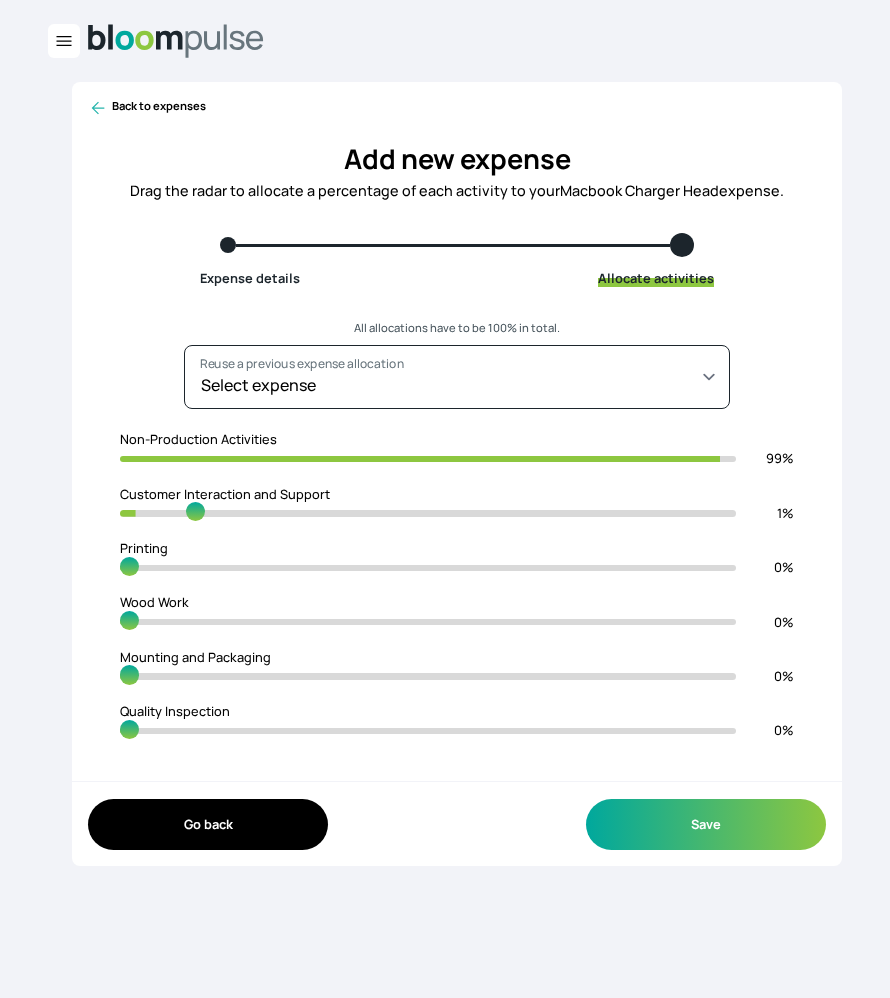 type on "88" 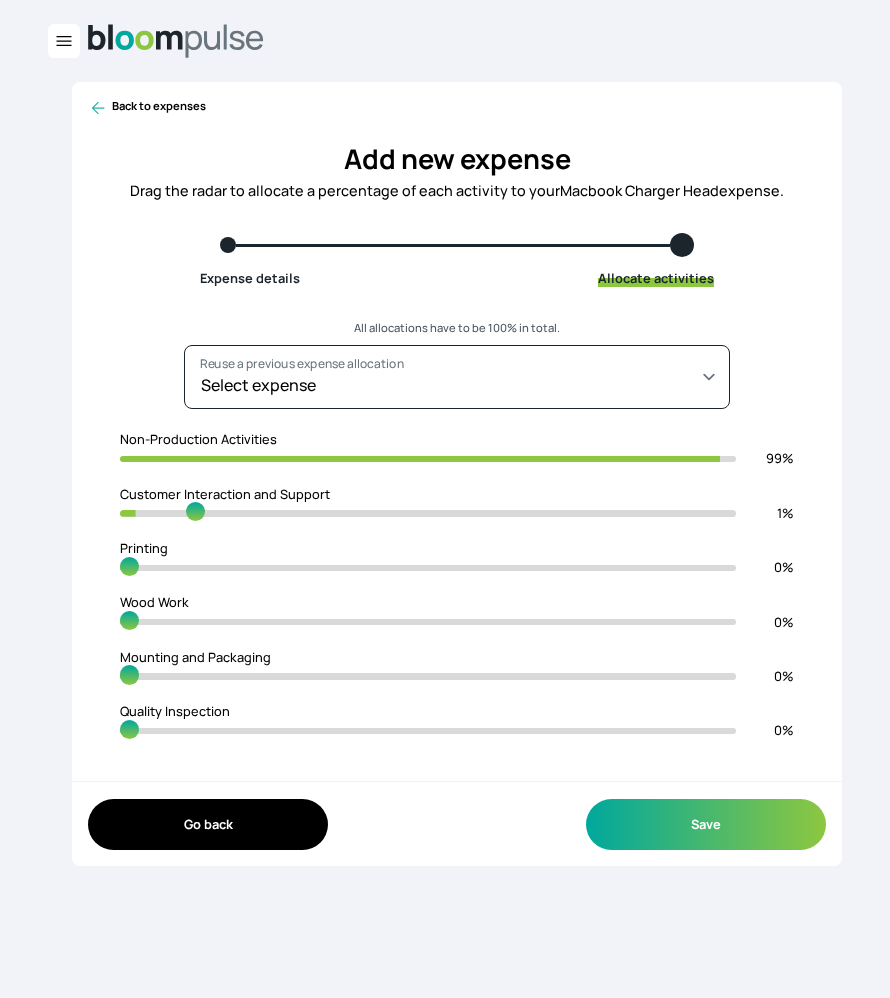 type on "12" 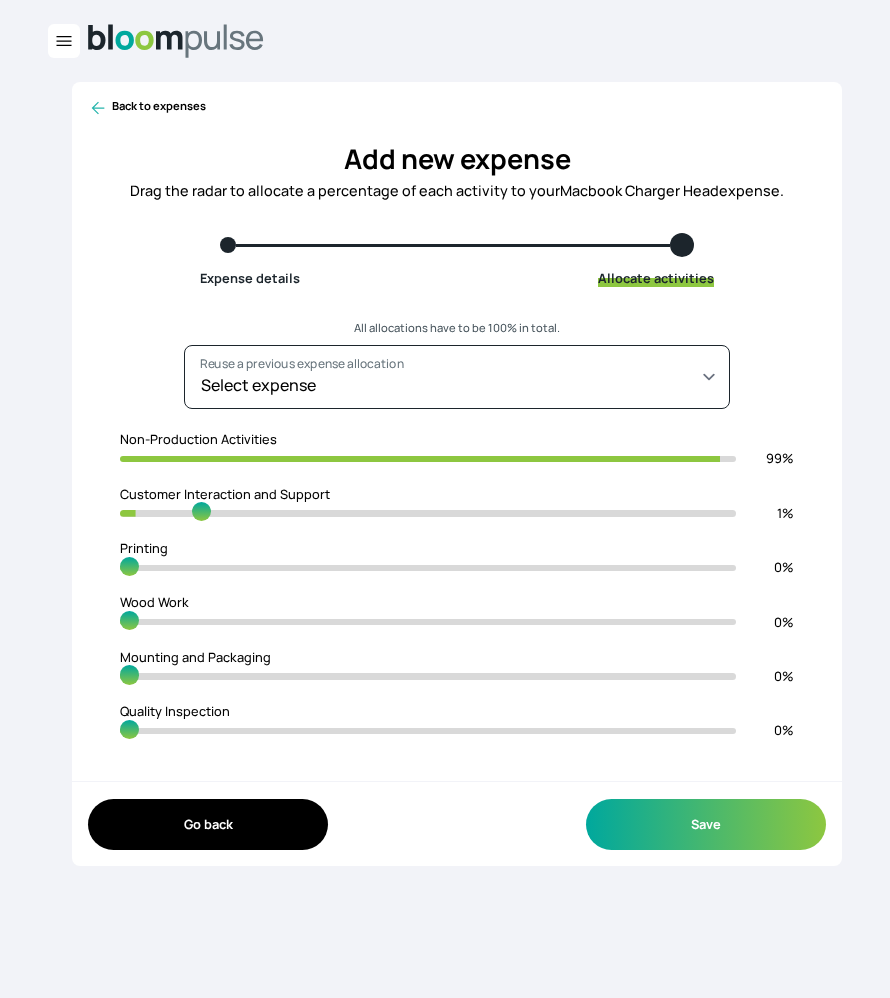 type on "87" 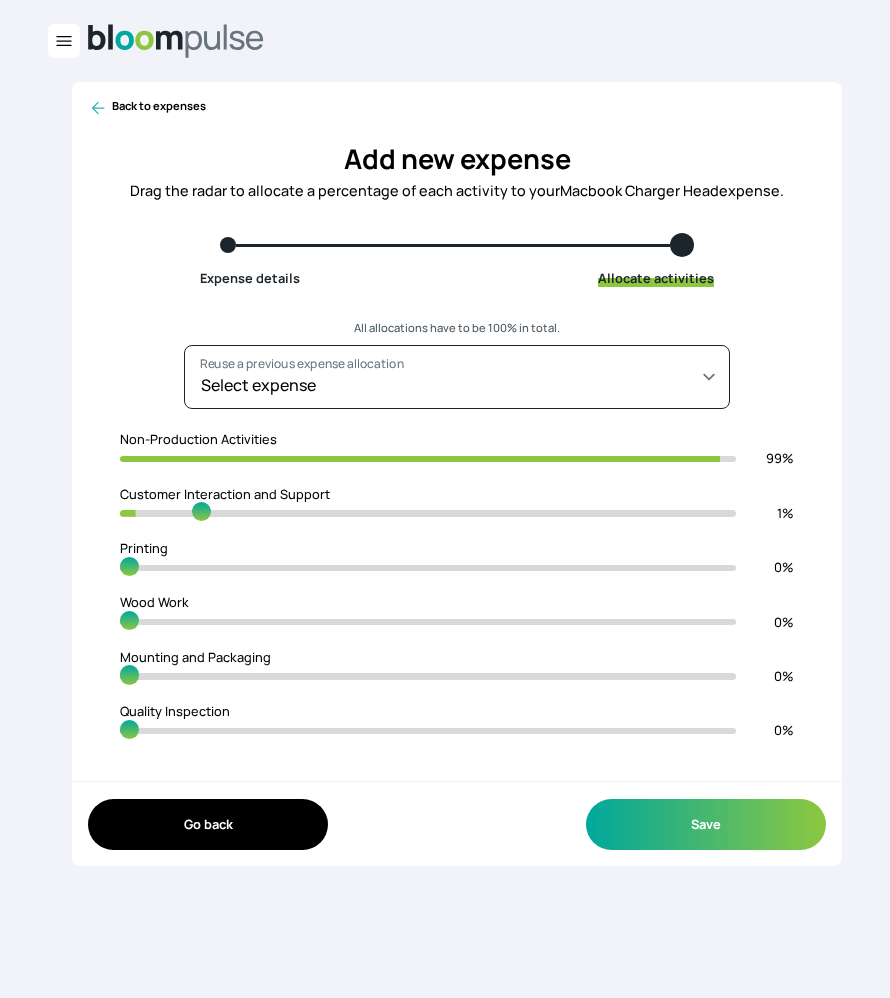 type on "13" 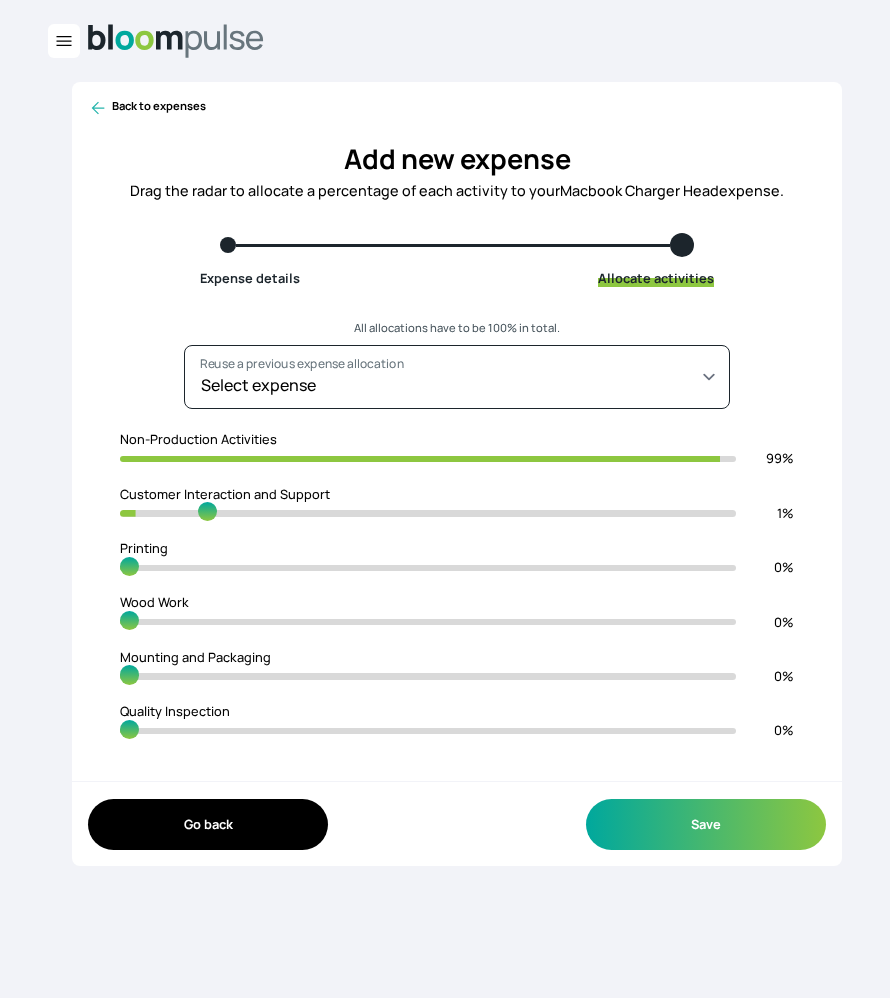 type on "86" 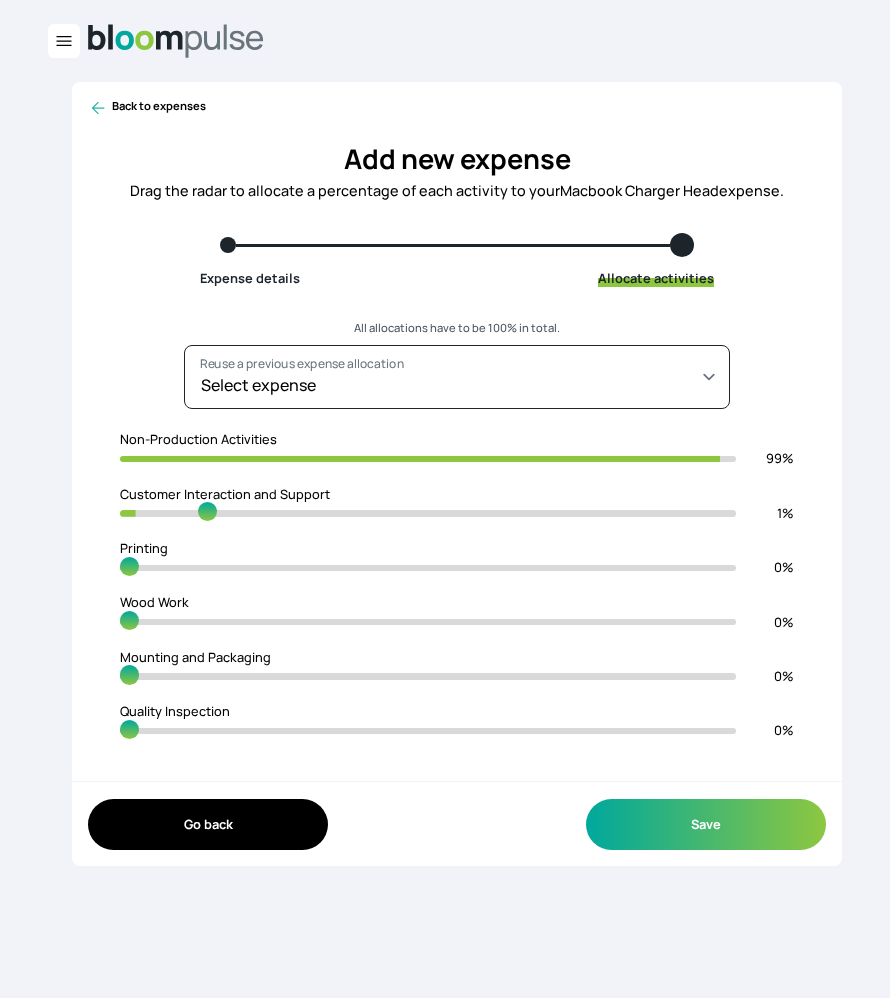 type on "14" 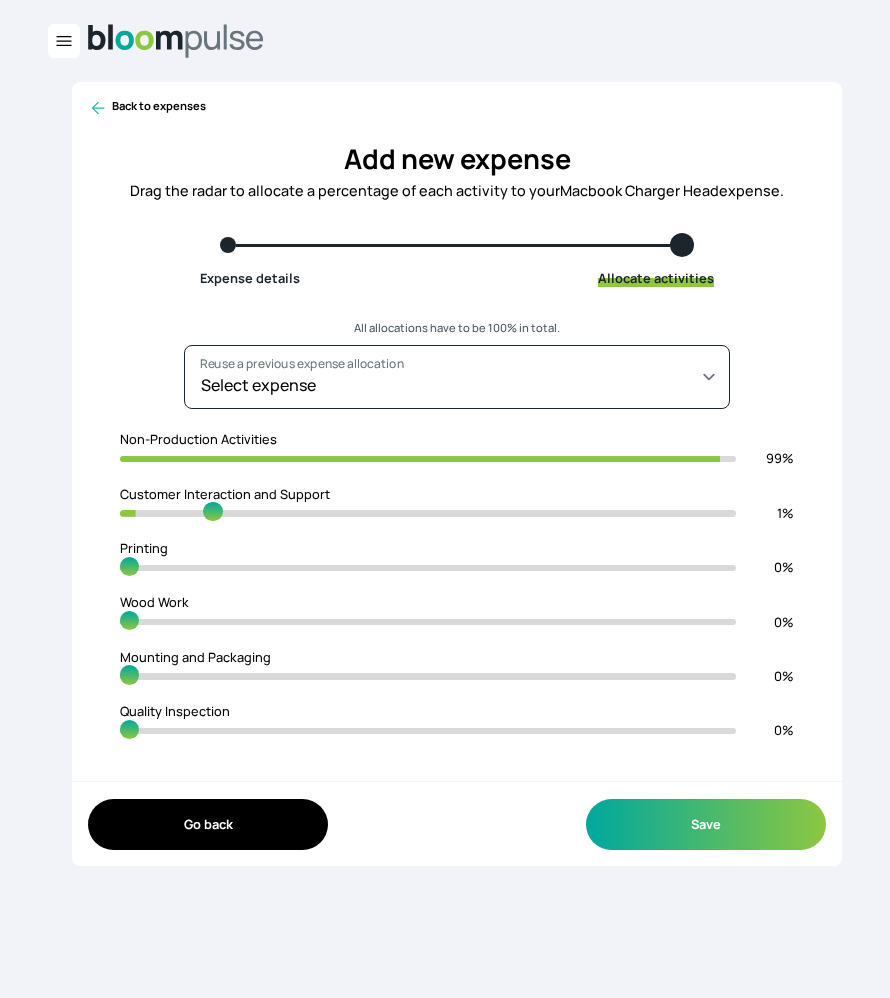 type on "85" 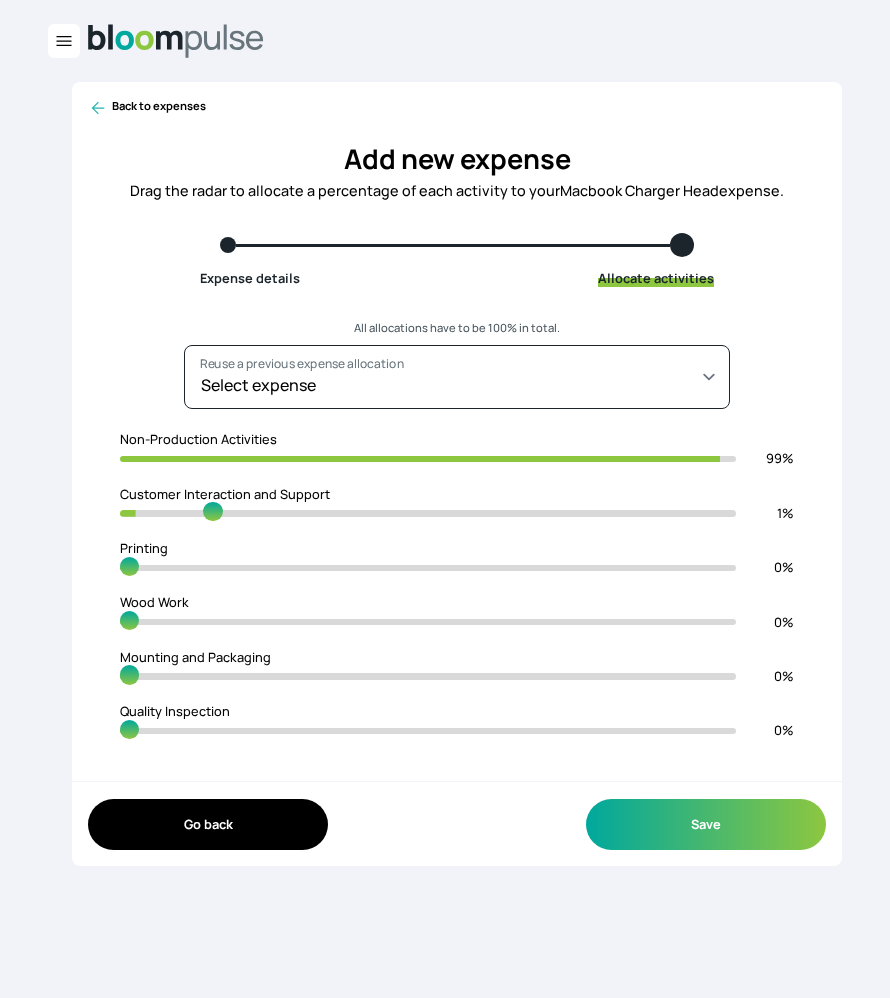 type on "15" 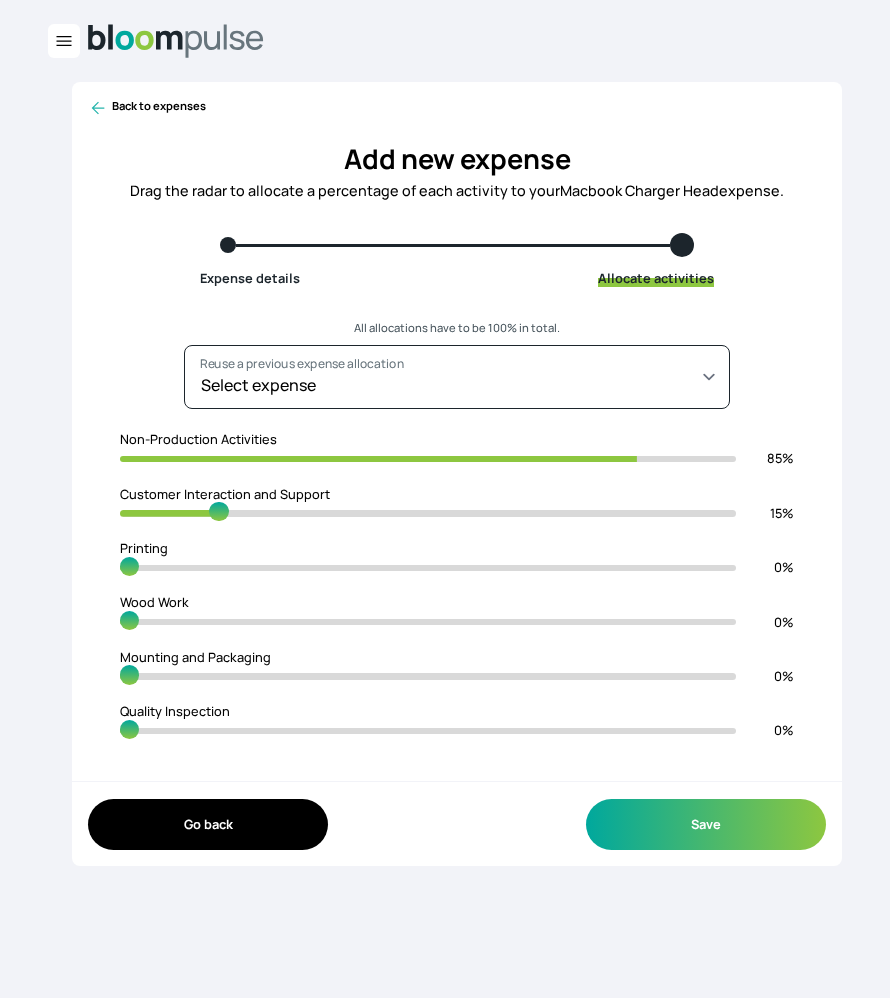 type on "84" 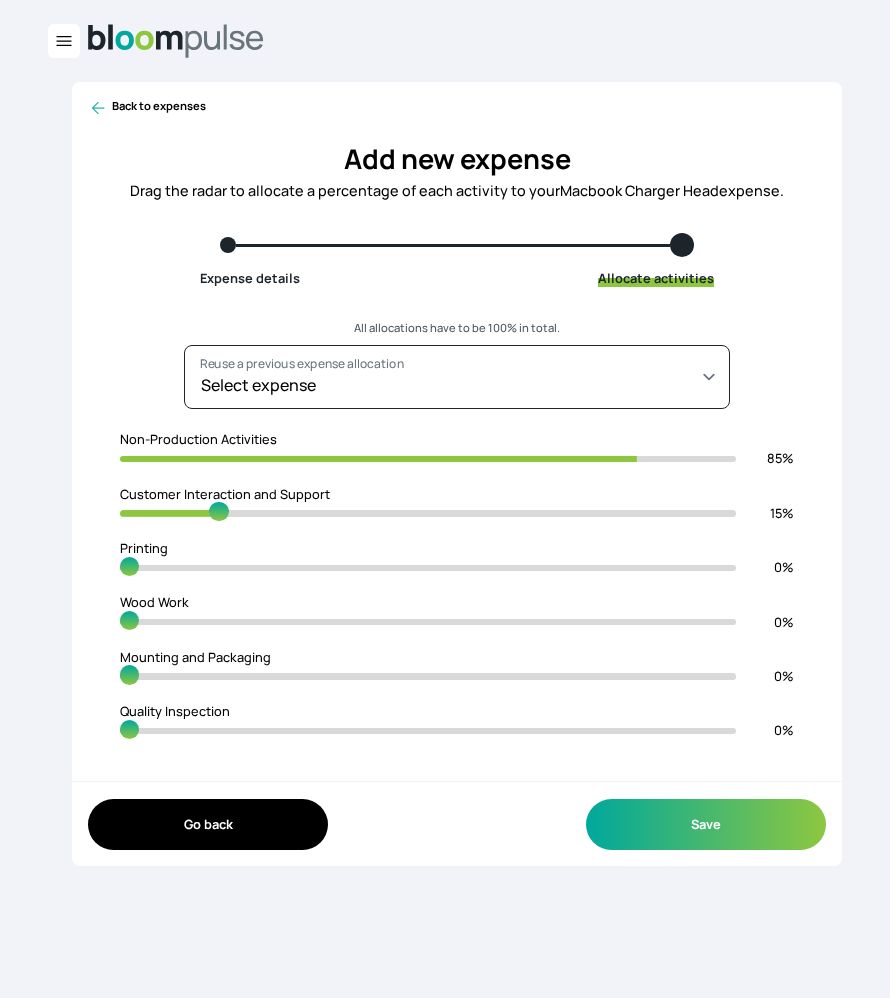 type on "16" 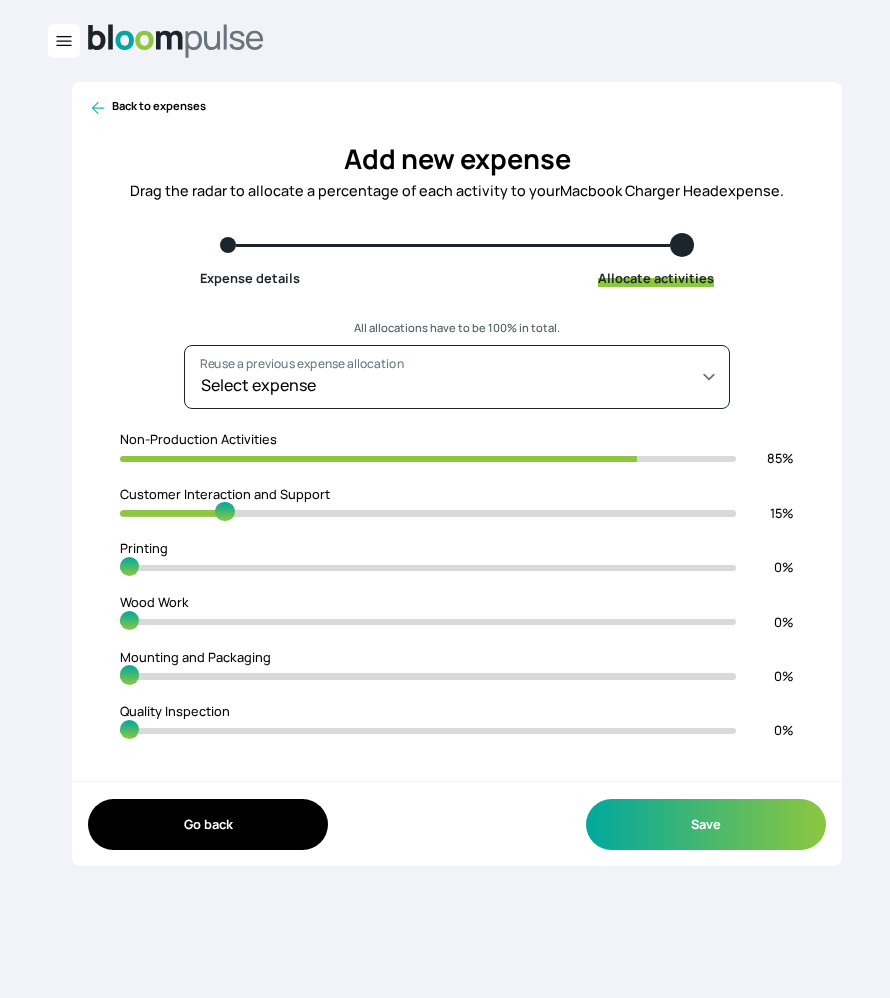 type on "83" 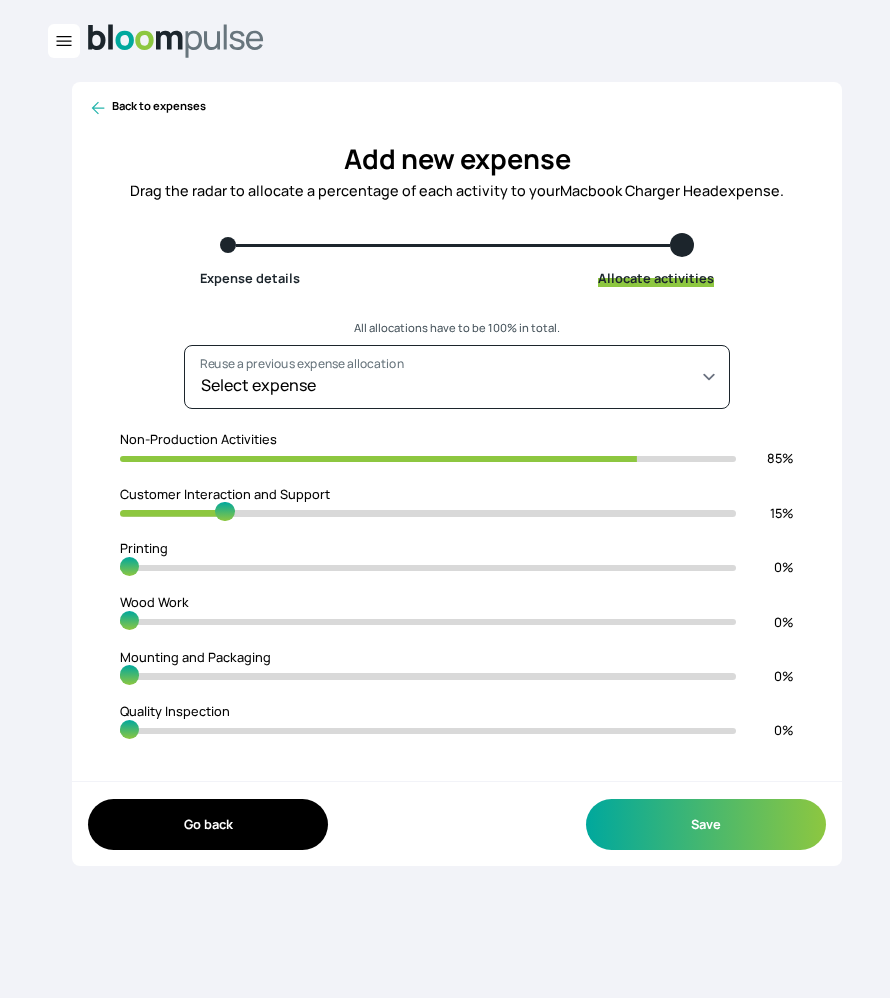 type on "17" 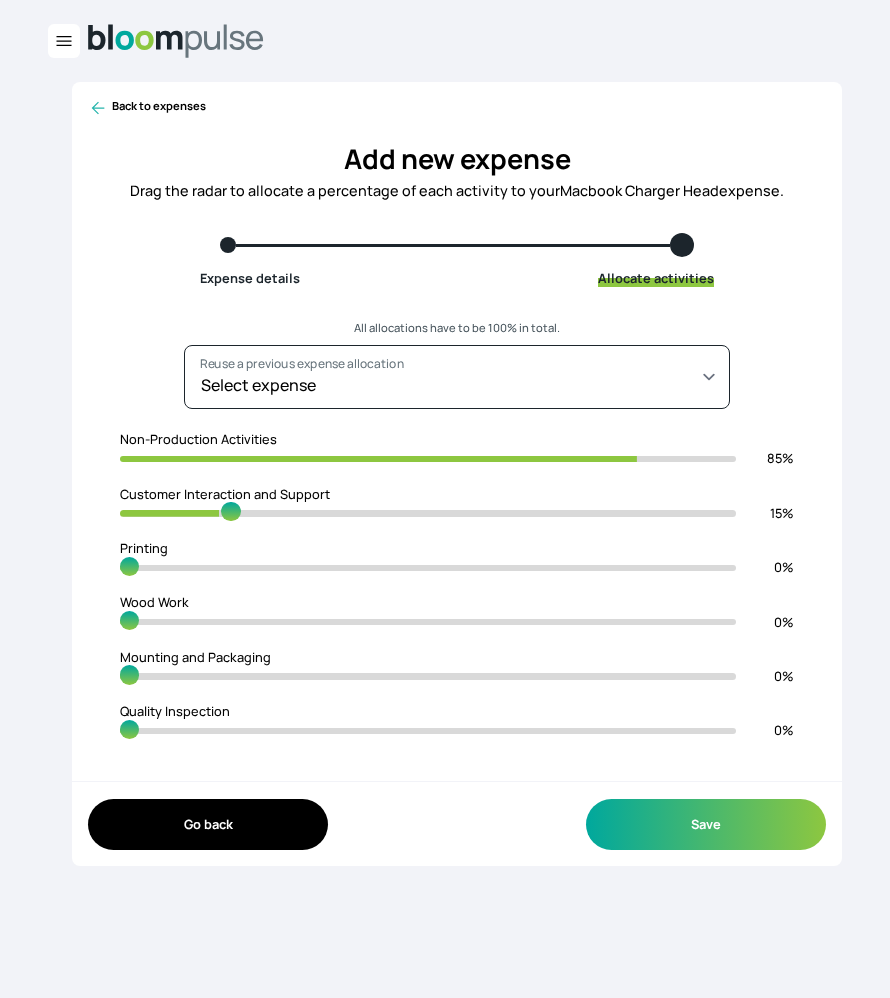 type on "81" 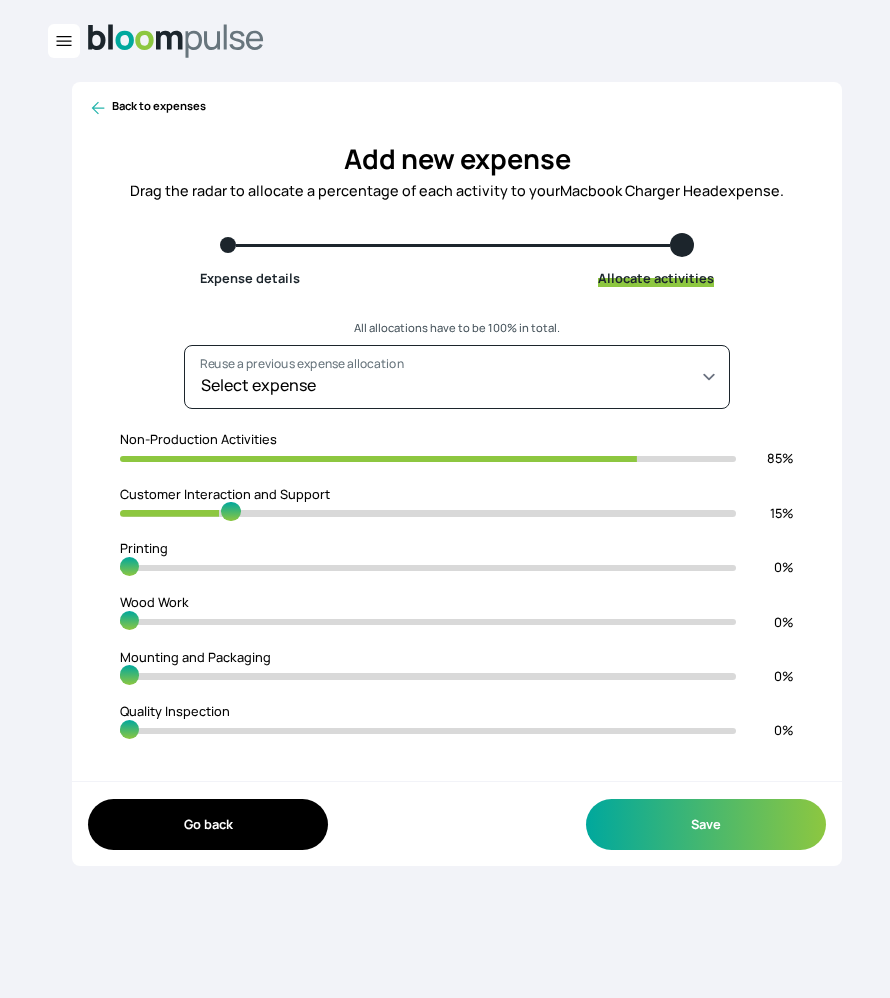 type on "19" 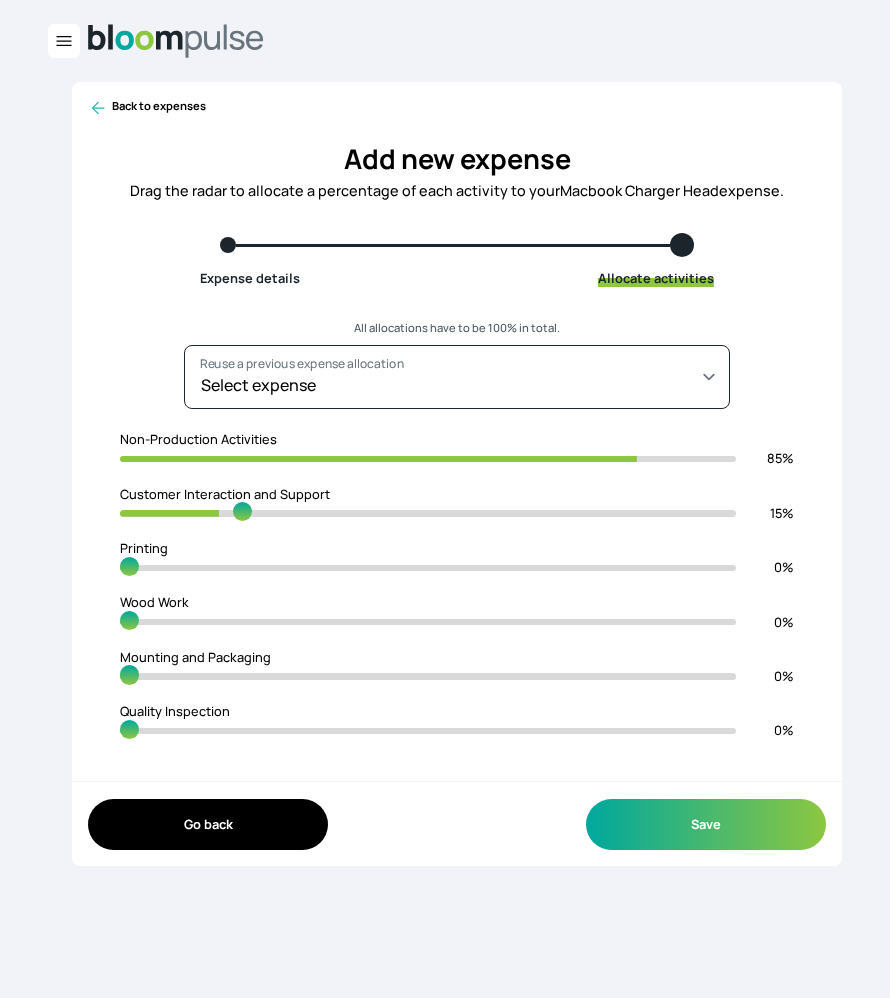 type on "80" 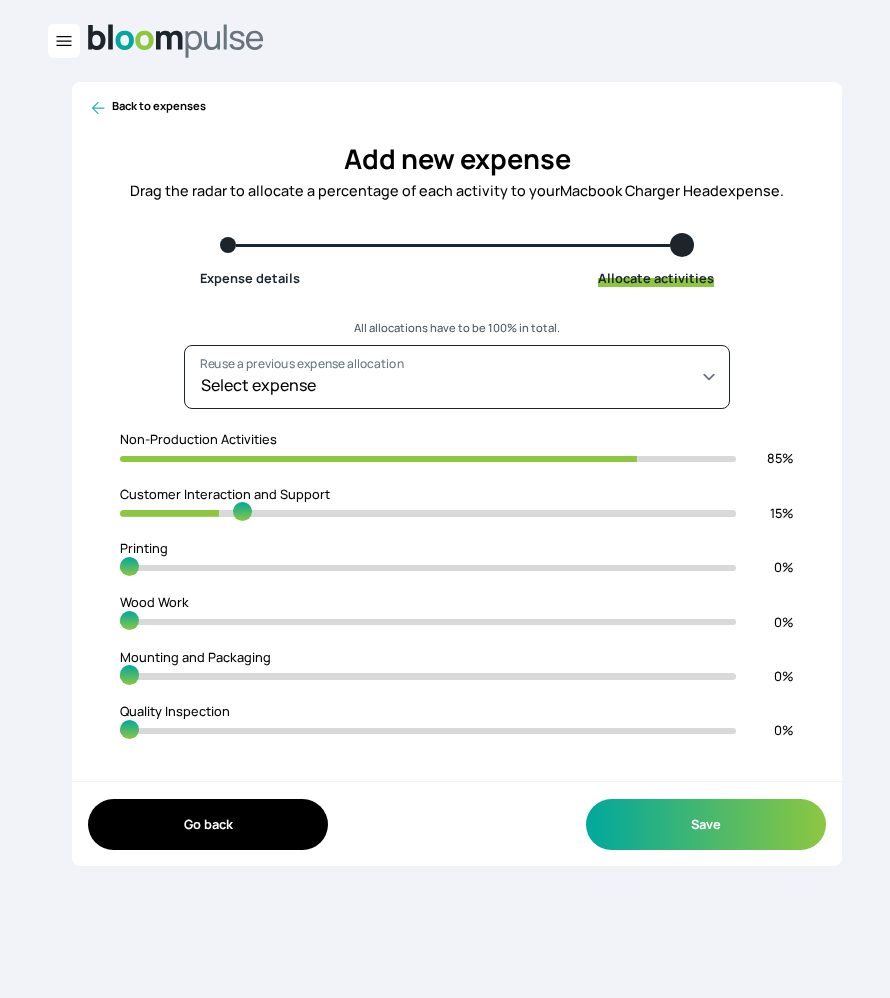 type on "20" 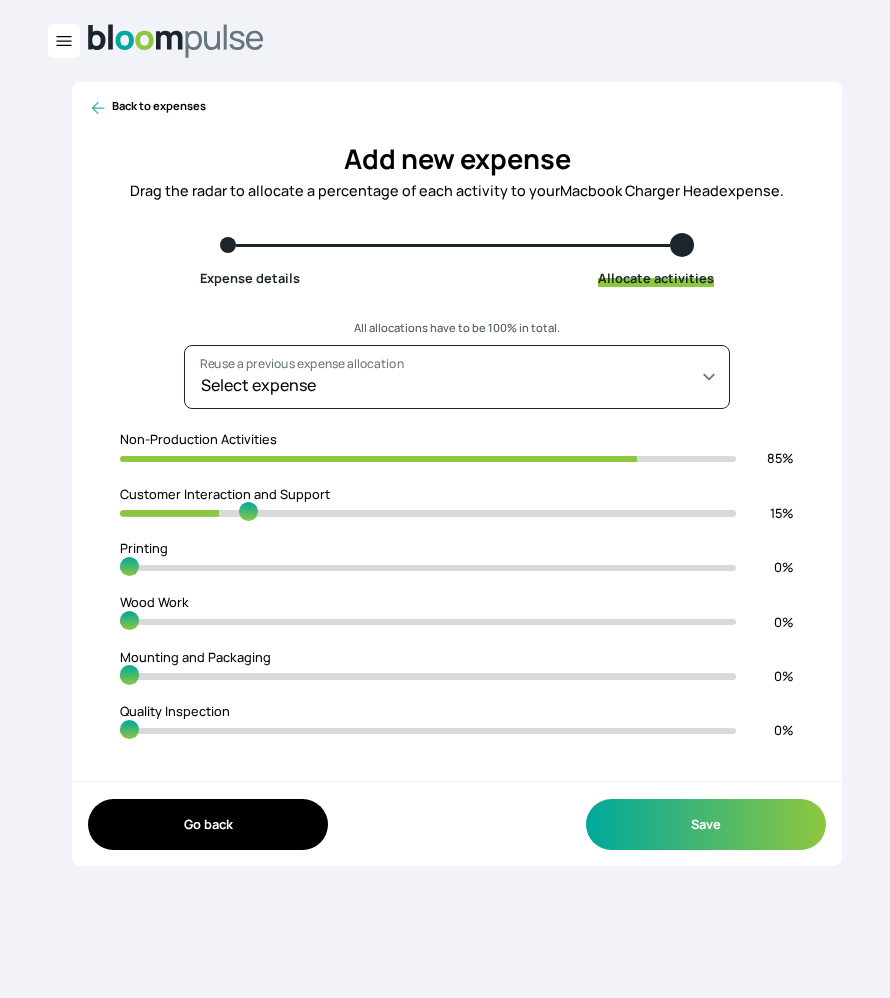 type on "78" 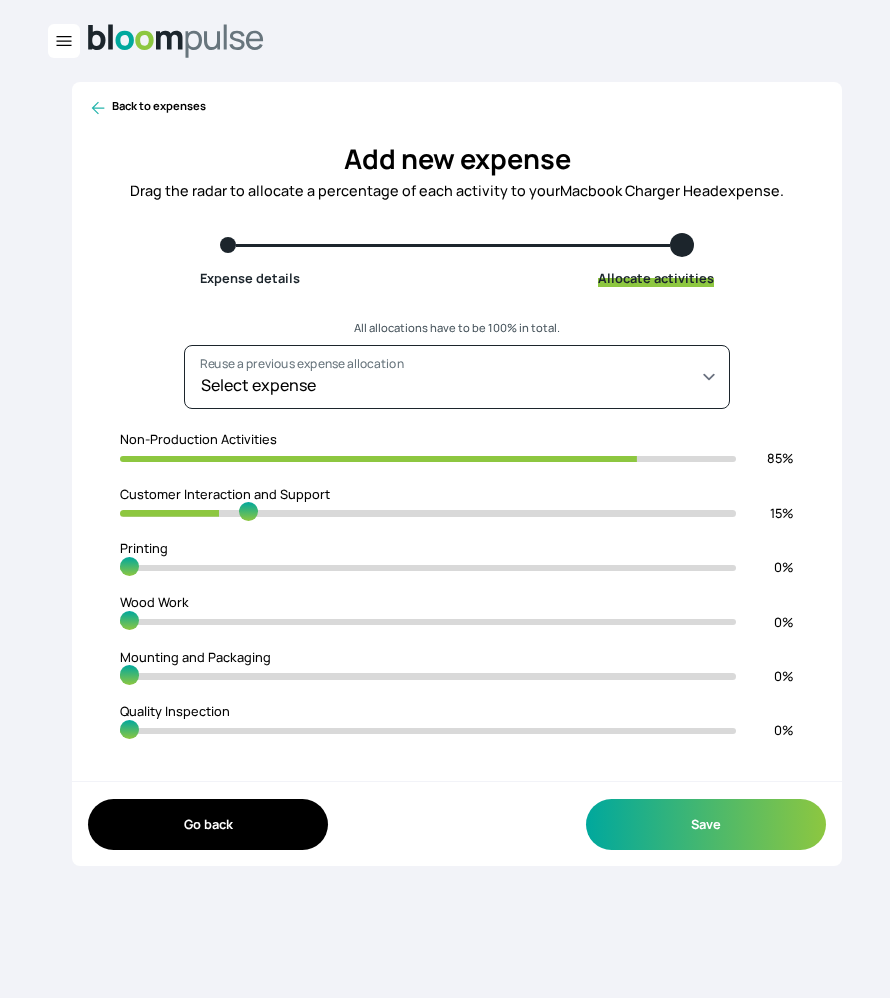type on "22" 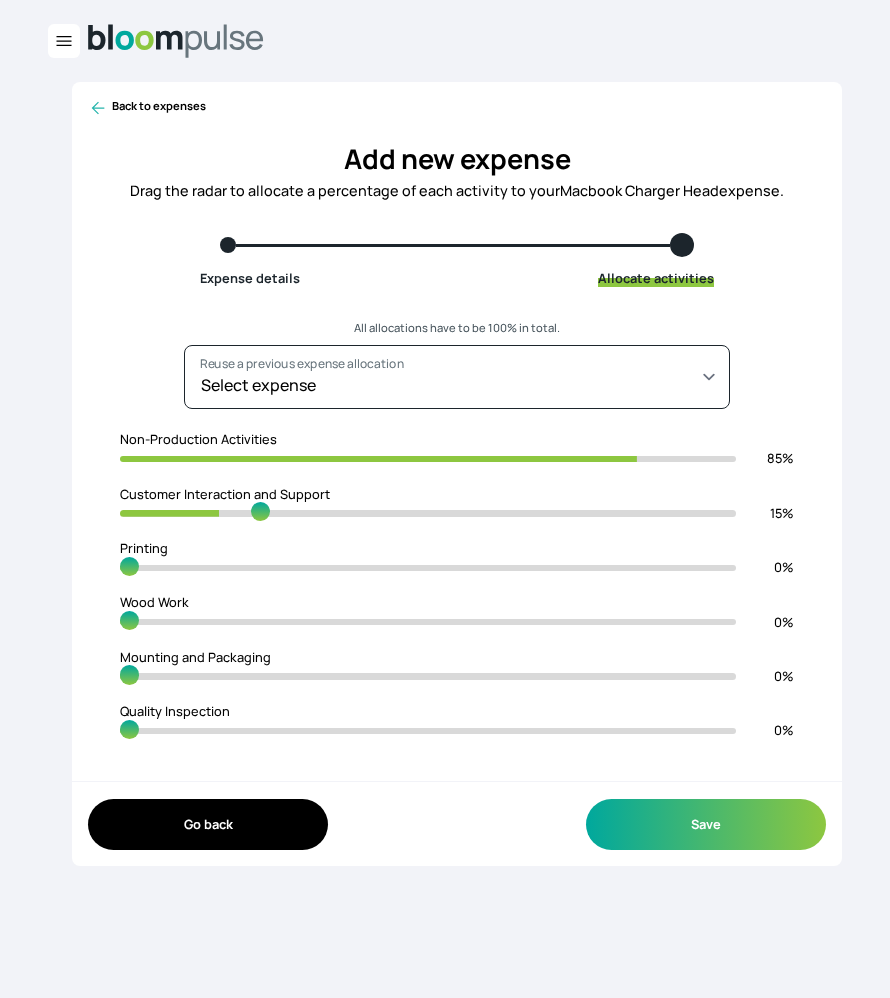 type on "77" 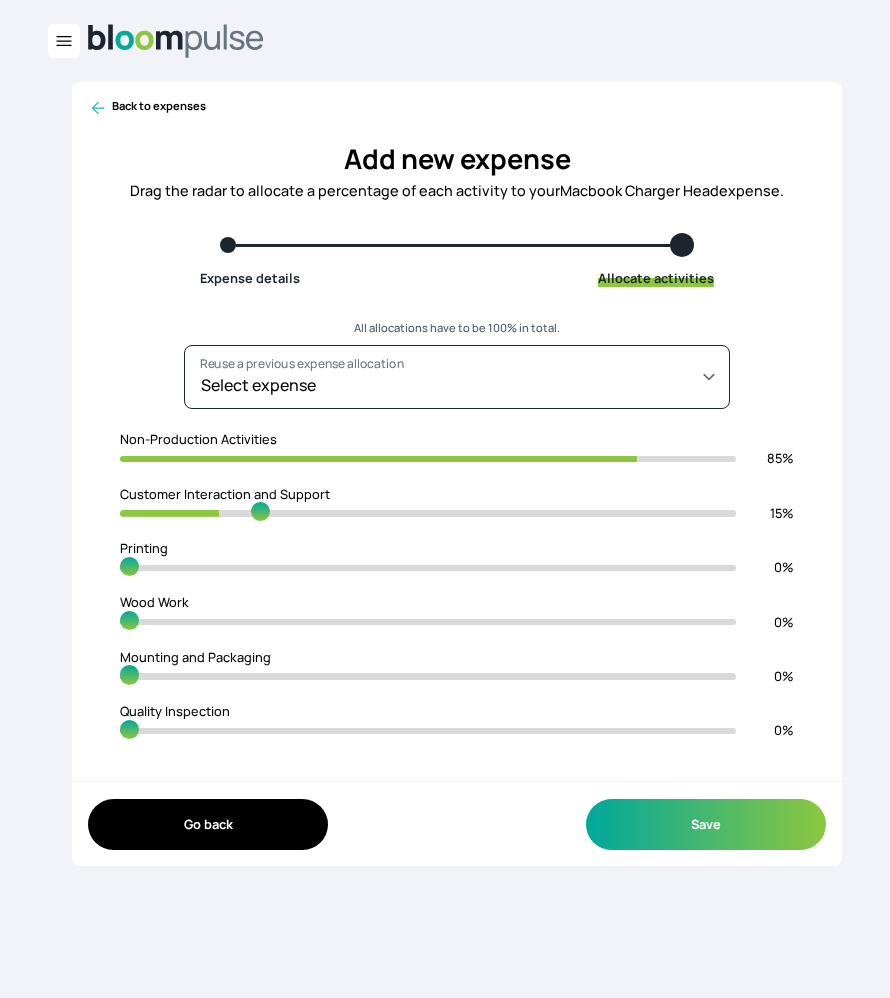 type on "23" 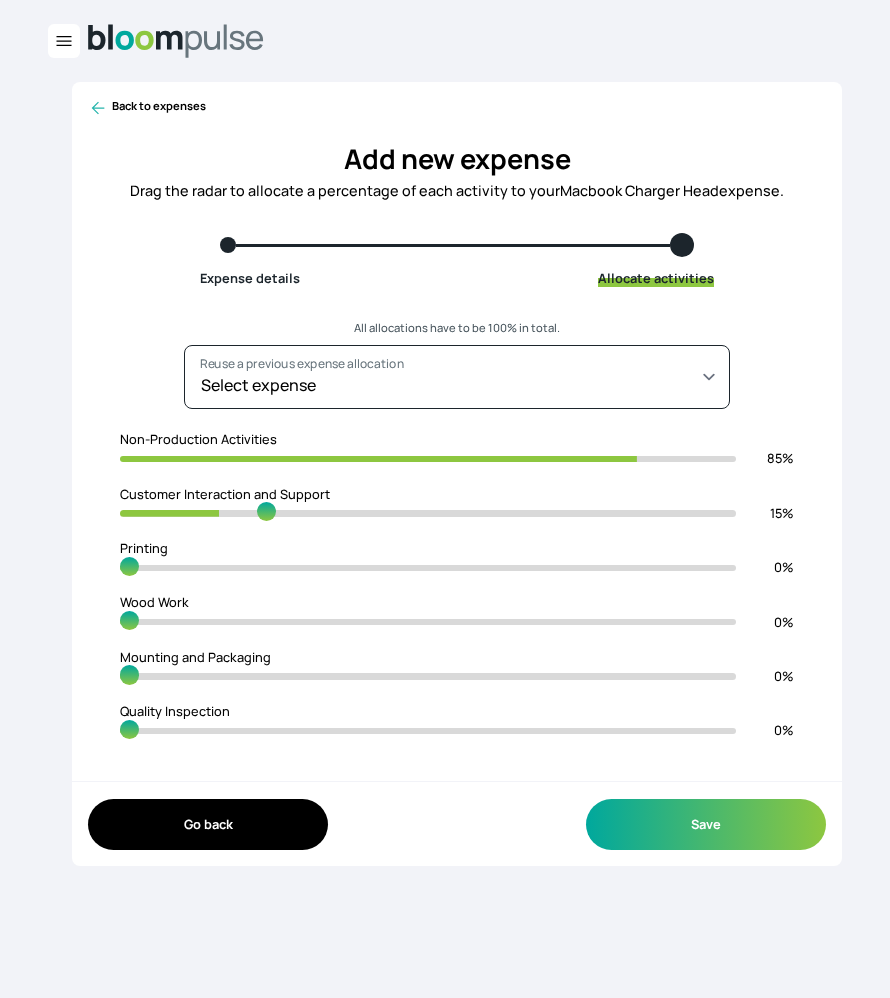 type on "75" 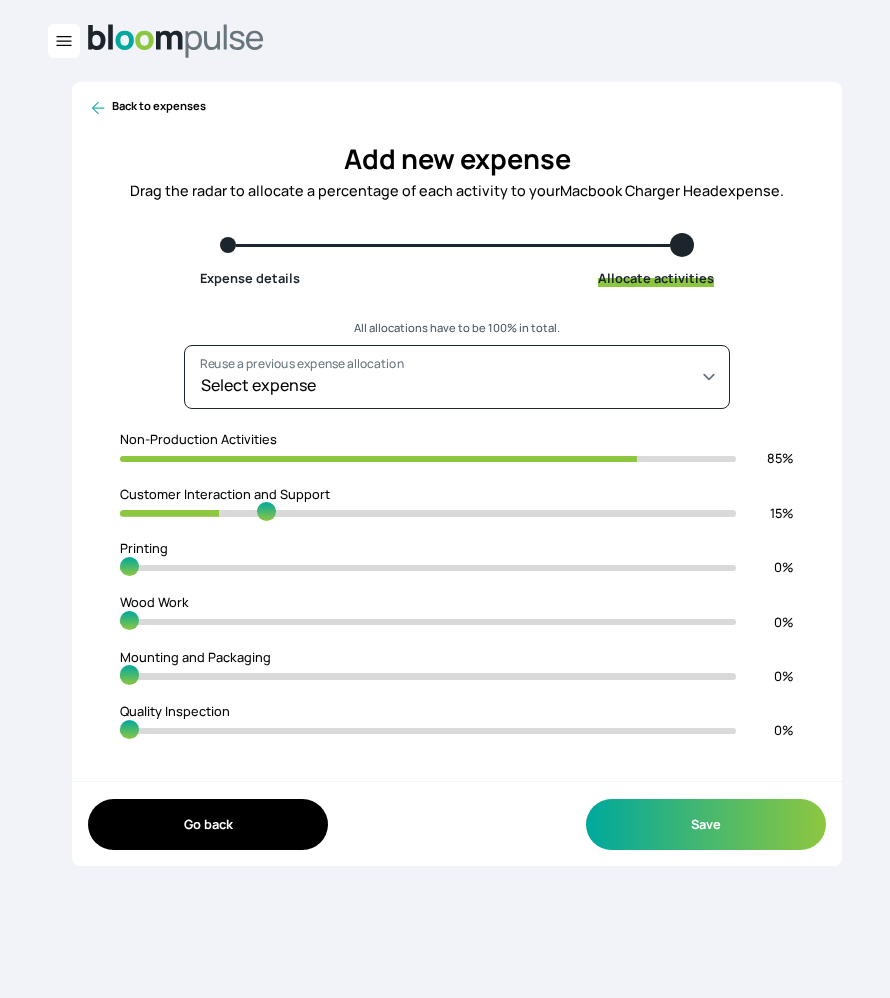 type on "25" 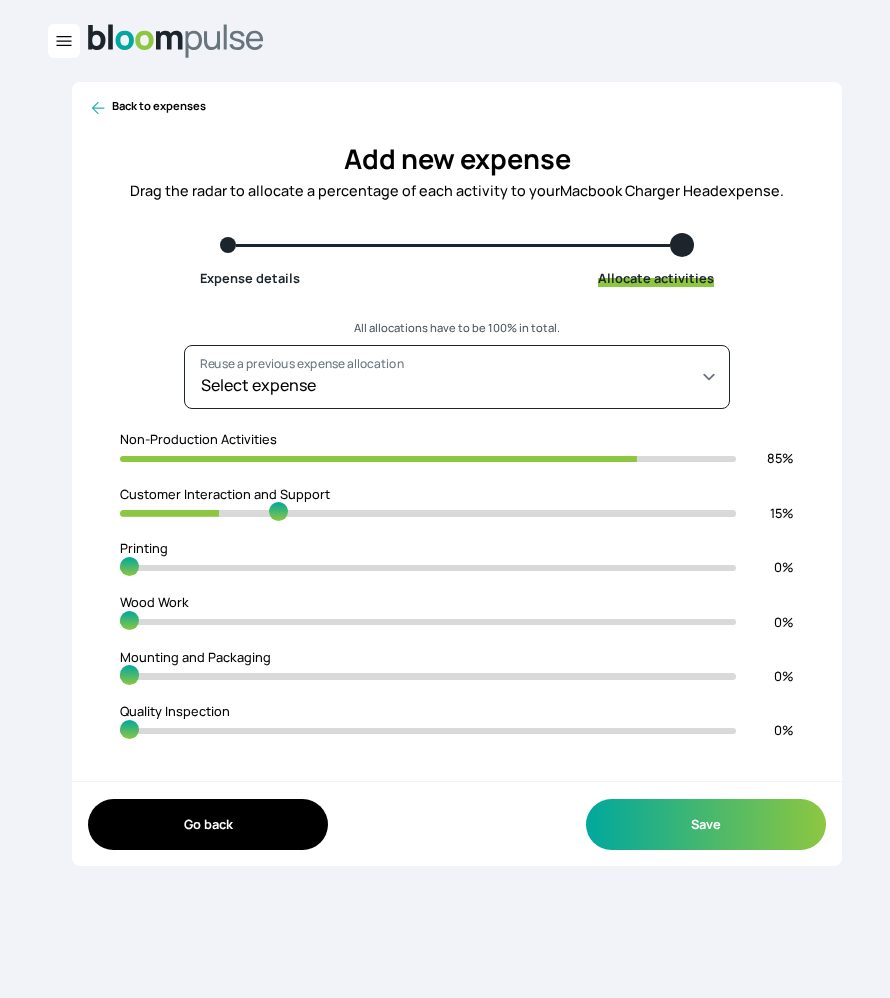 type on "73" 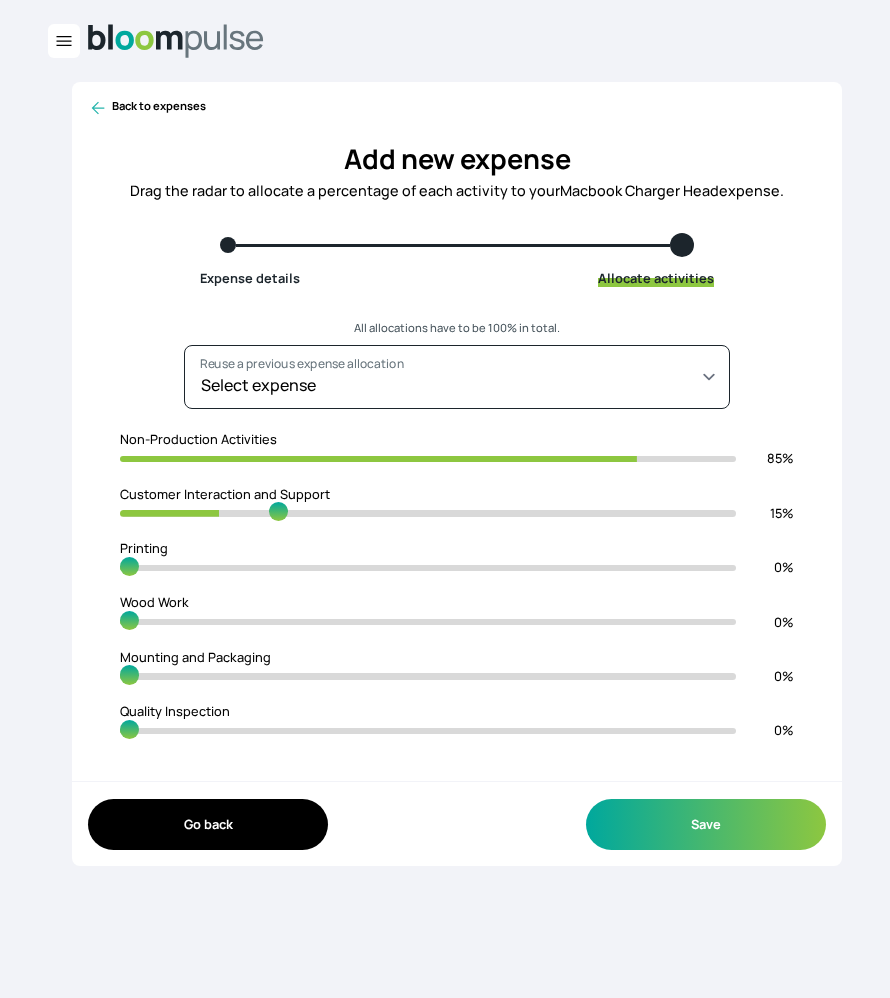type on "27" 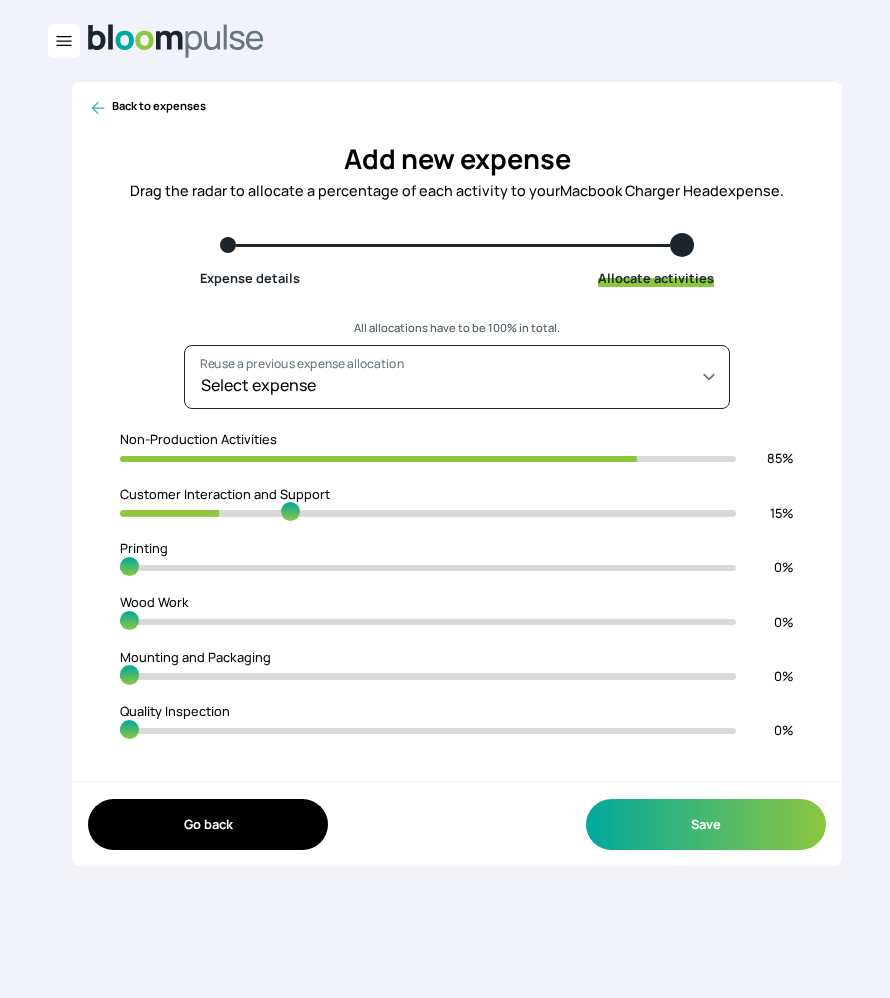 type on "72" 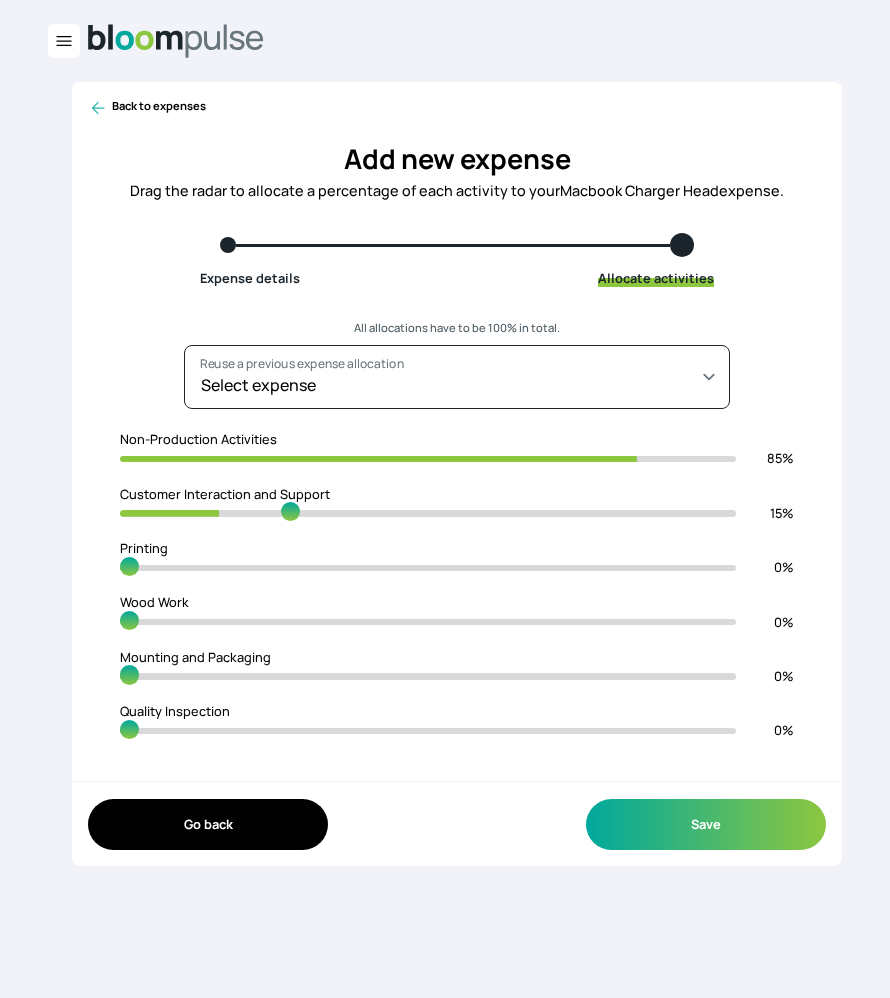 type on "28" 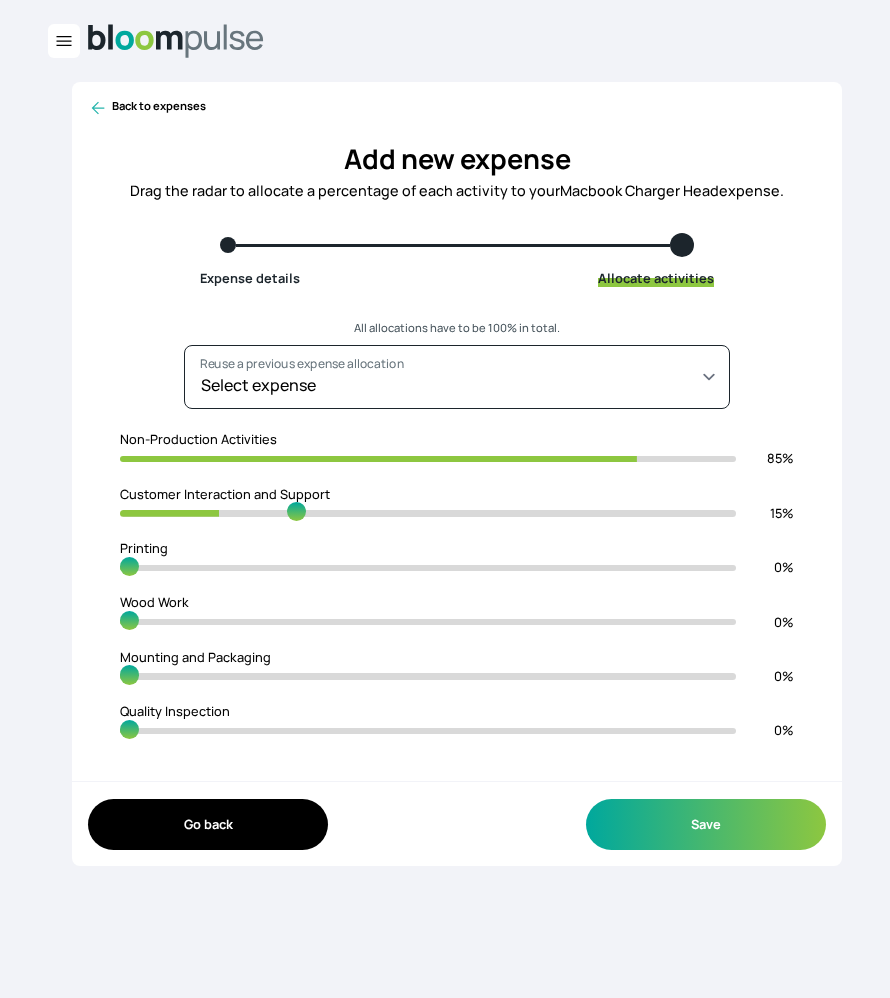 type on "70" 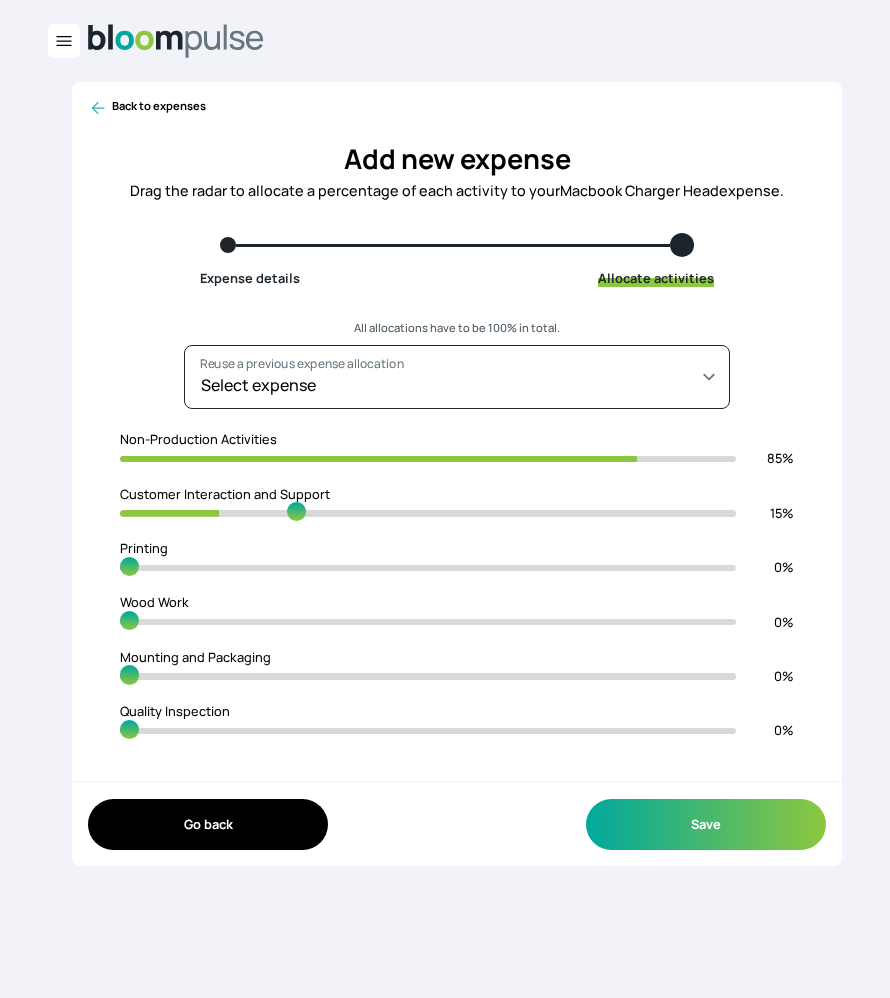 type on "30" 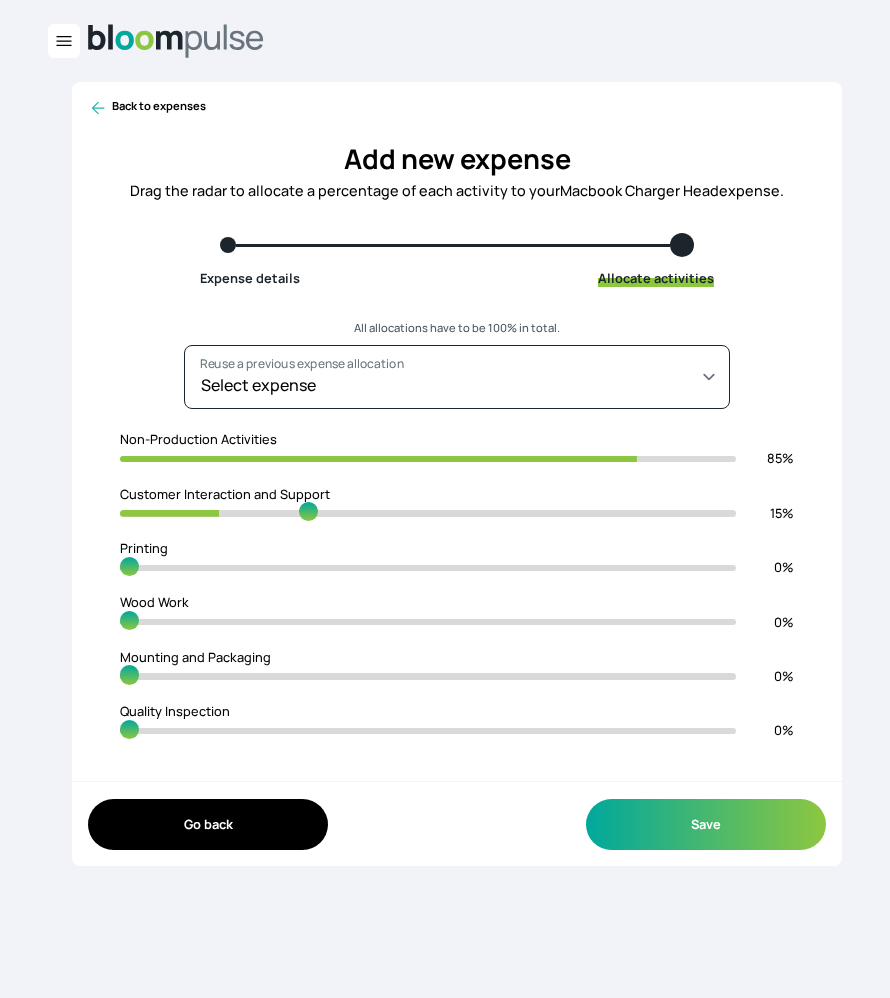 type on "68" 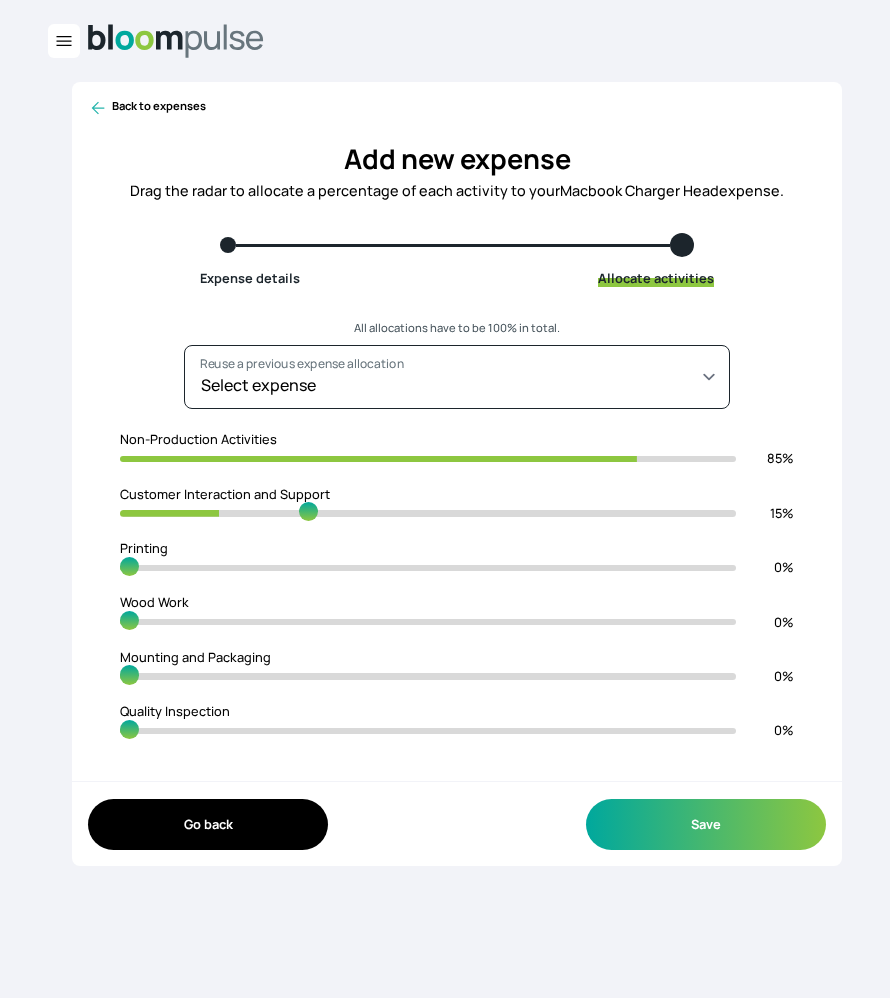 type on "32" 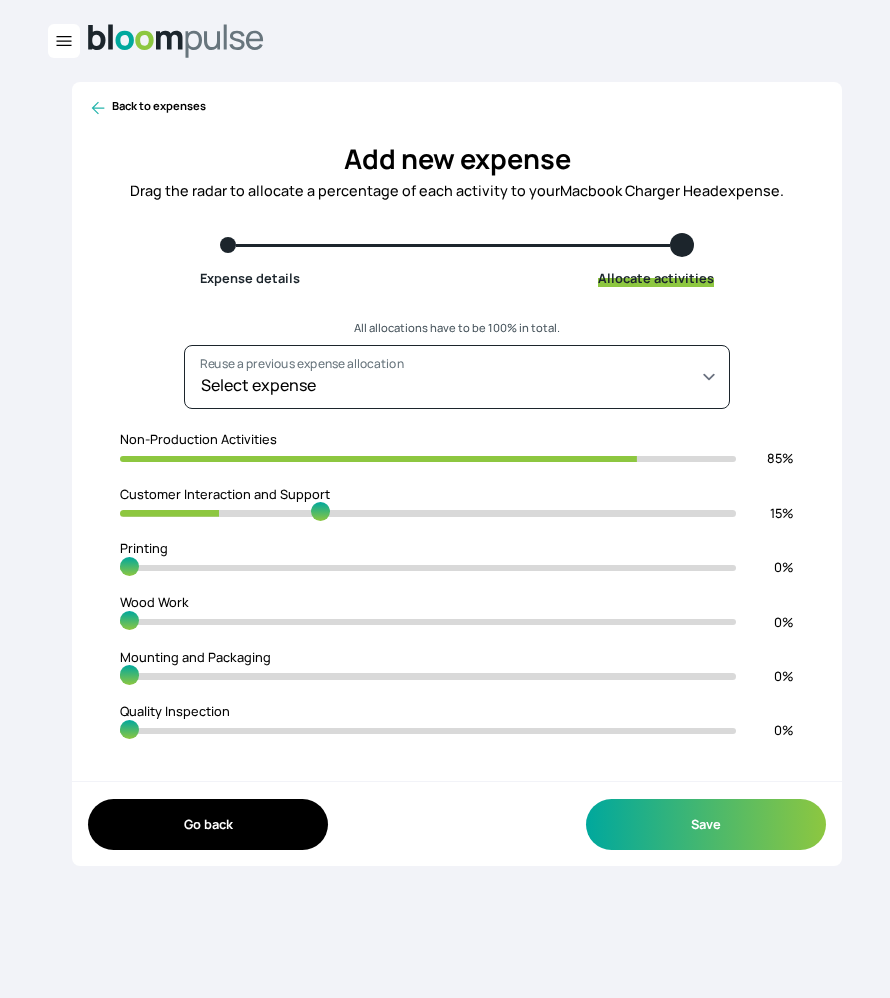type on "67" 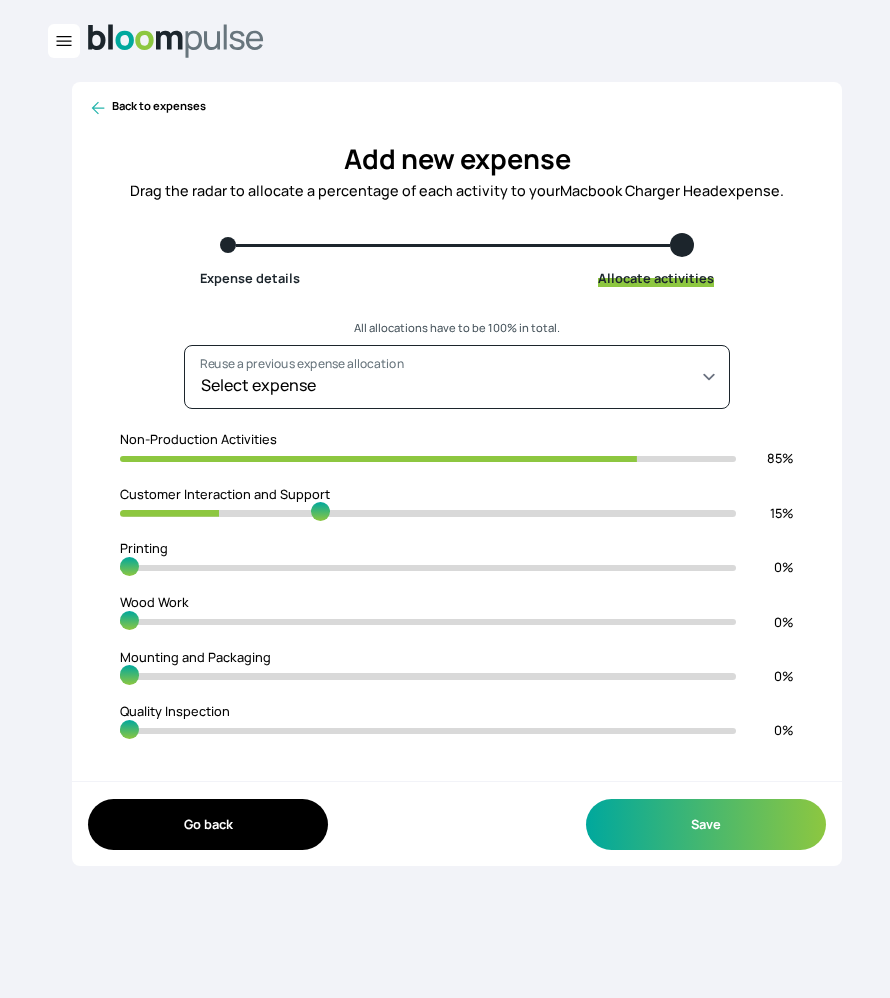 type on "33" 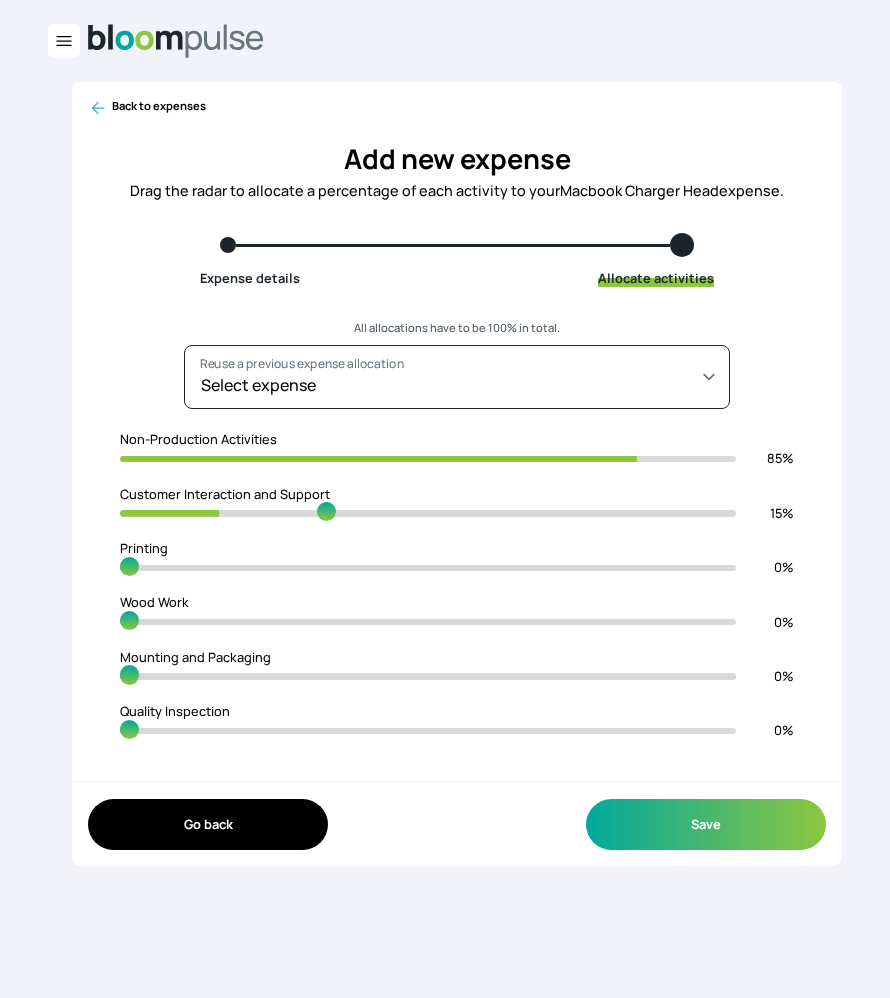 type on "66" 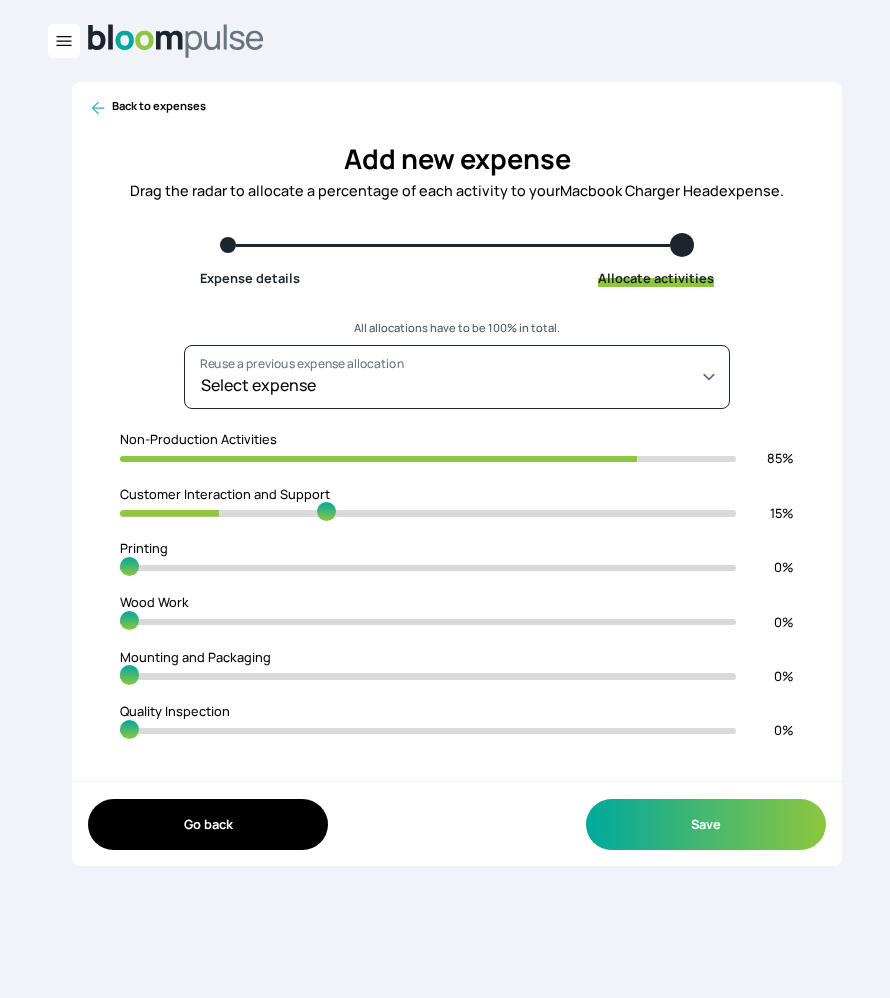 type on "34" 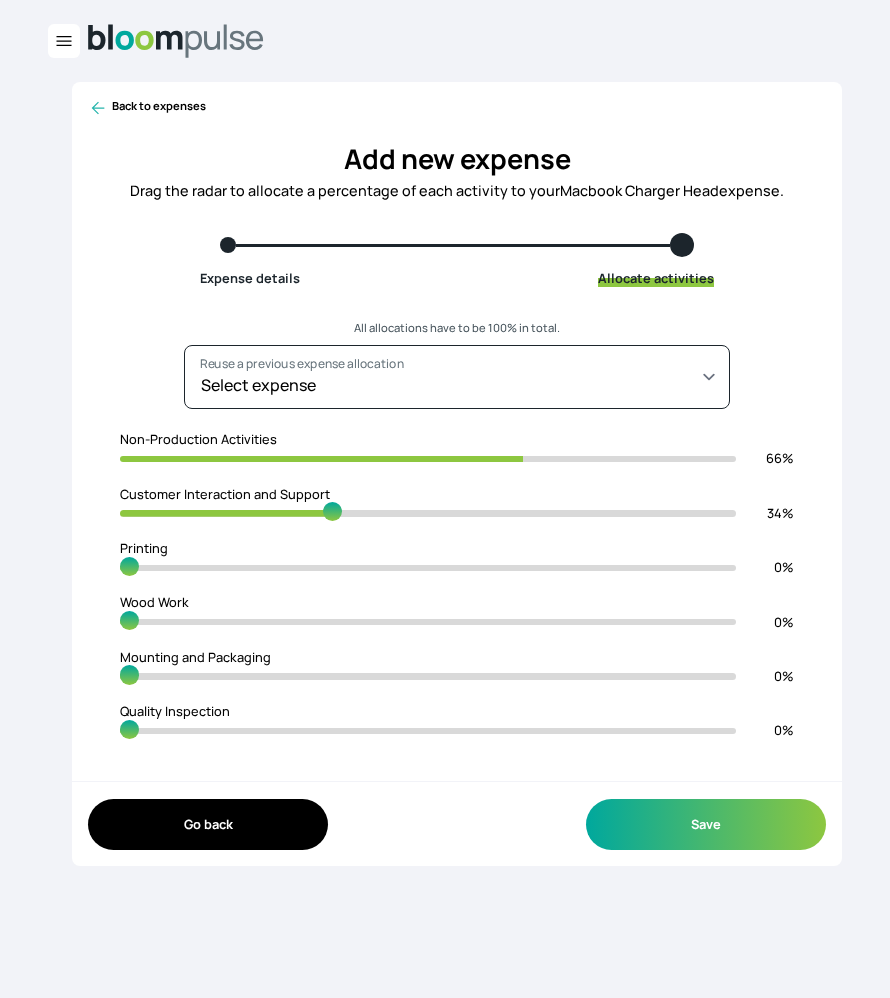 type on "65" 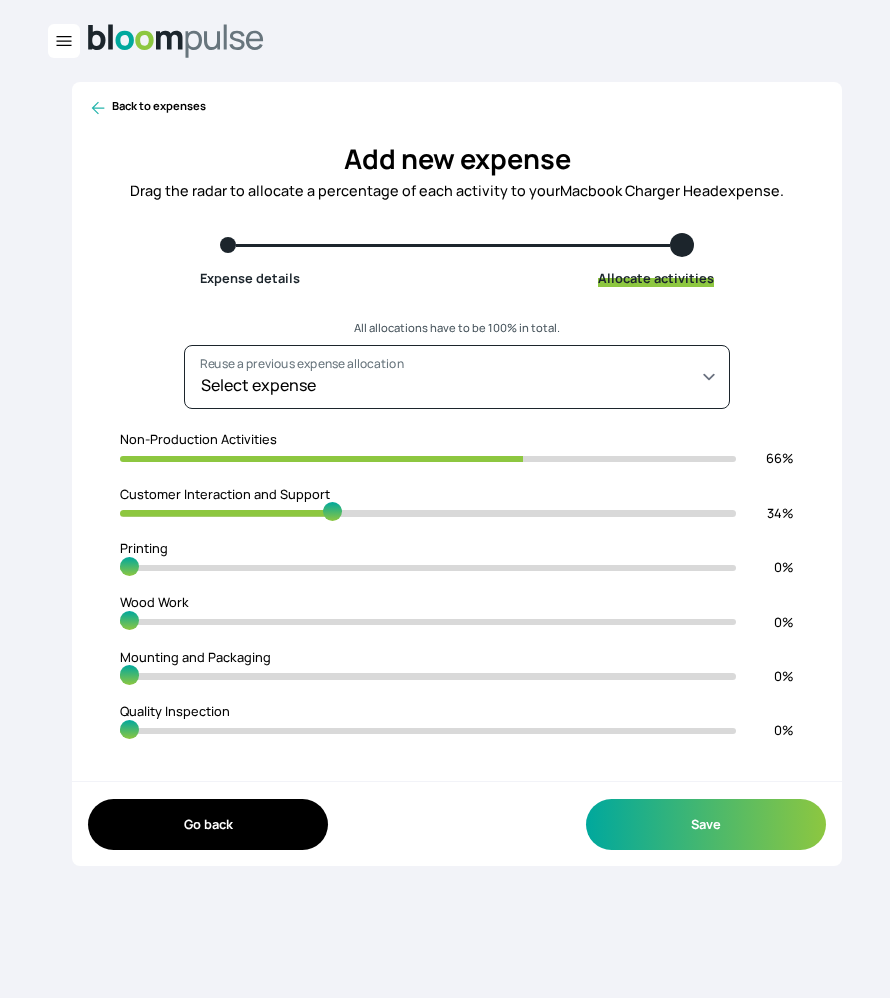 type on "35" 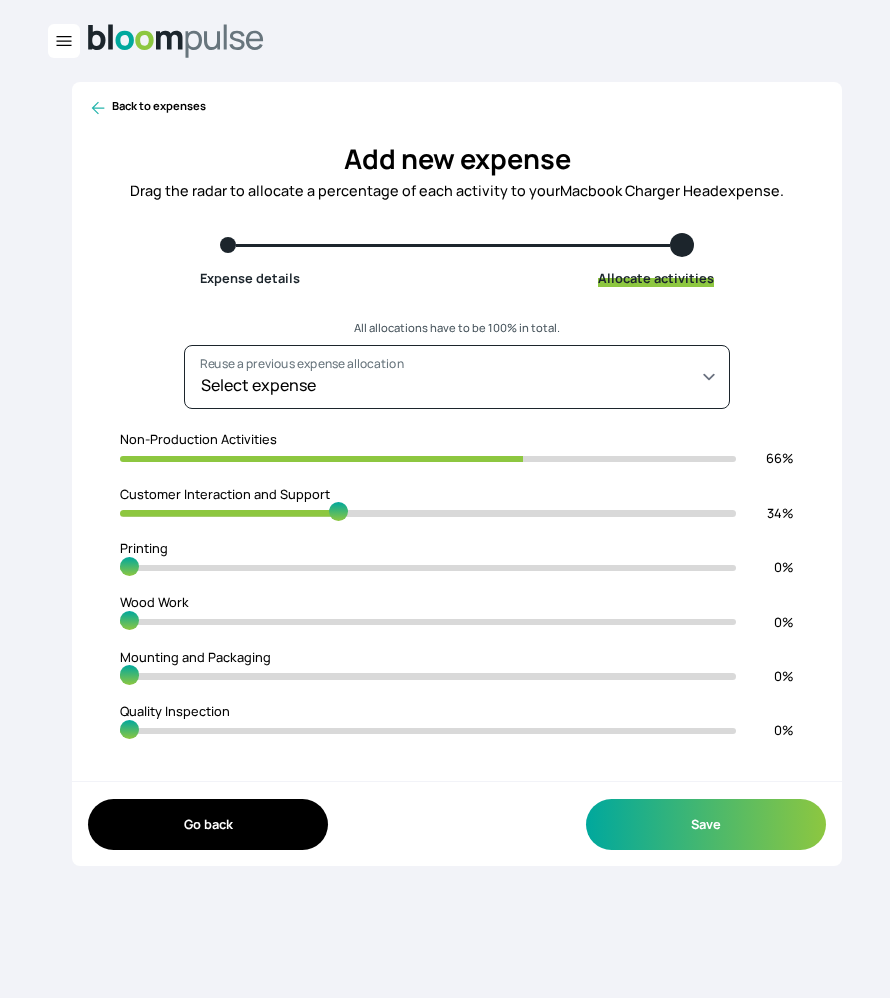 type on "64" 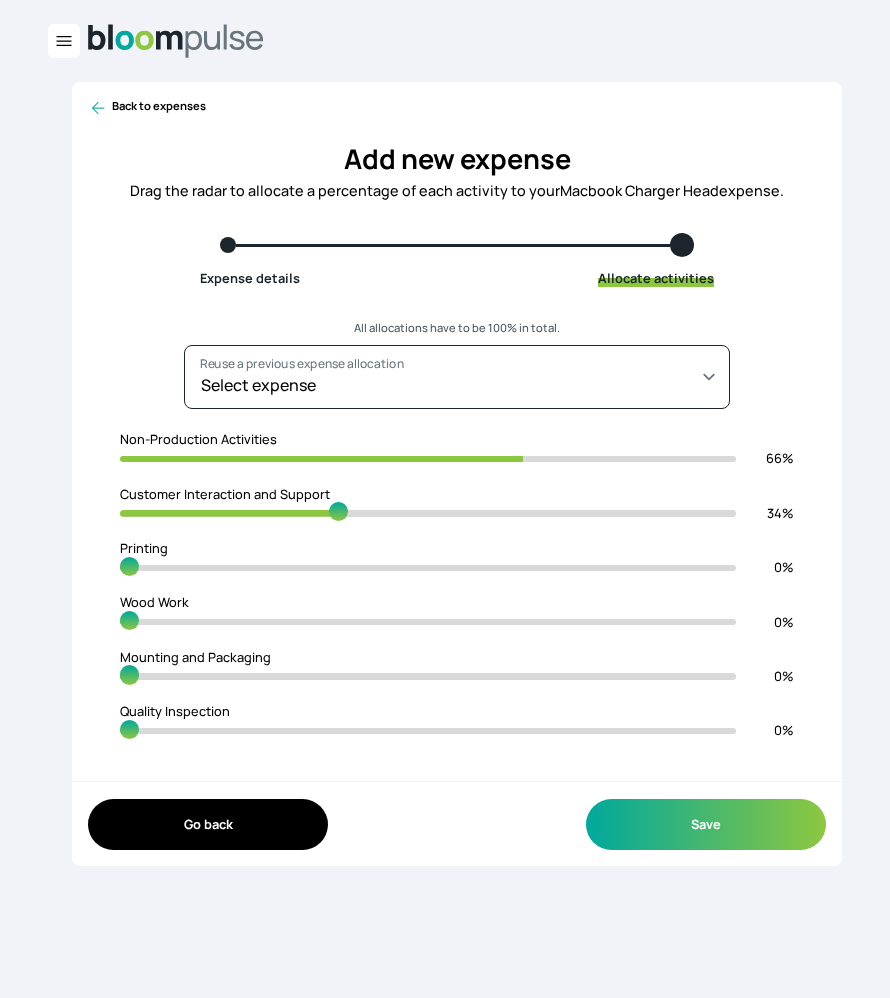 type on "36" 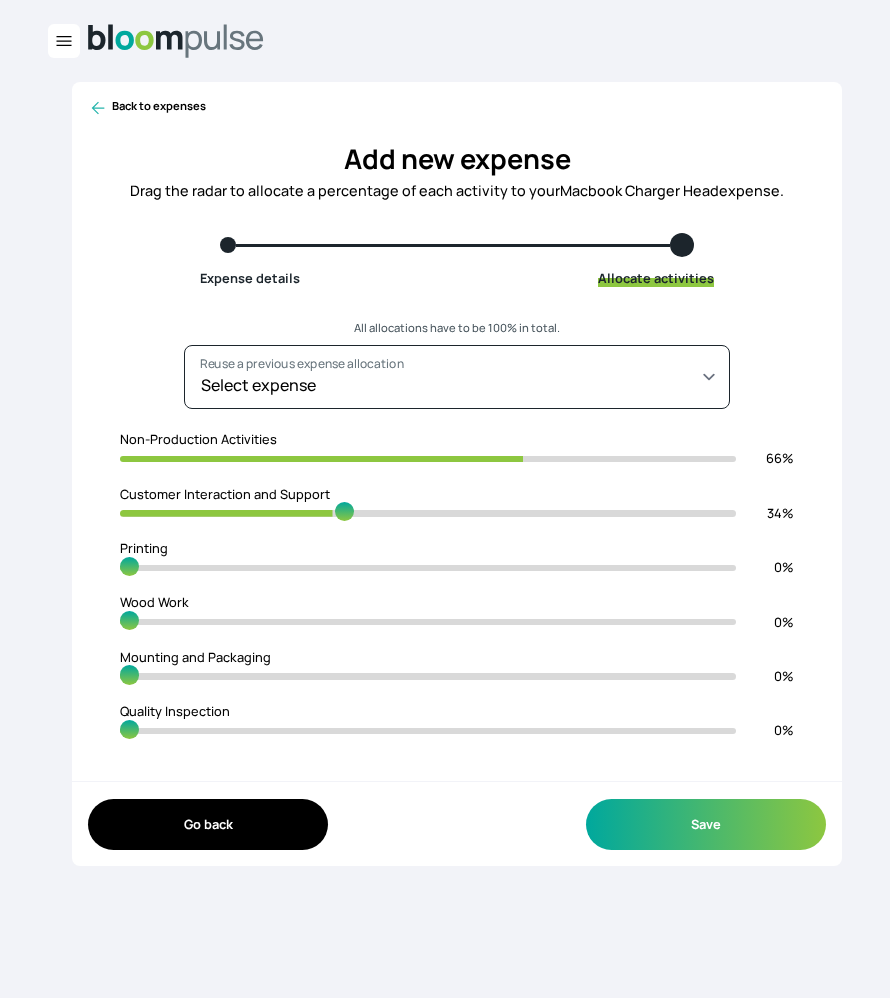 type on "63" 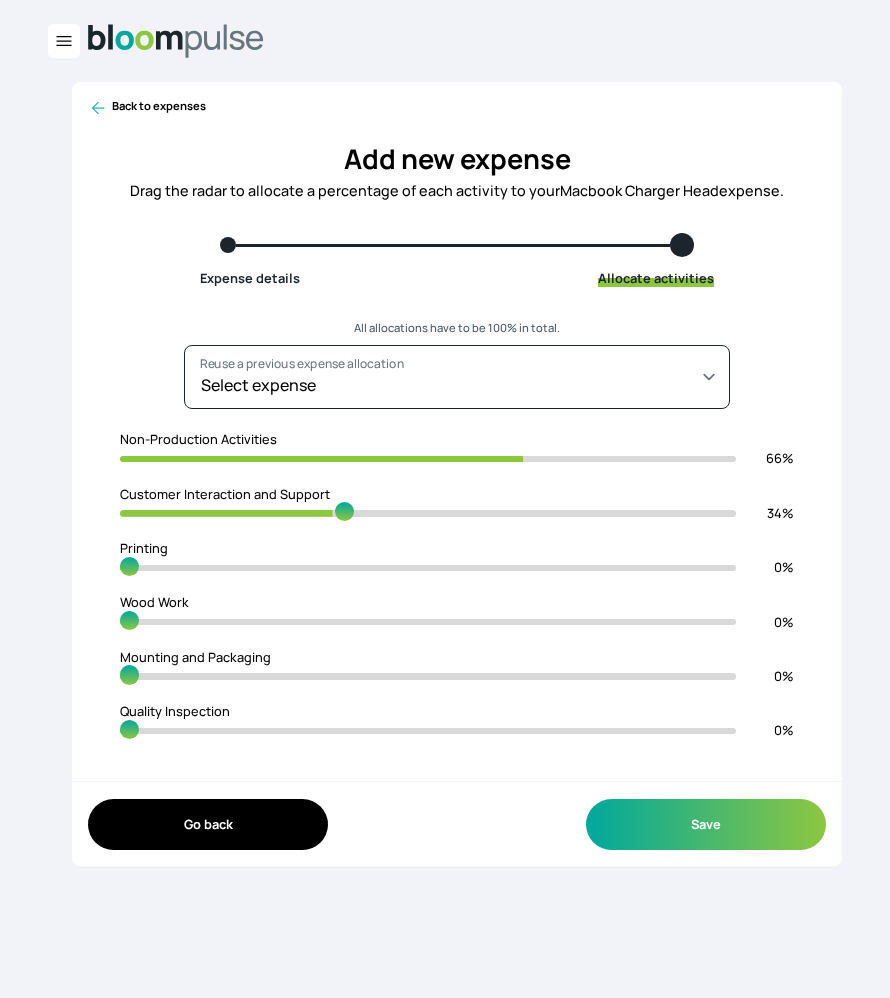 type on "37" 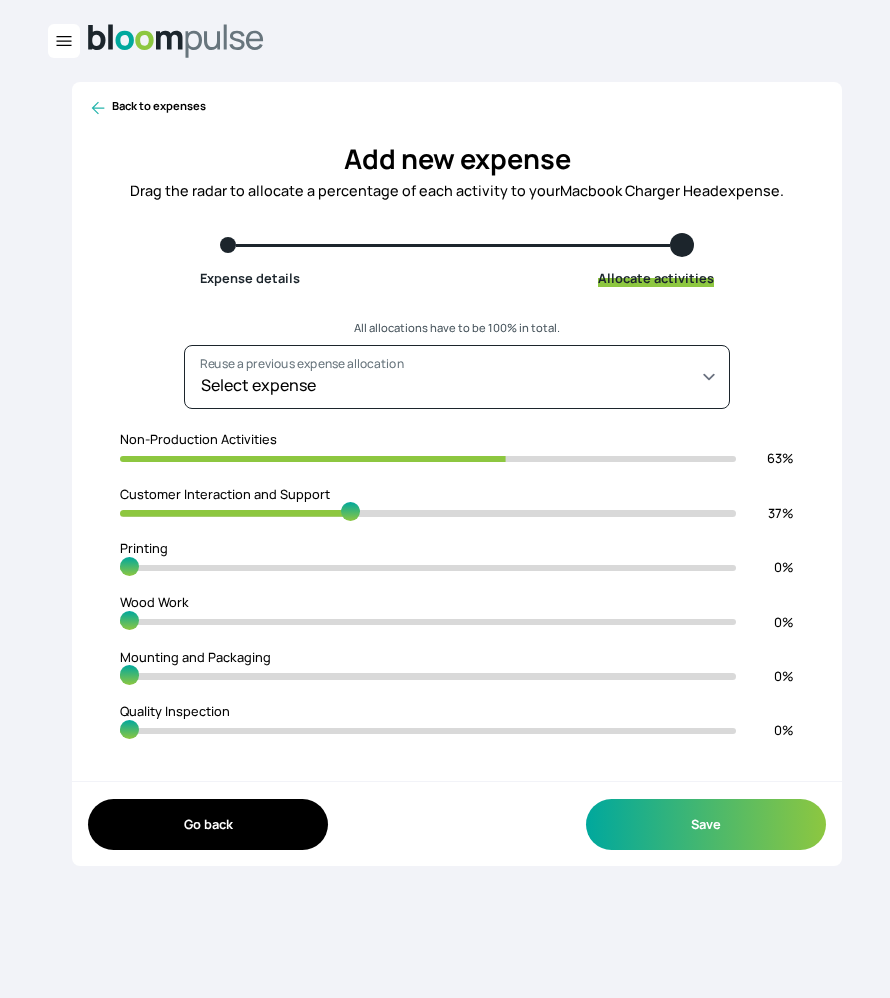 type on "62" 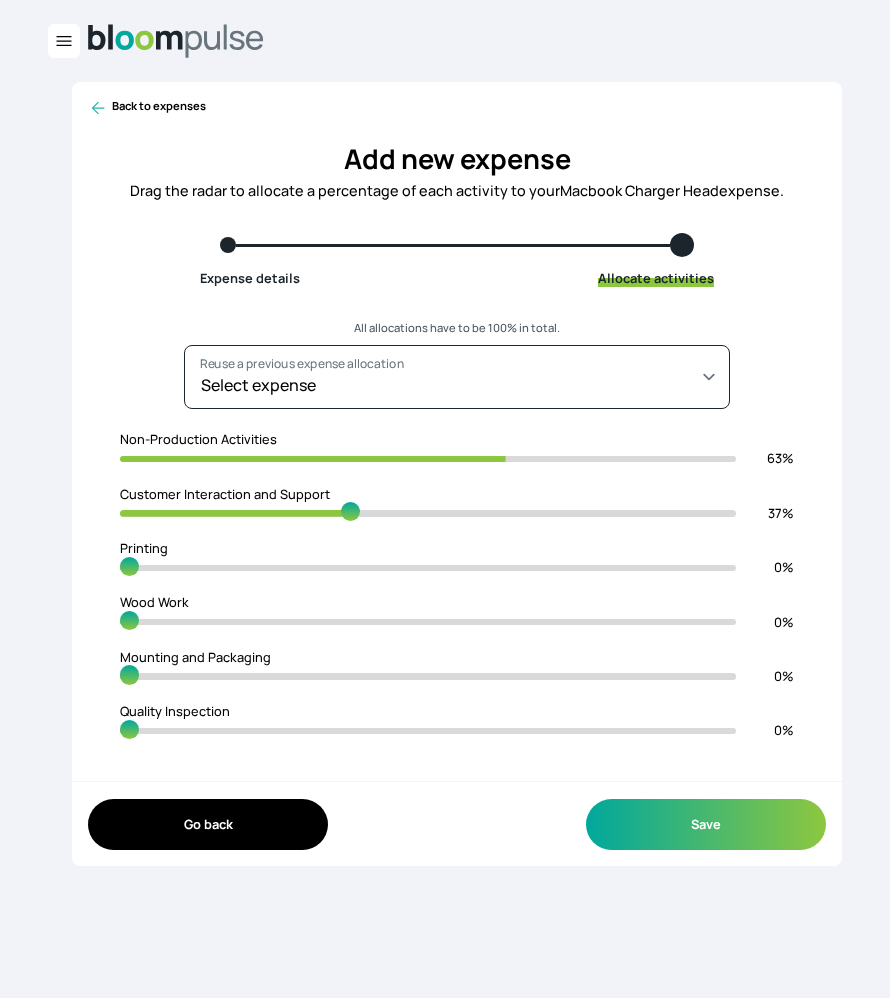 type on "38" 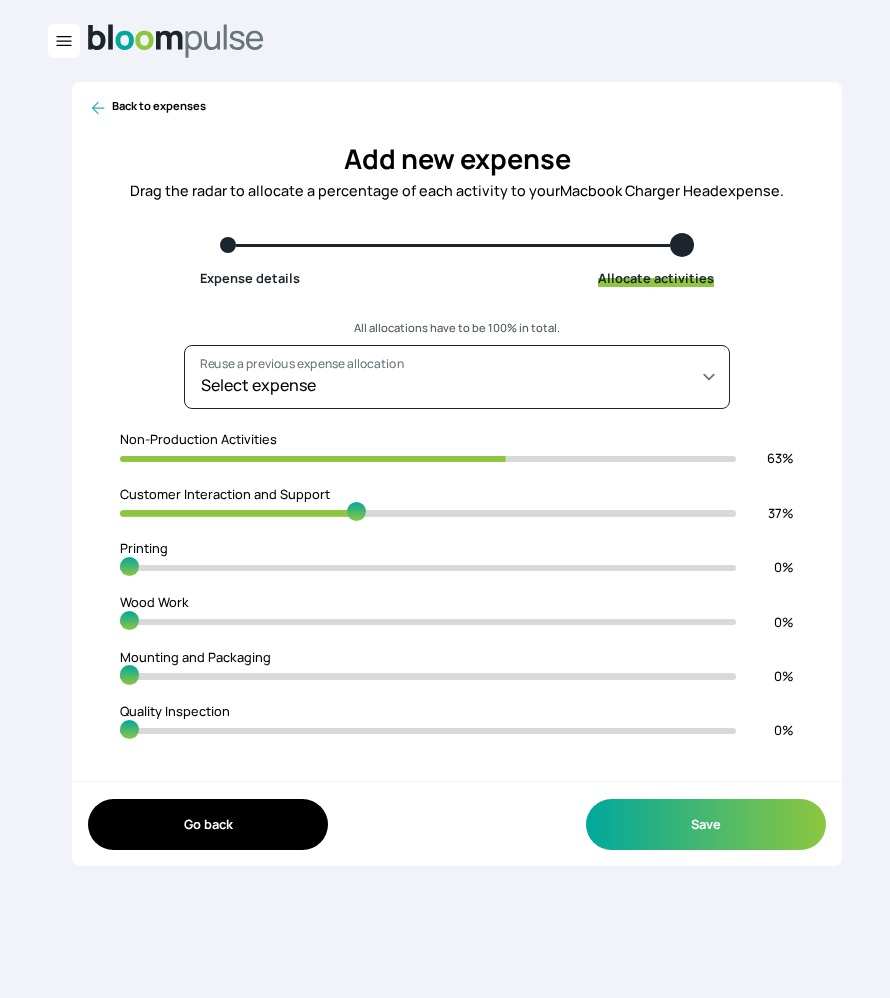 type on "61" 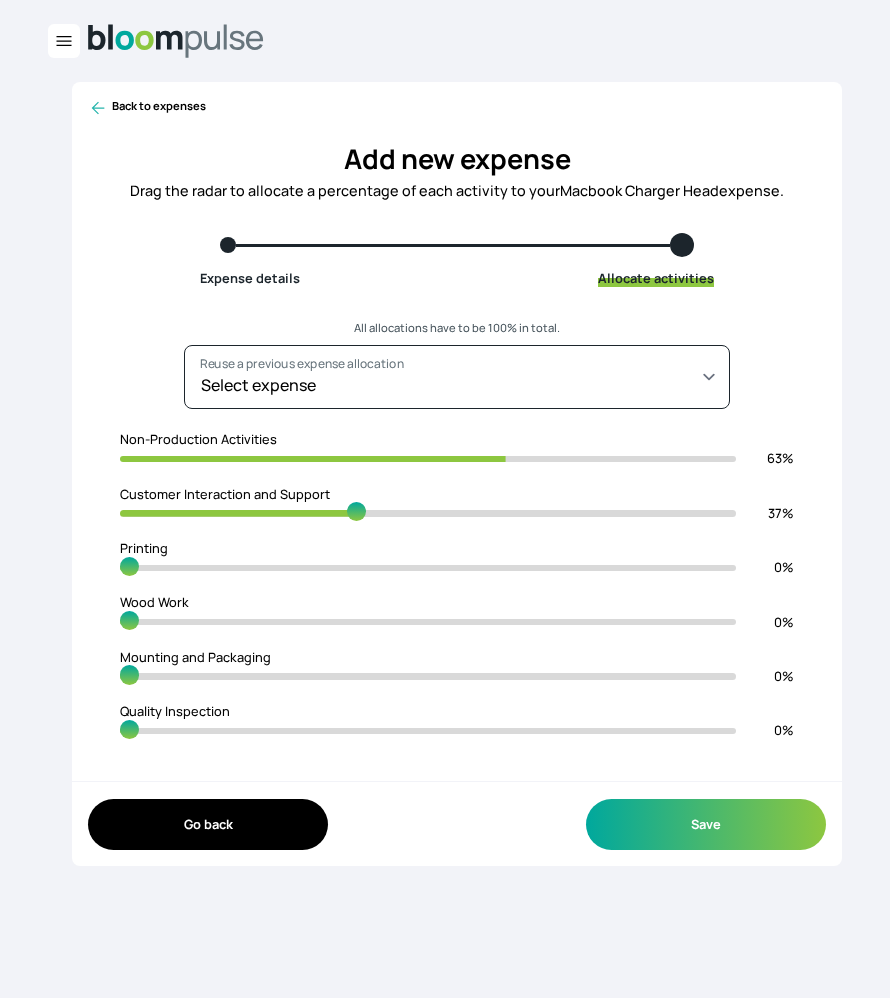 type on "39" 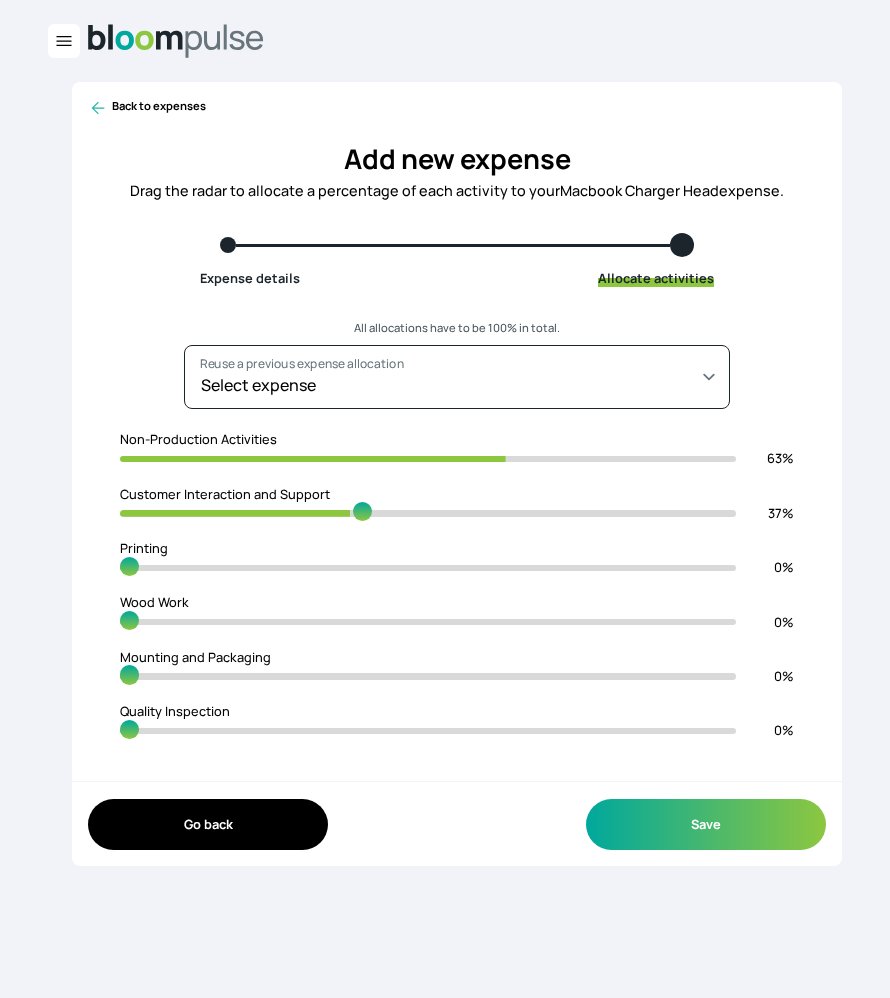 type on "60" 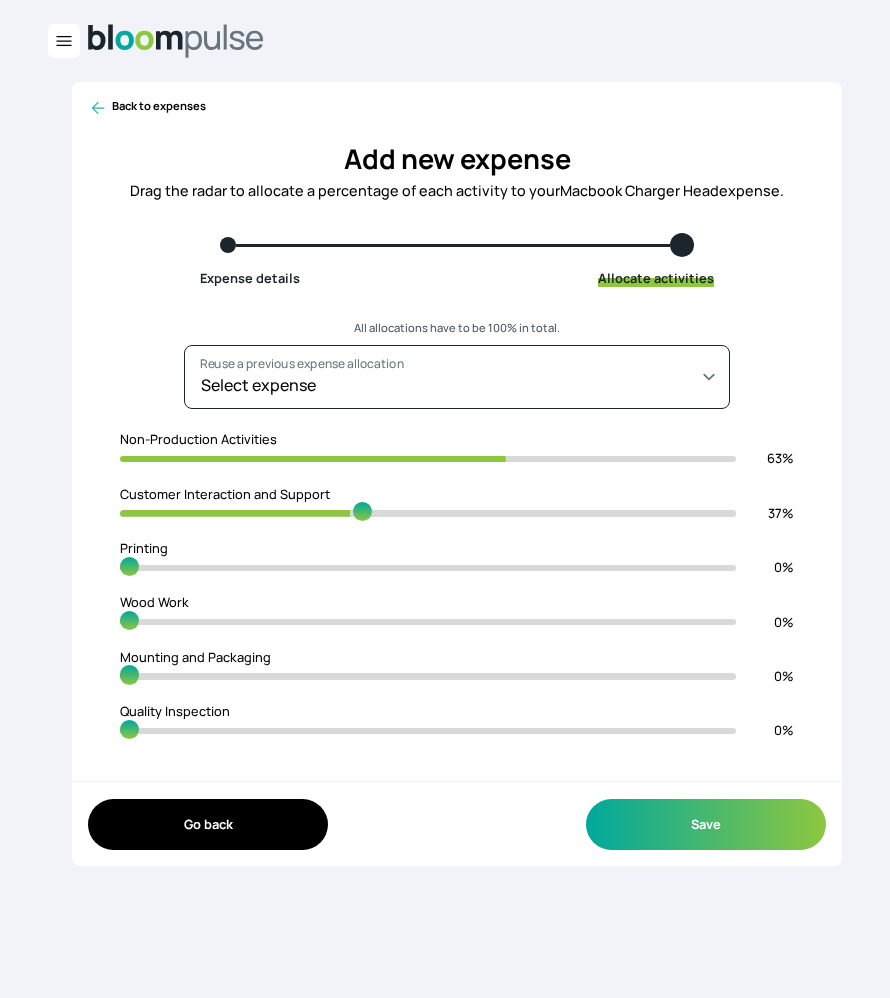 type on "40" 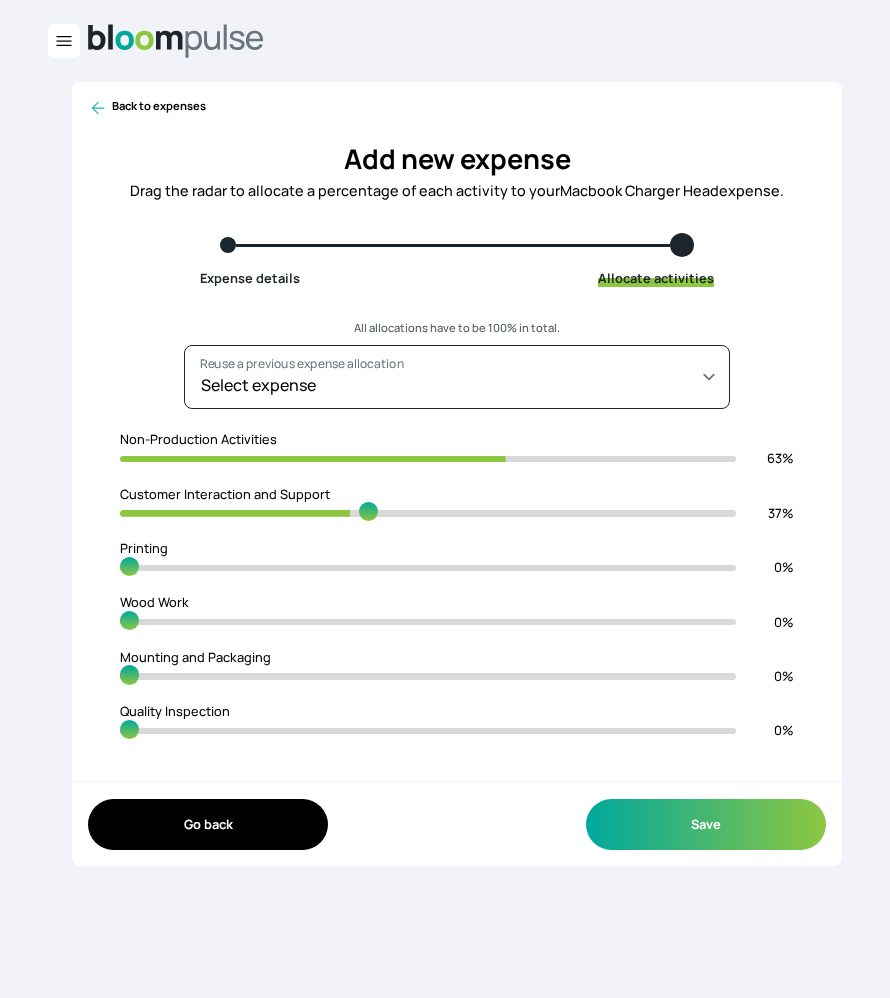 type on "59" 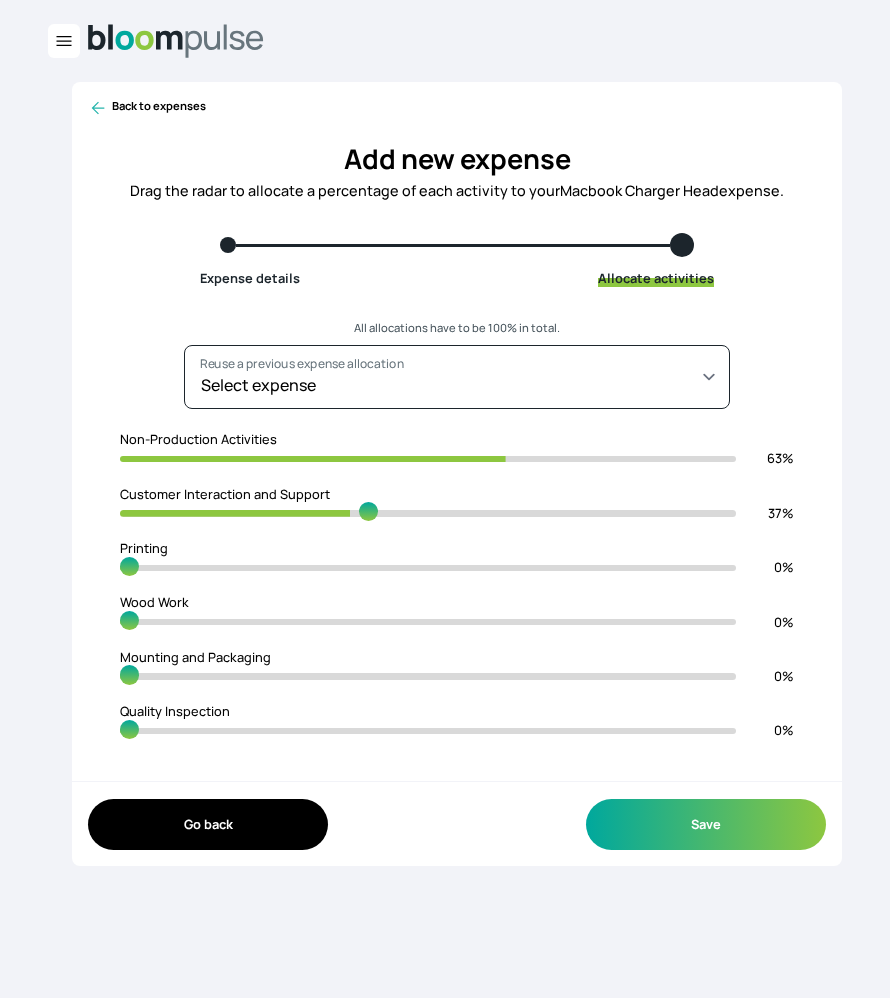 type on "41" 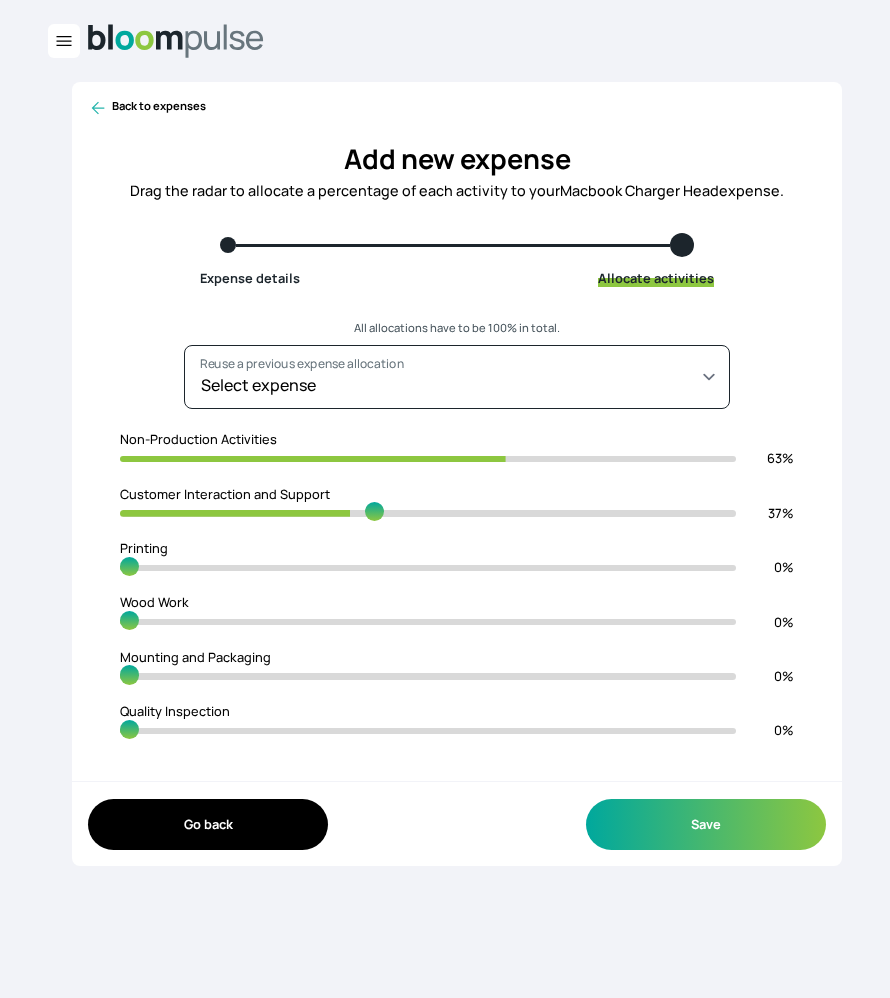 type on "58" 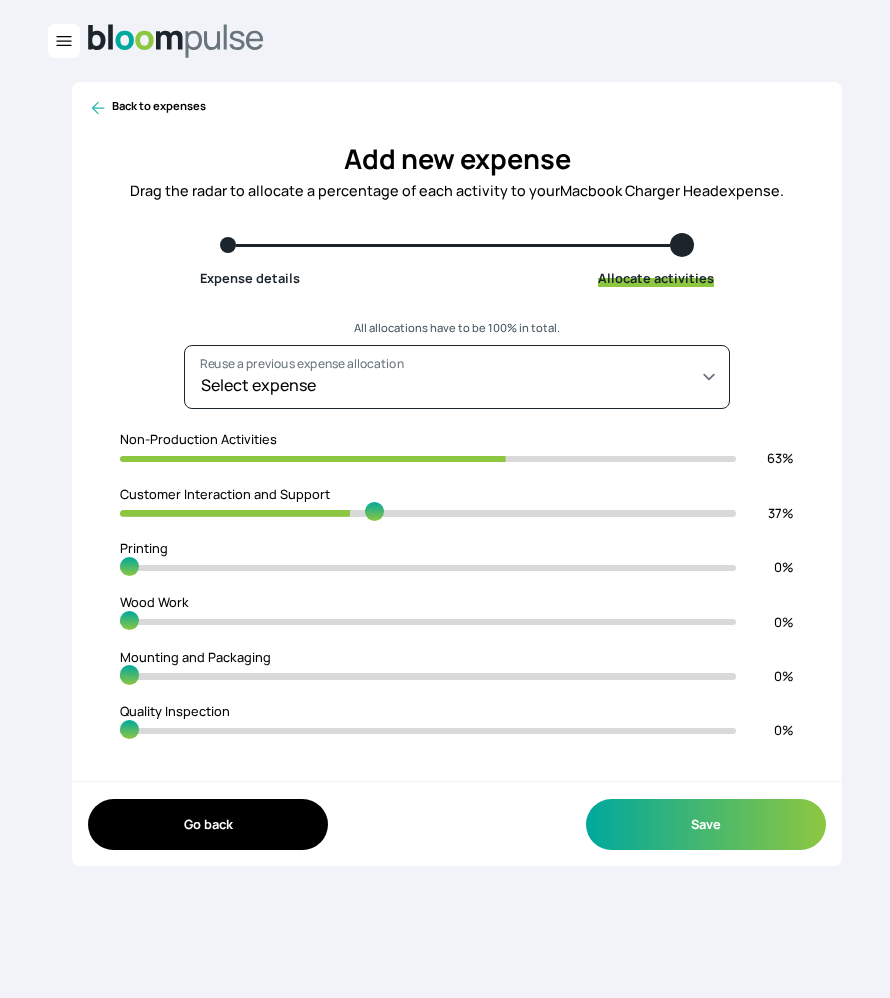 type on "42" 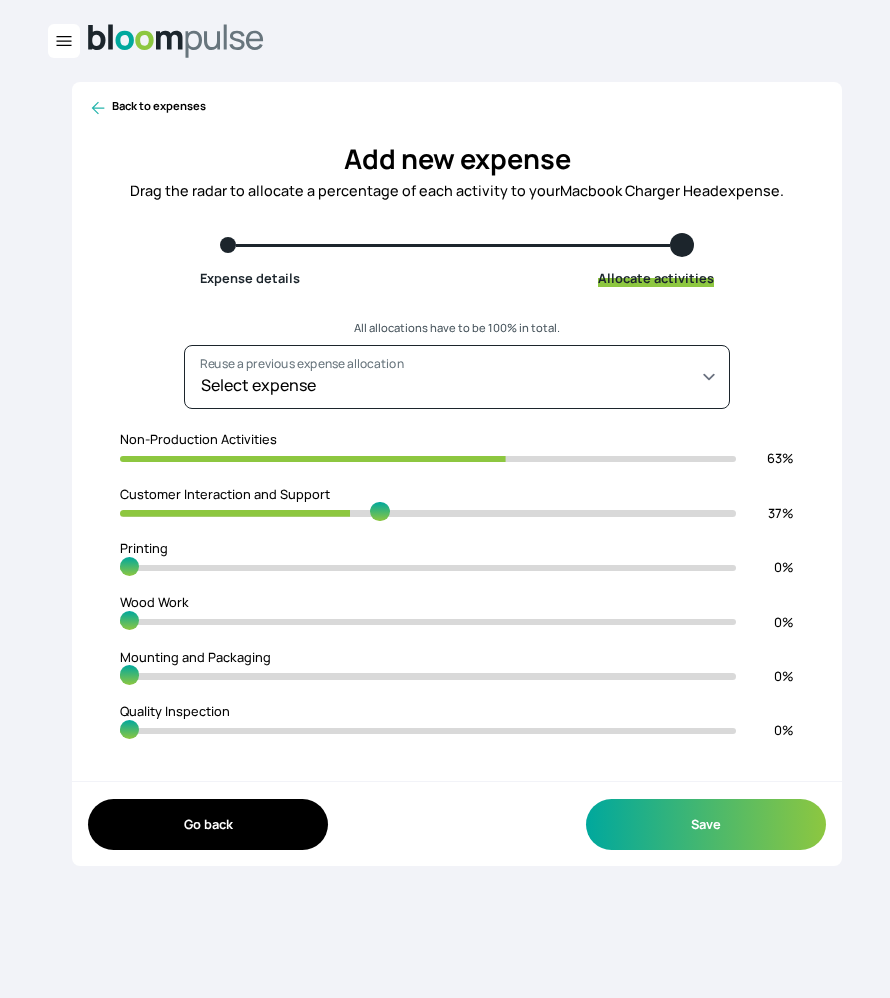 type on "57" 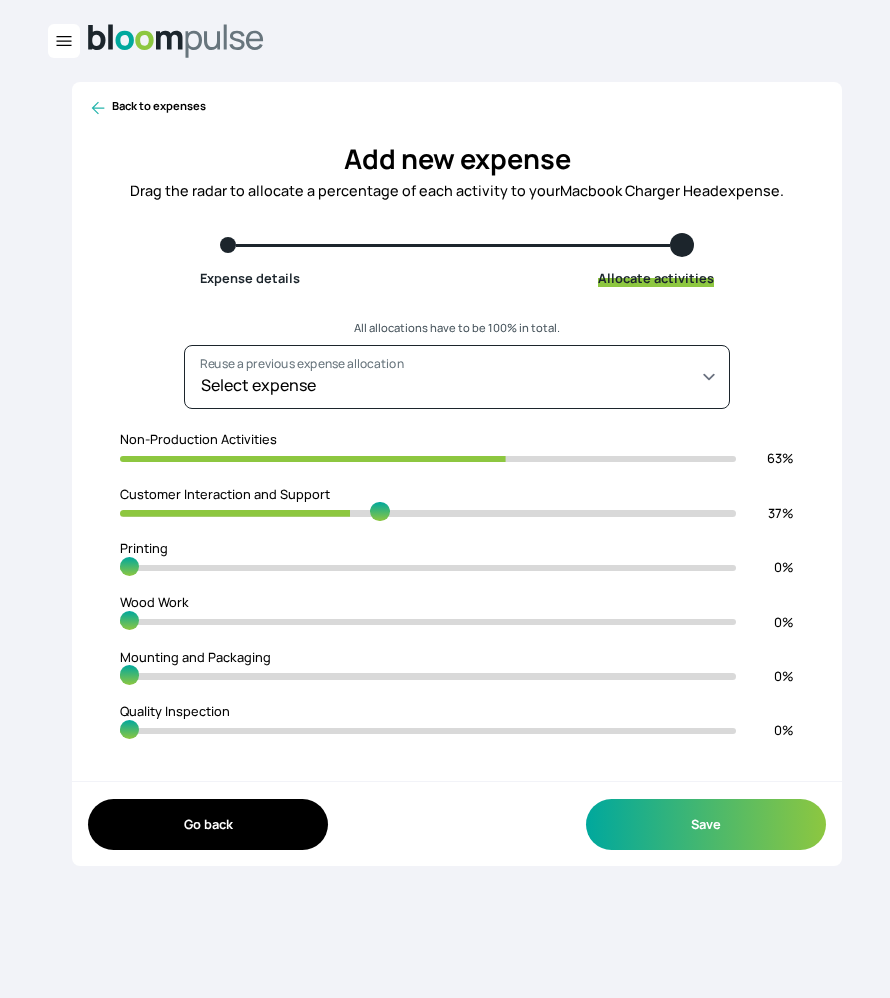 type on "43" 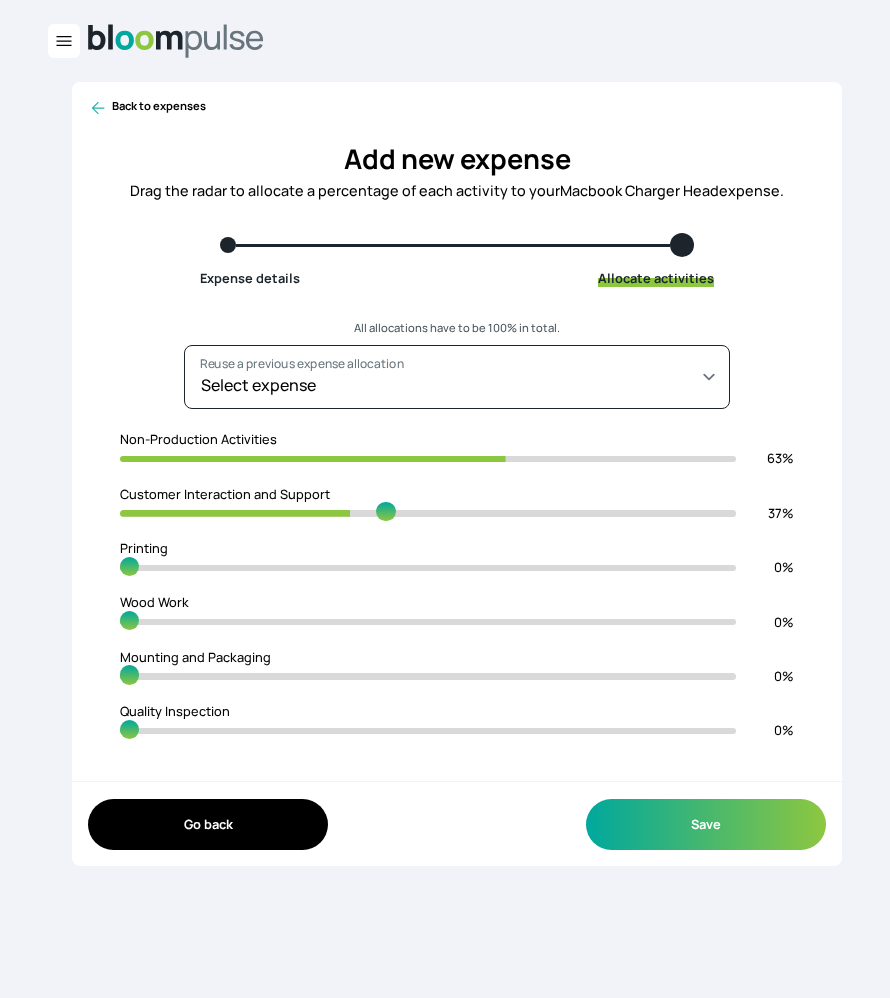 type on "56" 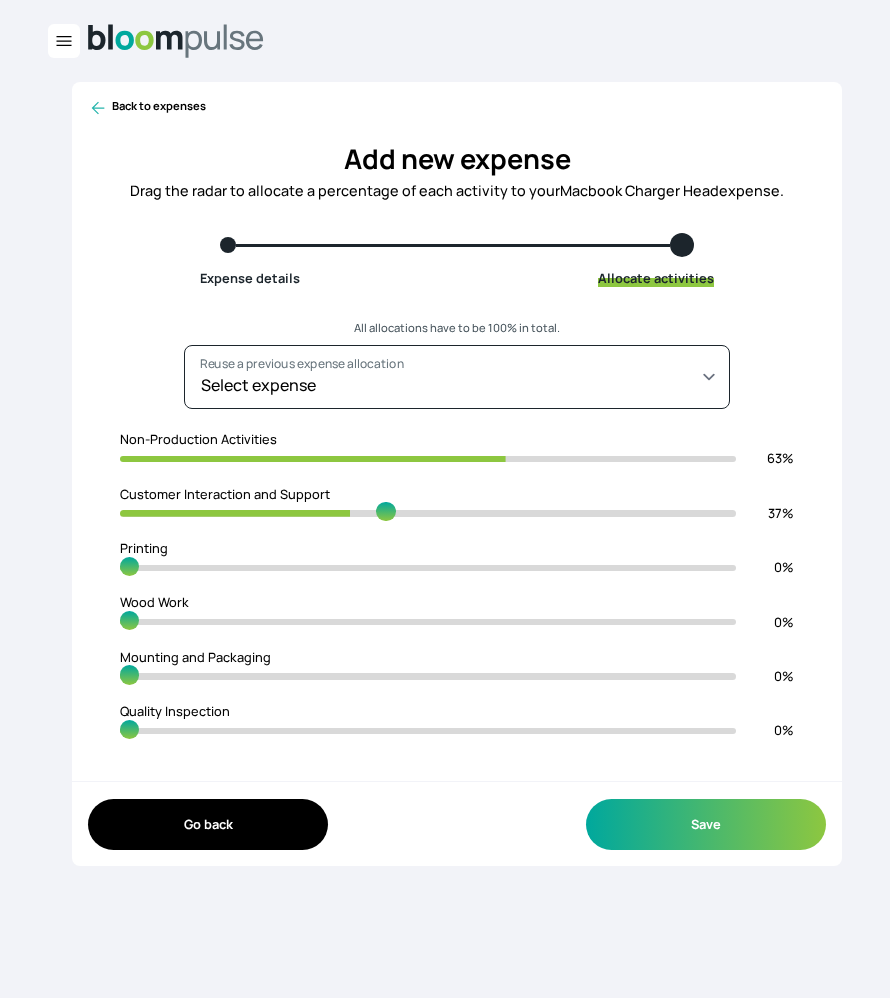 type on "44" 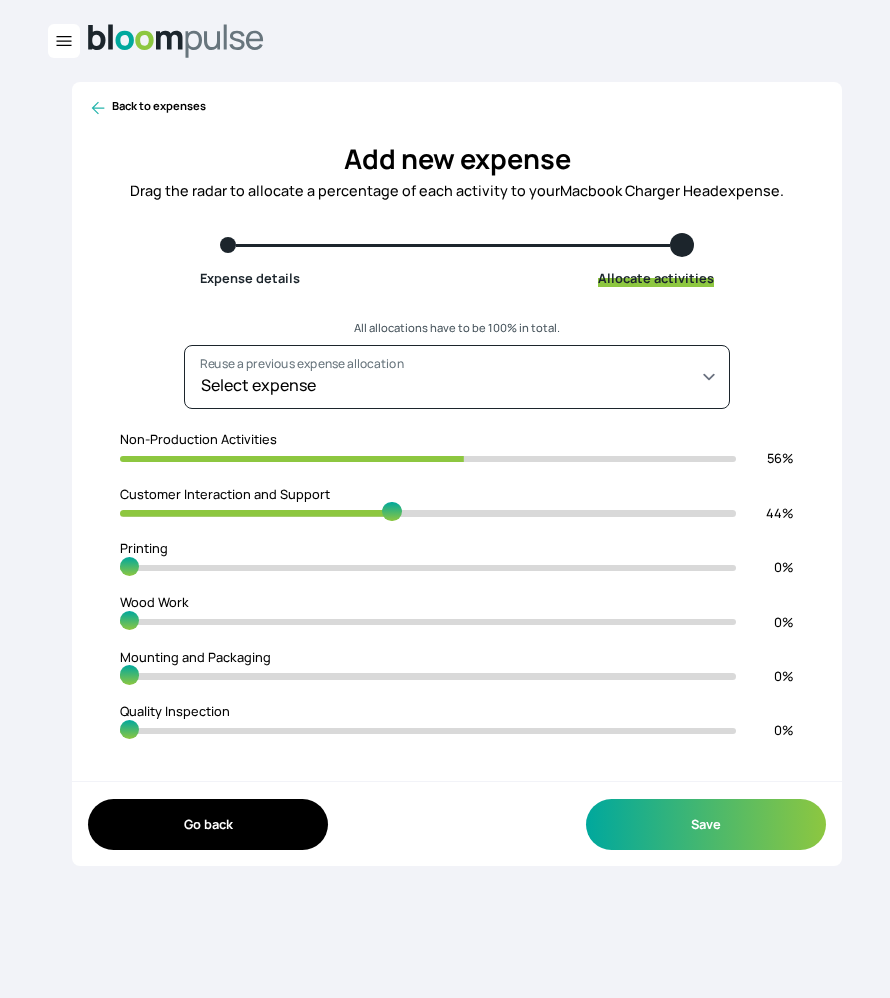 type on "55" 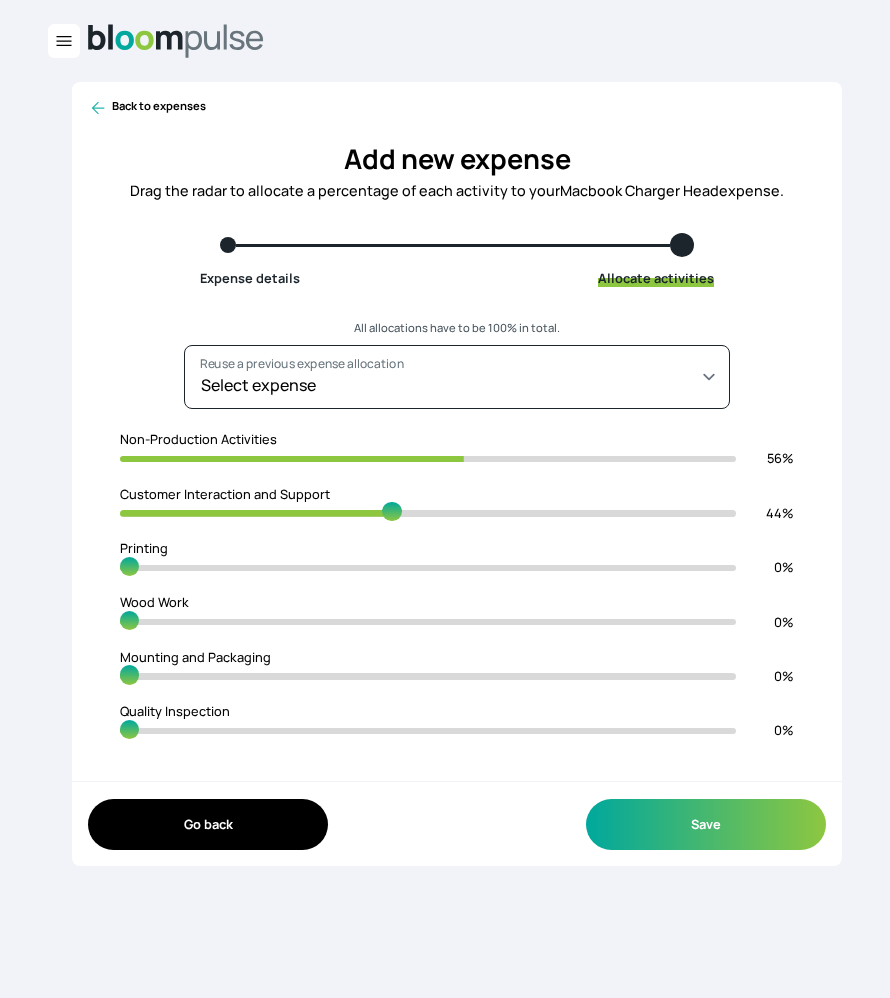 type on "45" 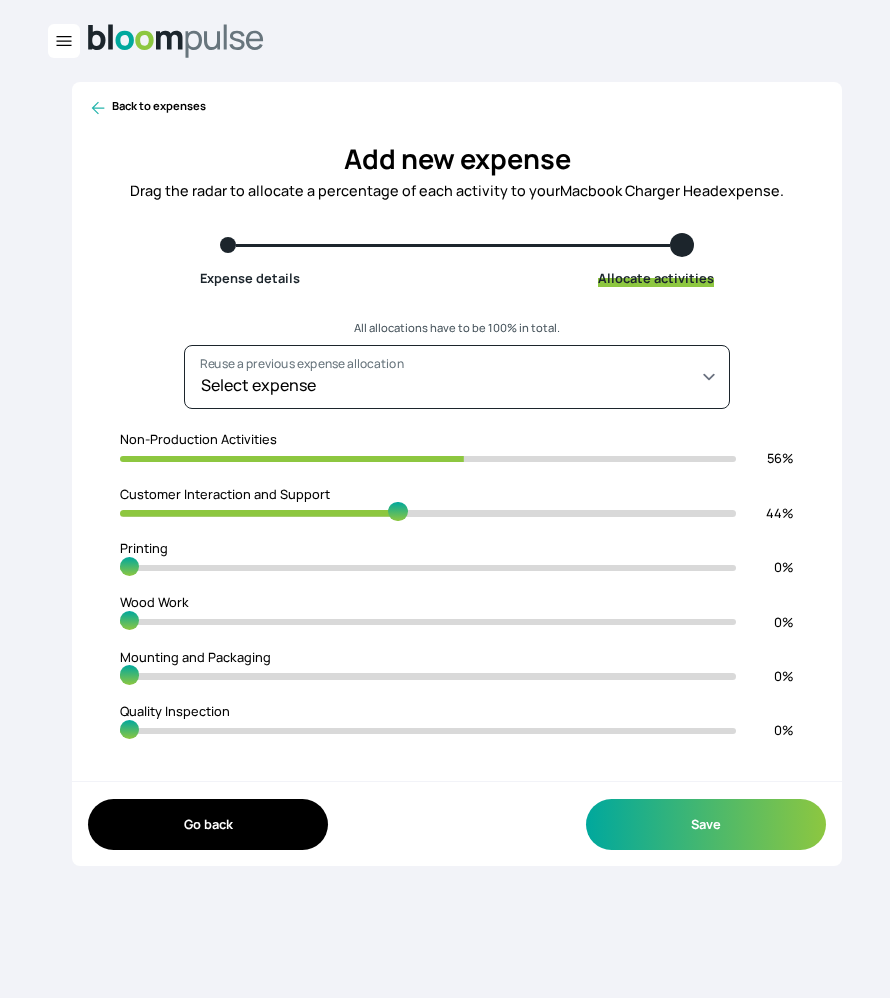 type on "54" 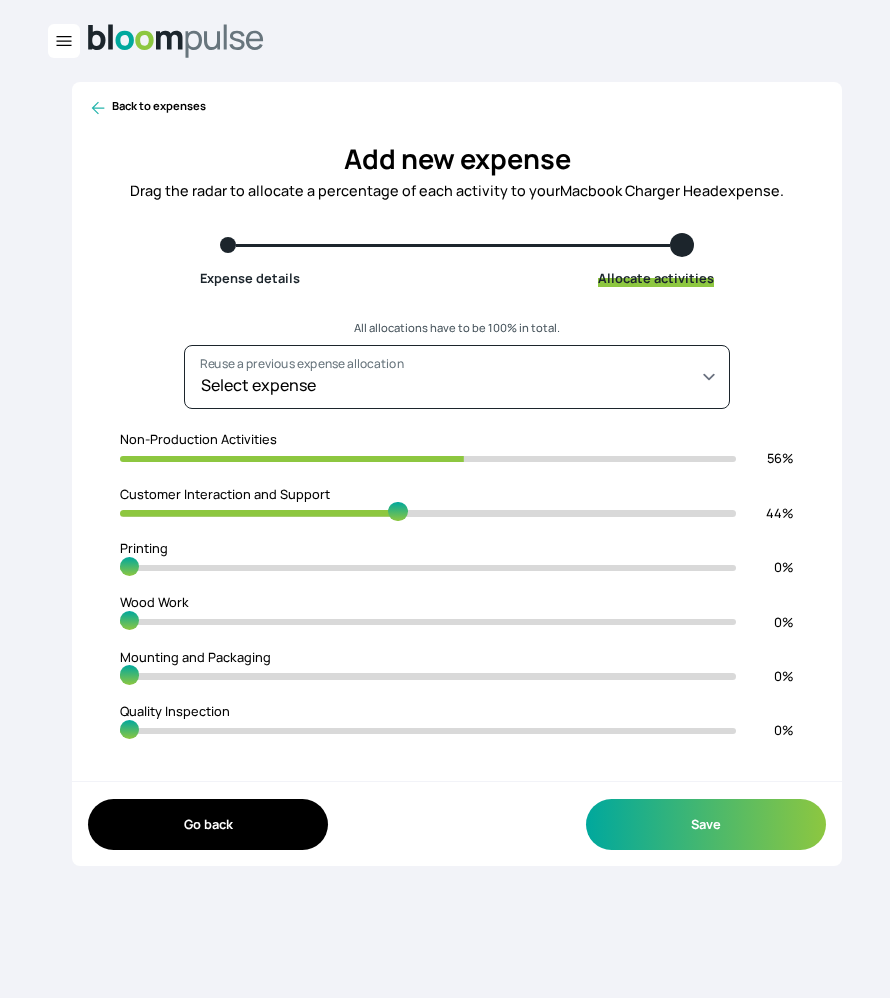 type on "46" 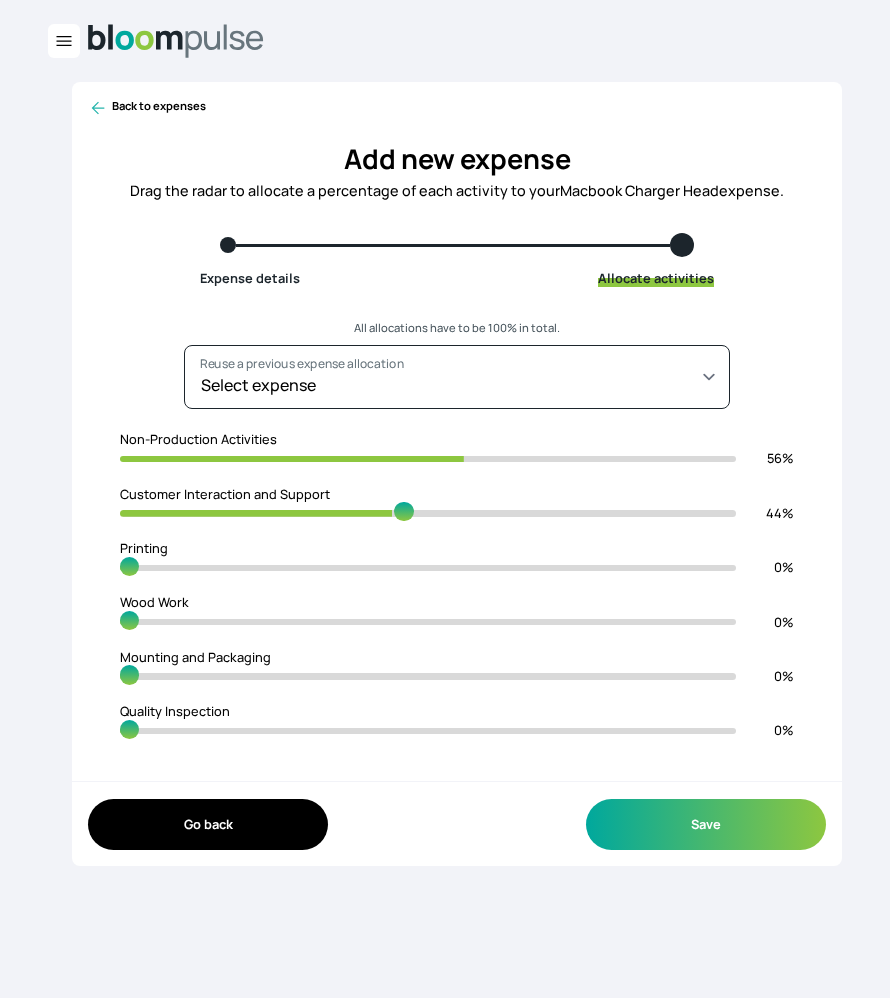 type on "53" 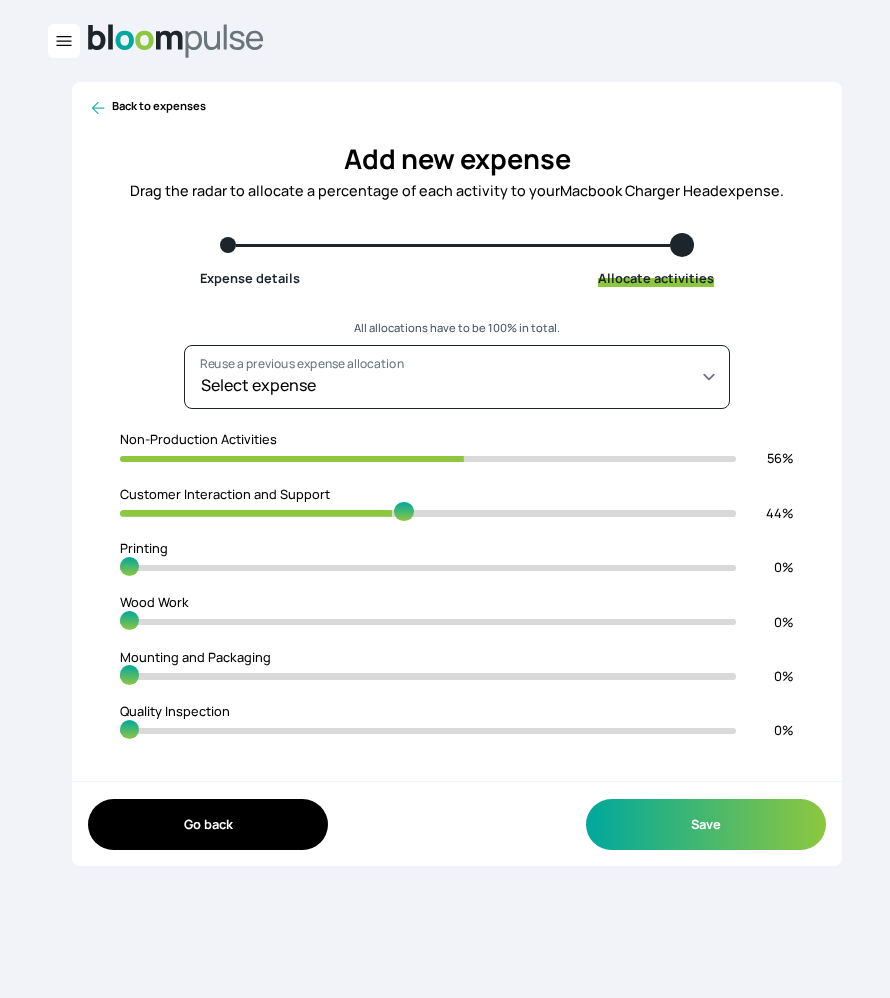 type on "47" 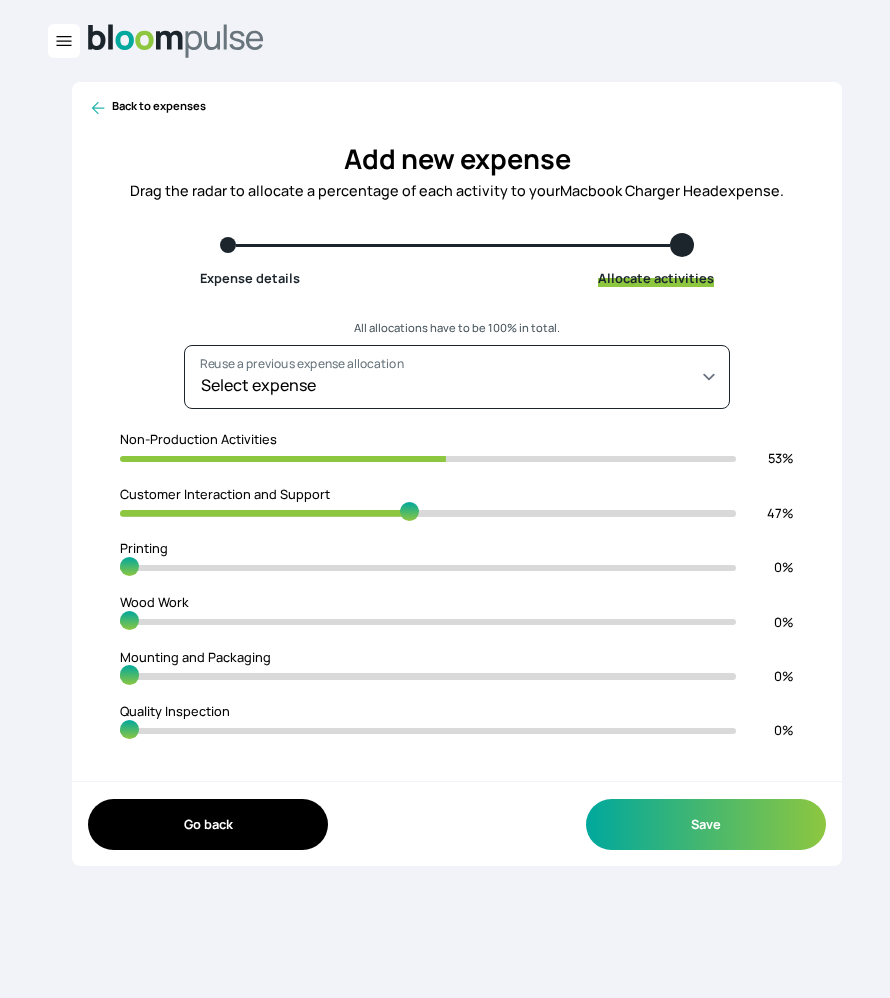 type on "52" 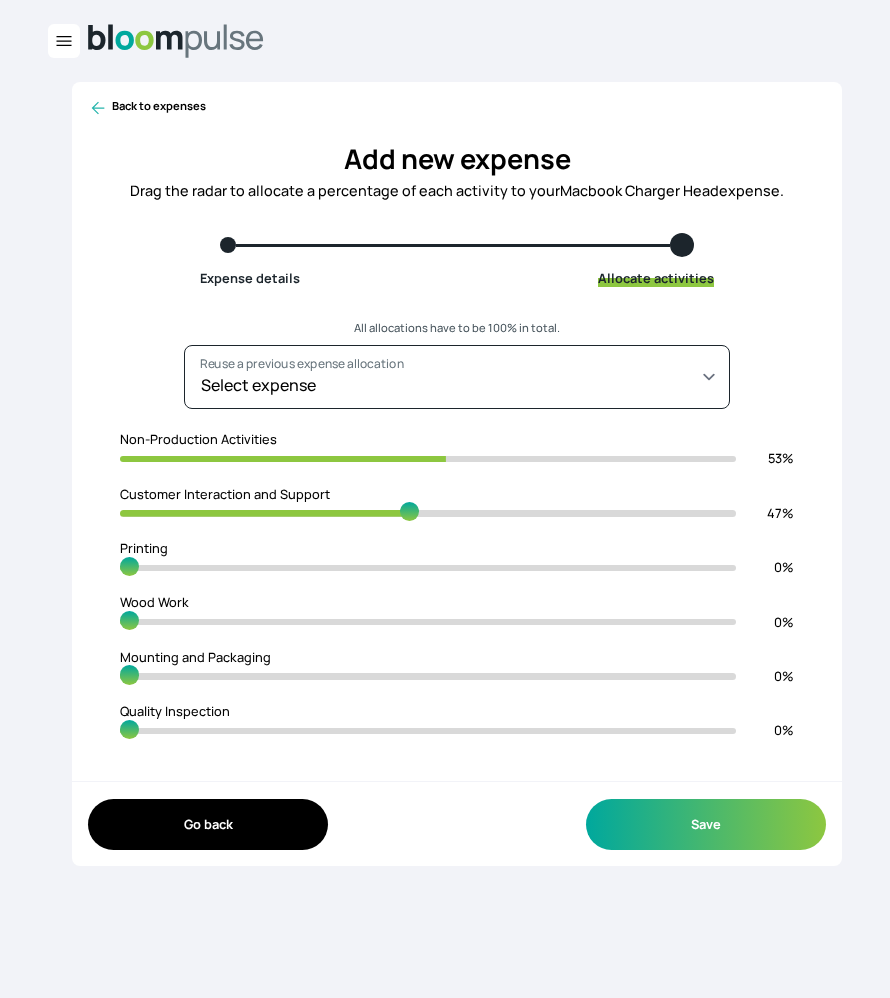 type on "48" 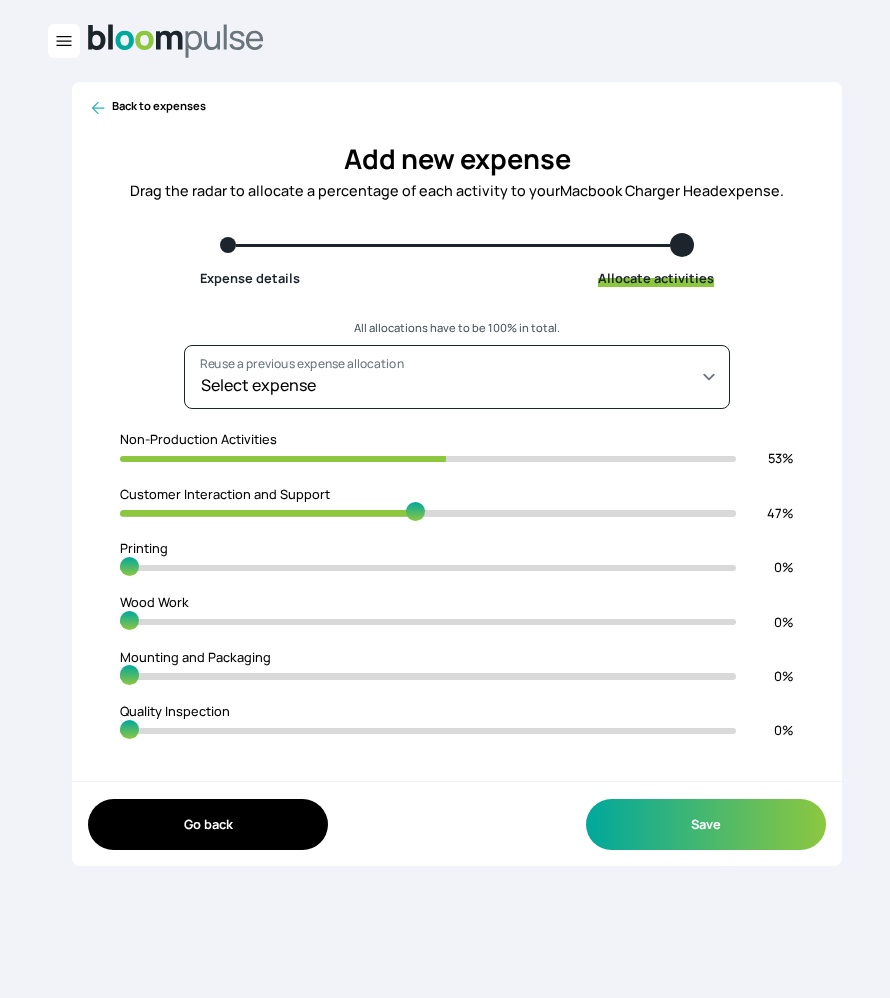 type on "51" 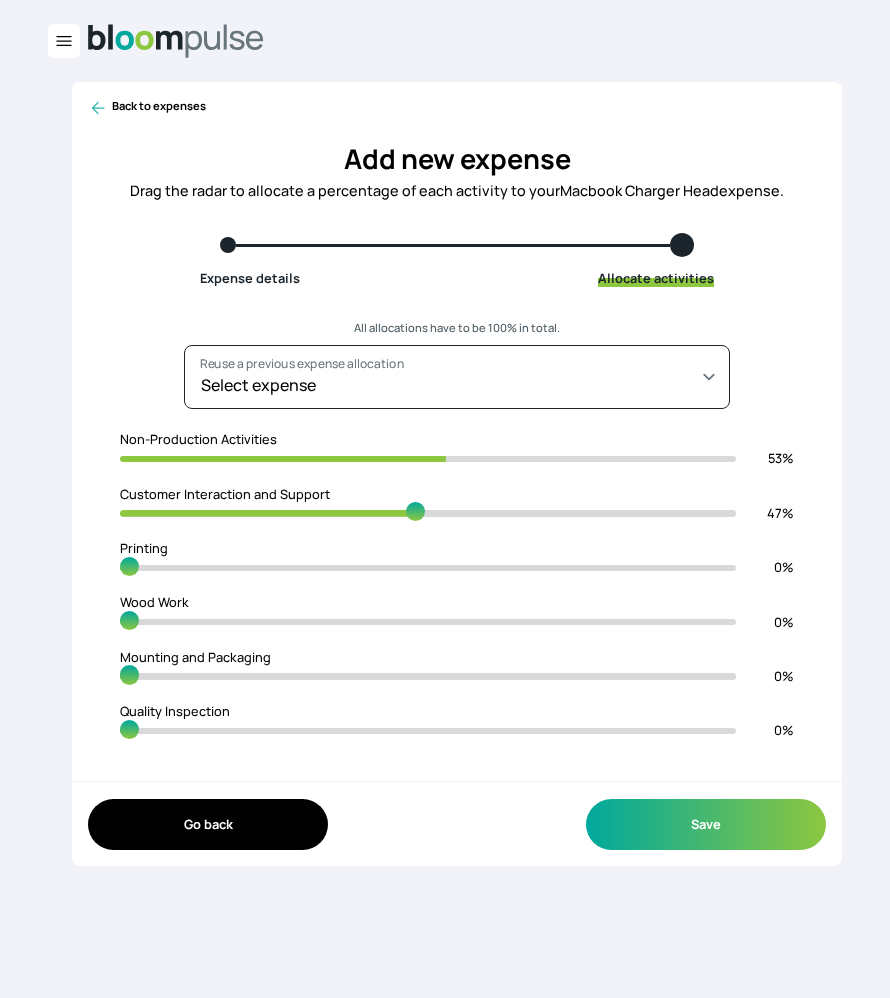 type on "49" 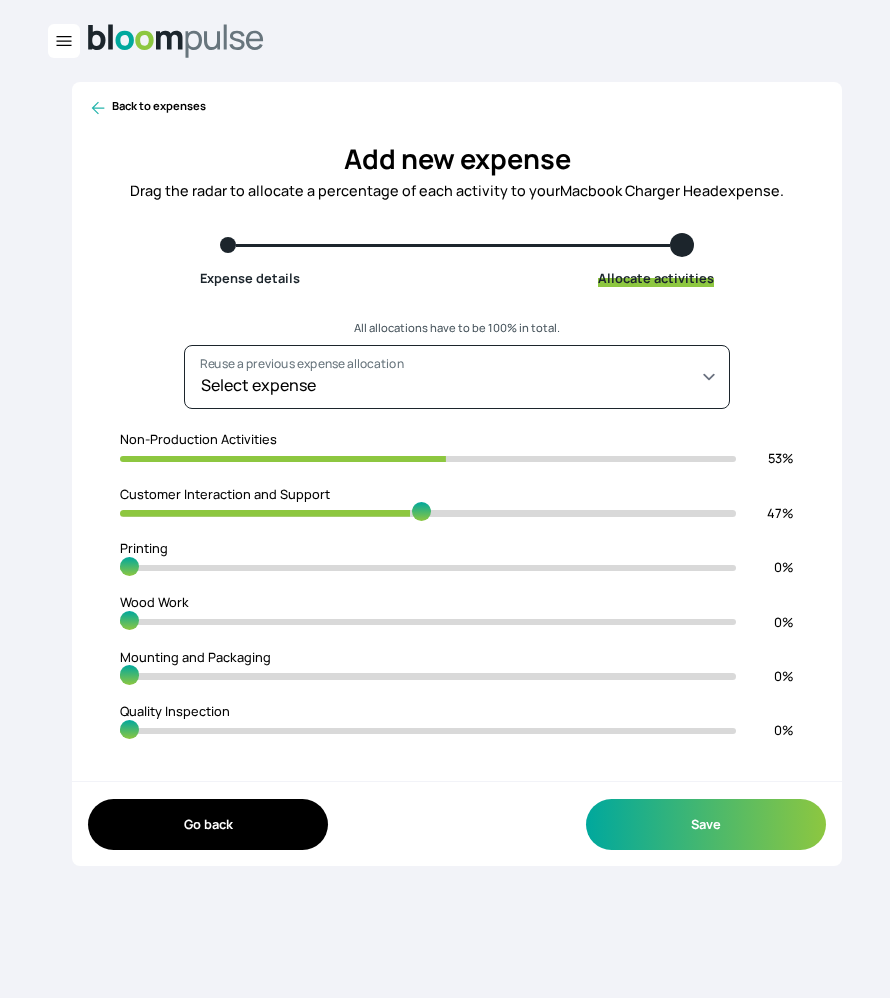 type on "50" 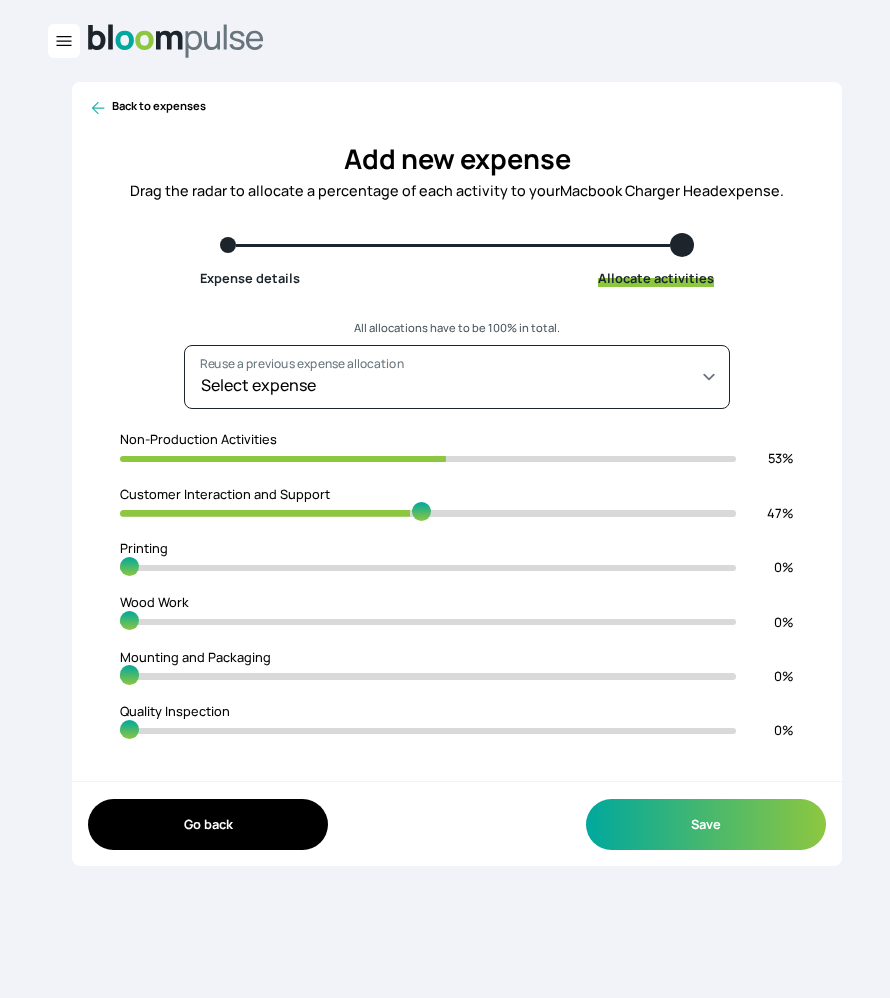 type on "50" 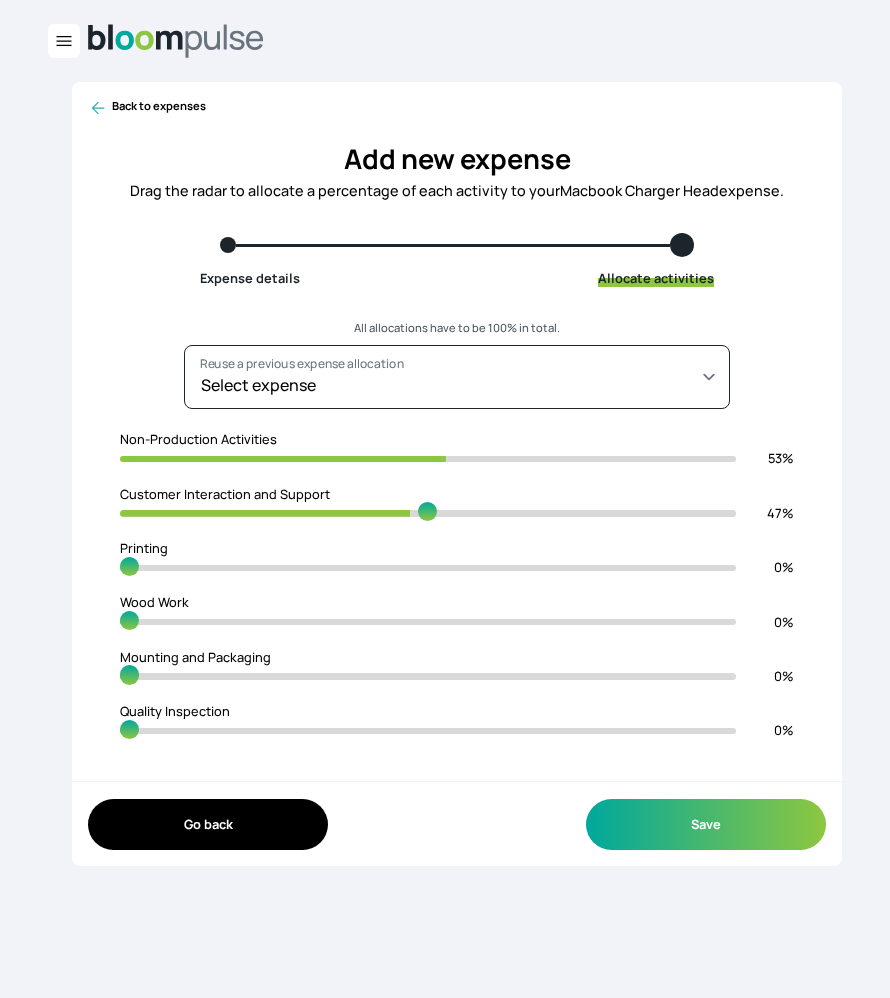 type on "49" 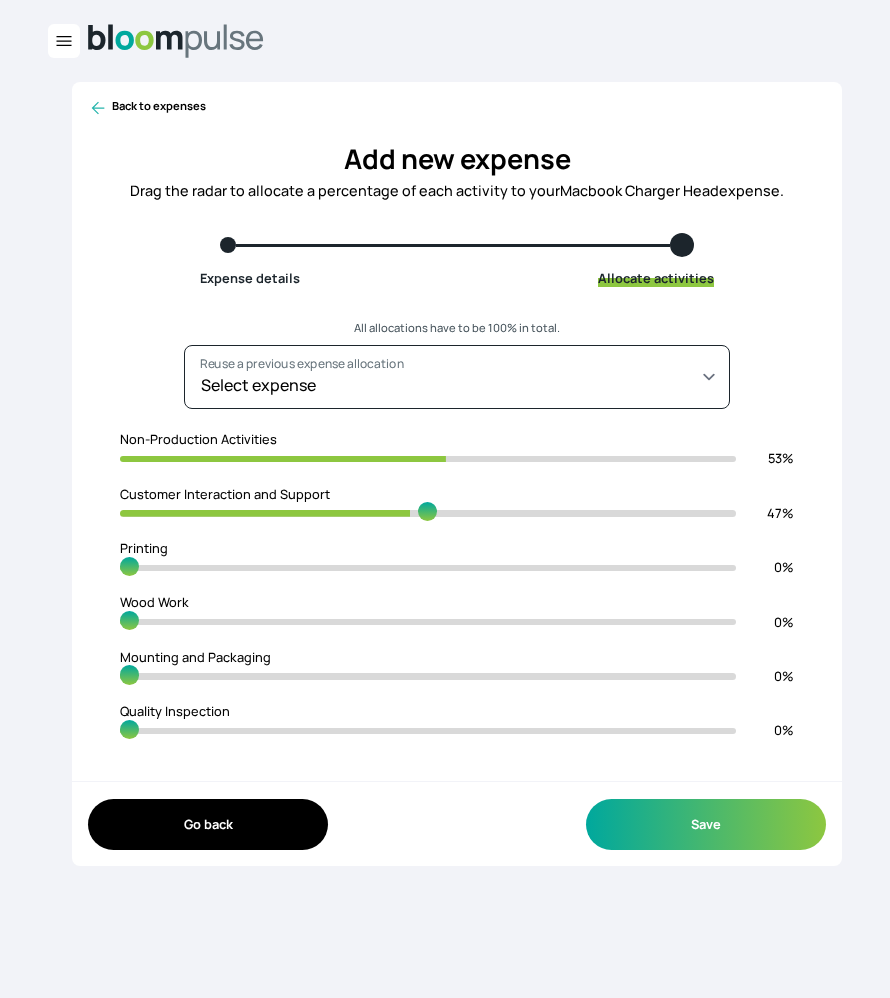 type on "51" 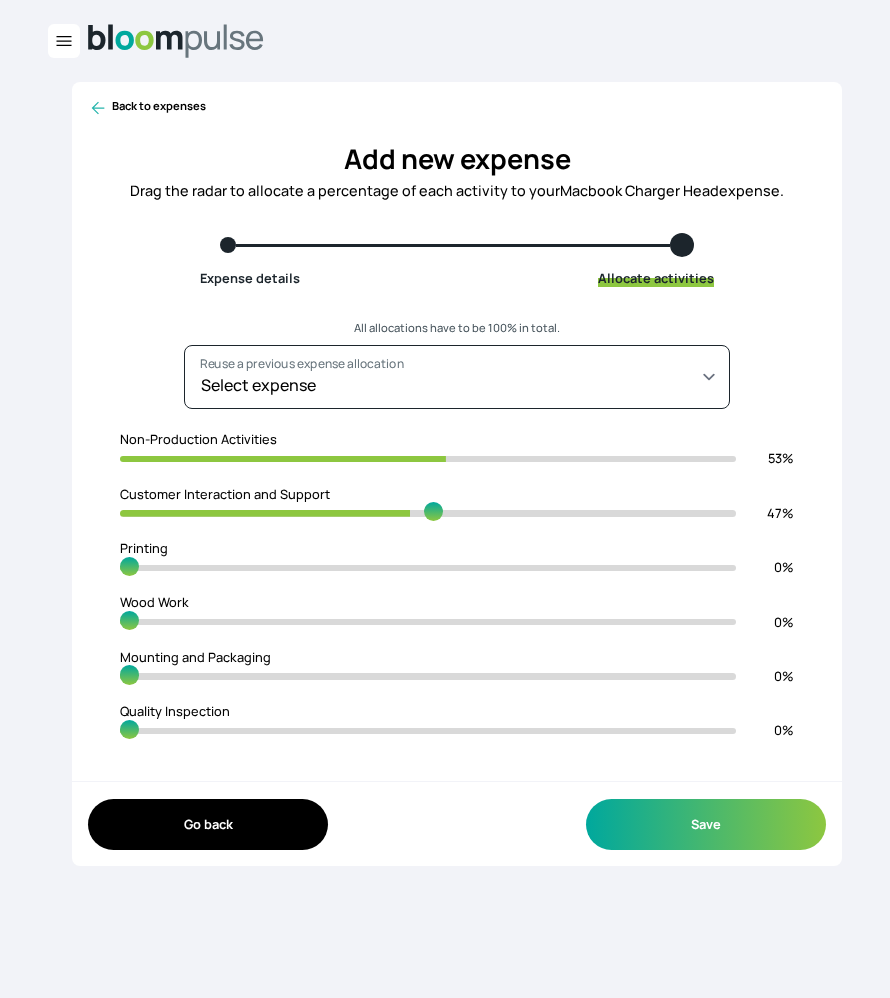 type on "48" 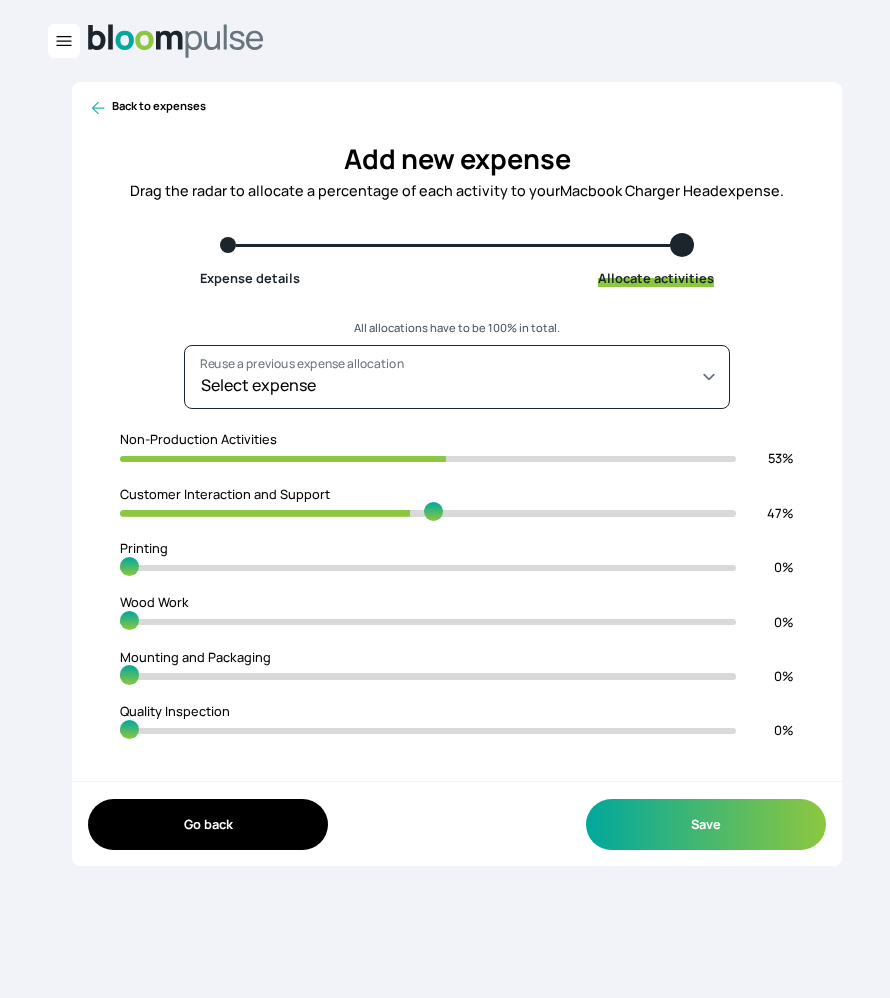 type on "52" 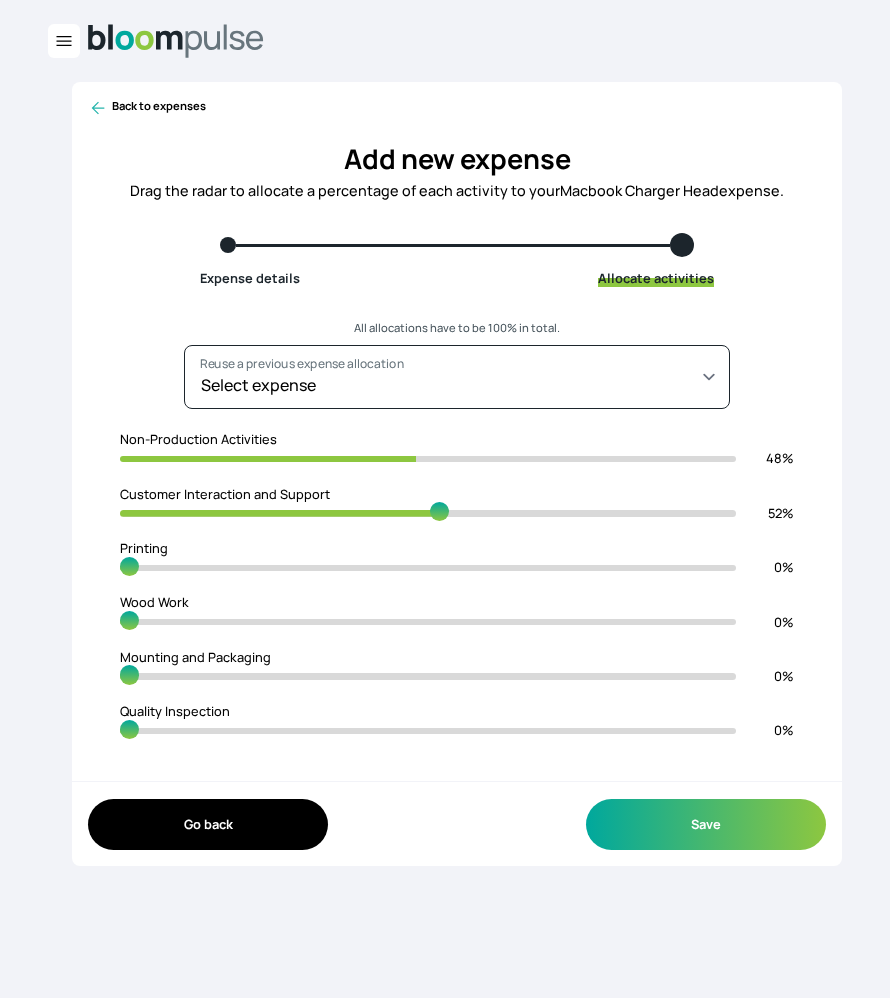 type on "47" 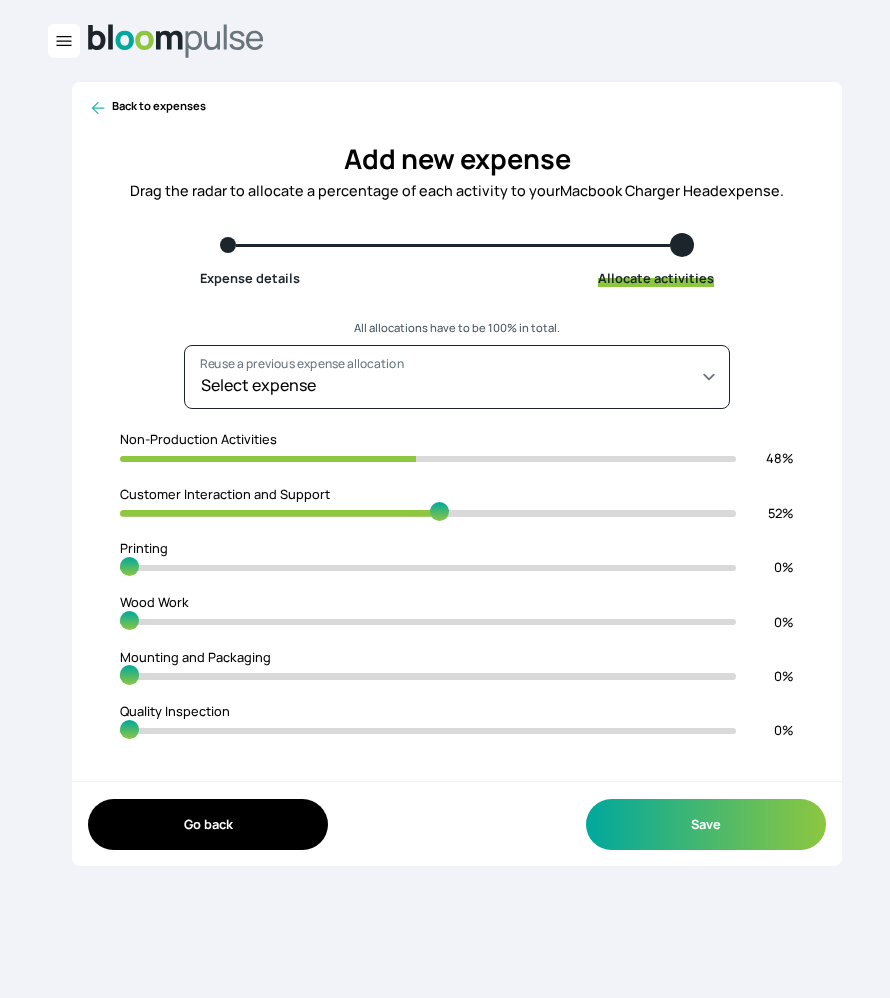 type on "53" 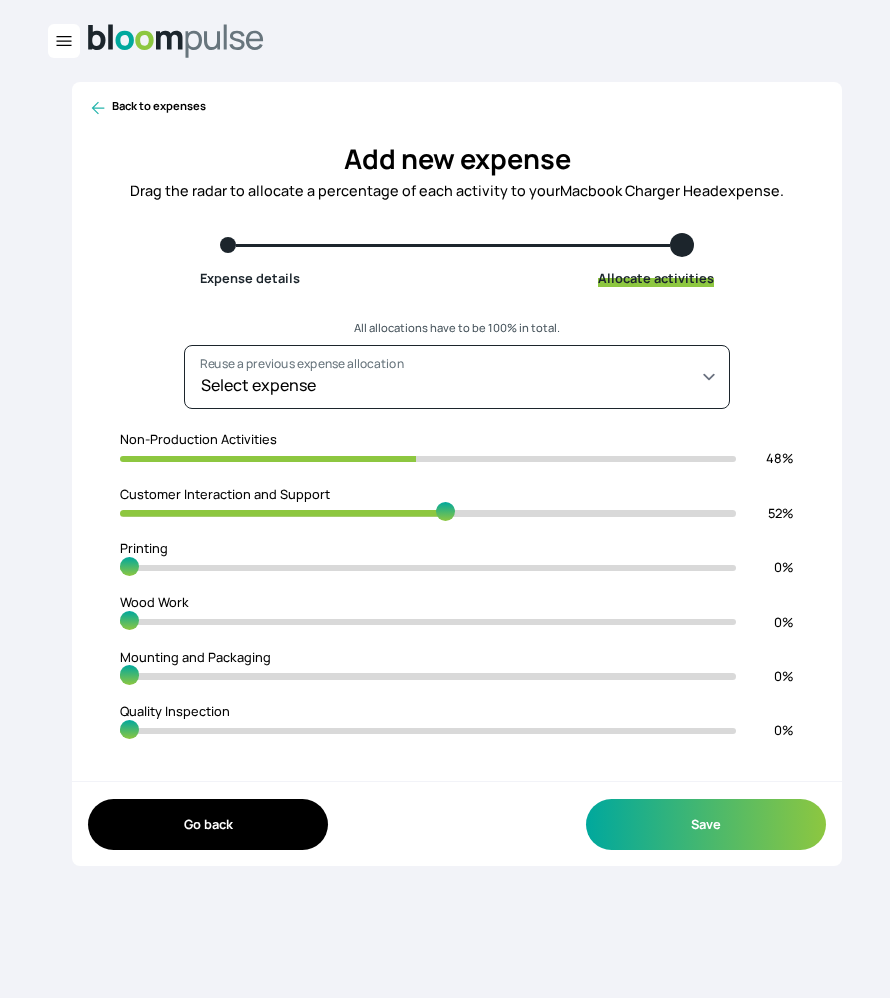 type on "46" 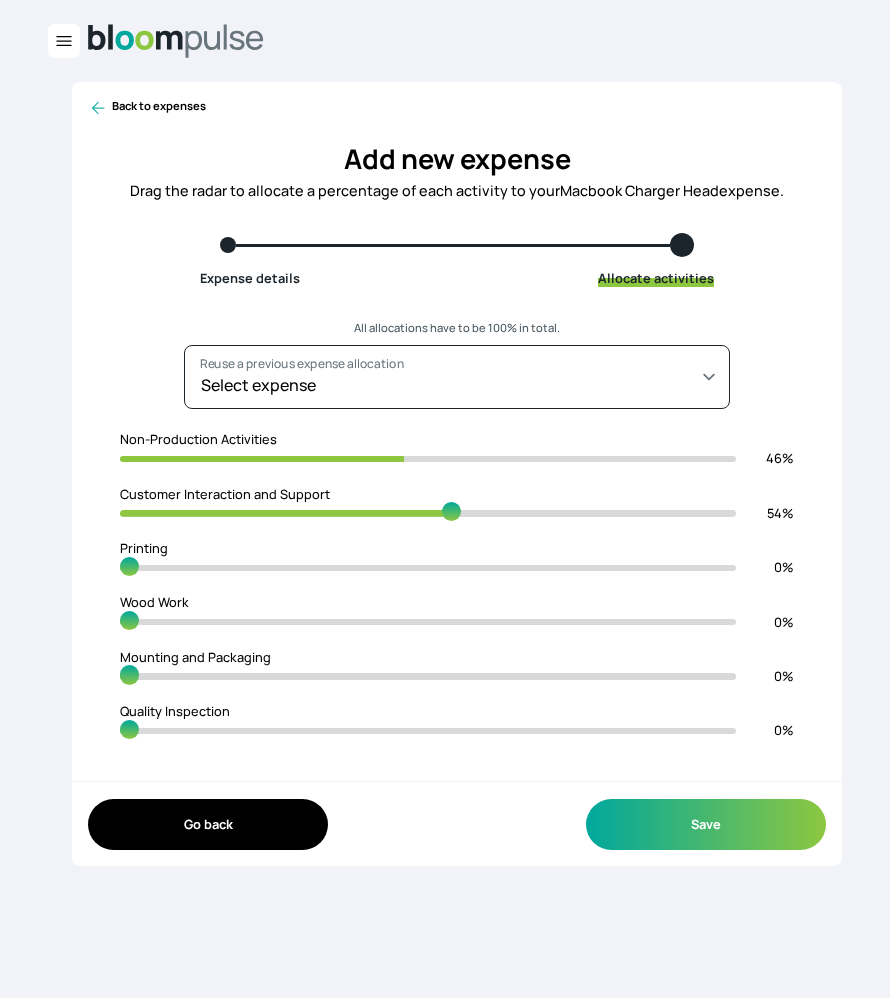 drag, startPoint x: 136, startPoint y: 513, endPoint x: 450, endPoint y: 527, distance: 314.31195 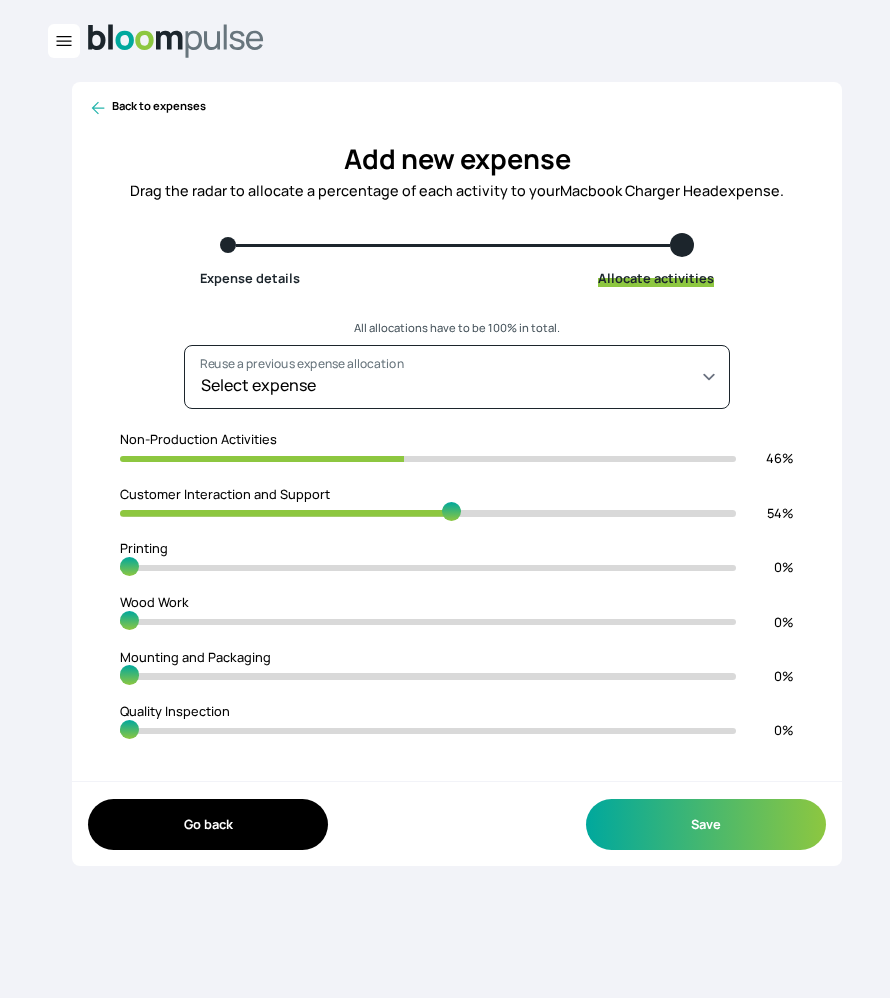 type on "54" 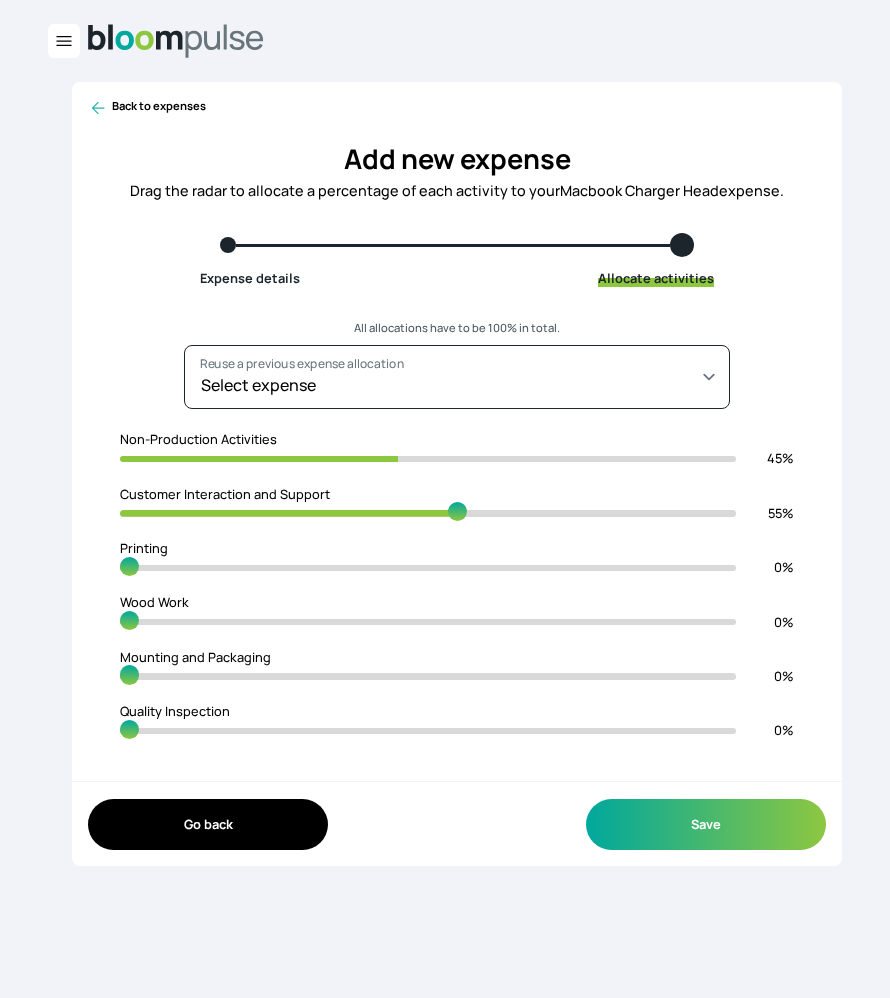 type on "44" 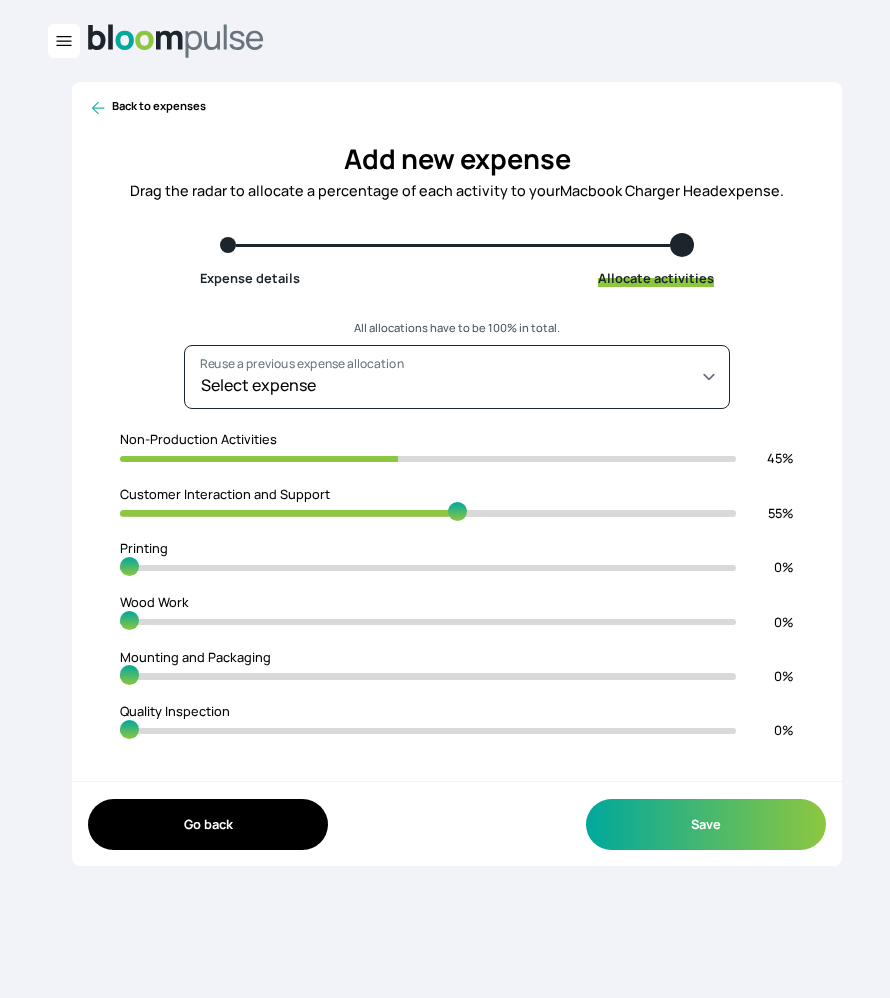 type on "56" 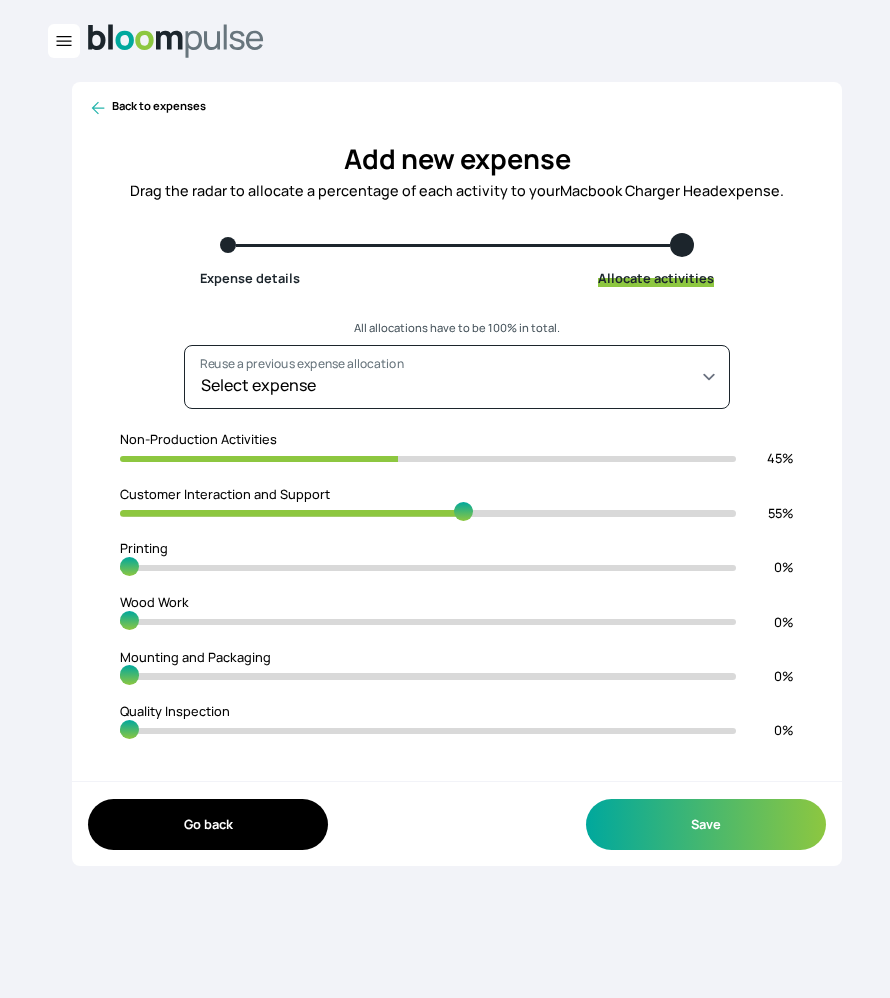 type on "43" 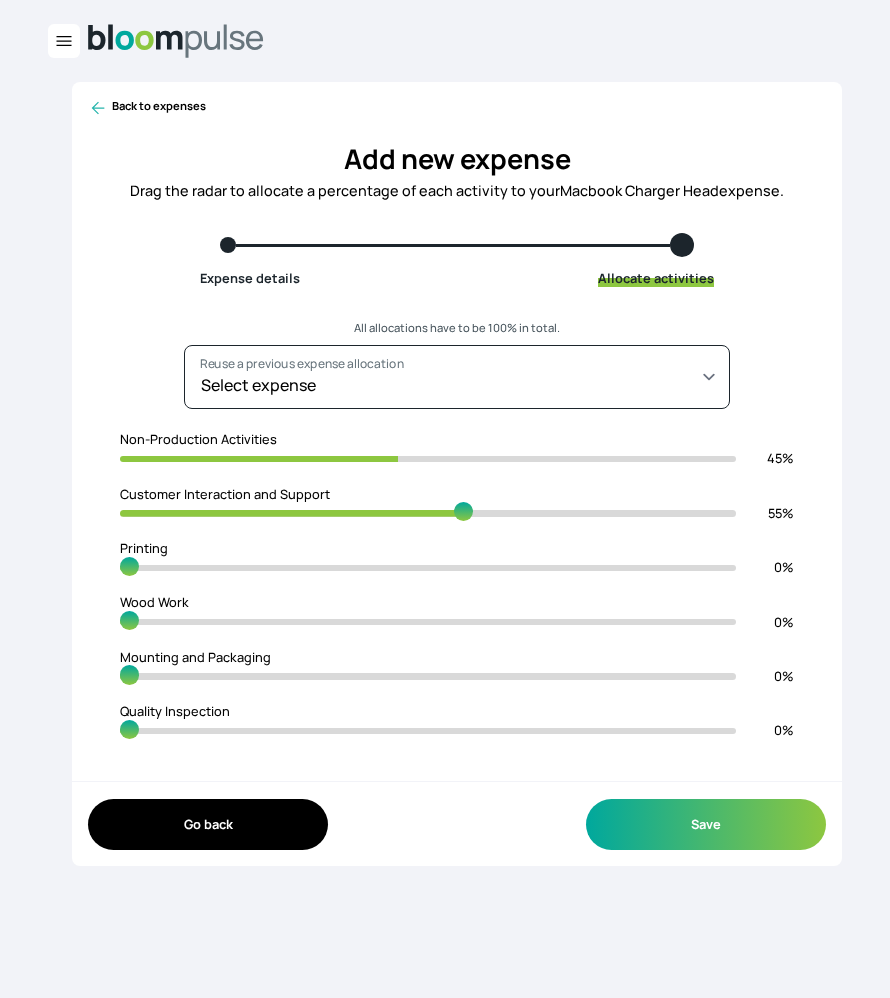 type on "57" 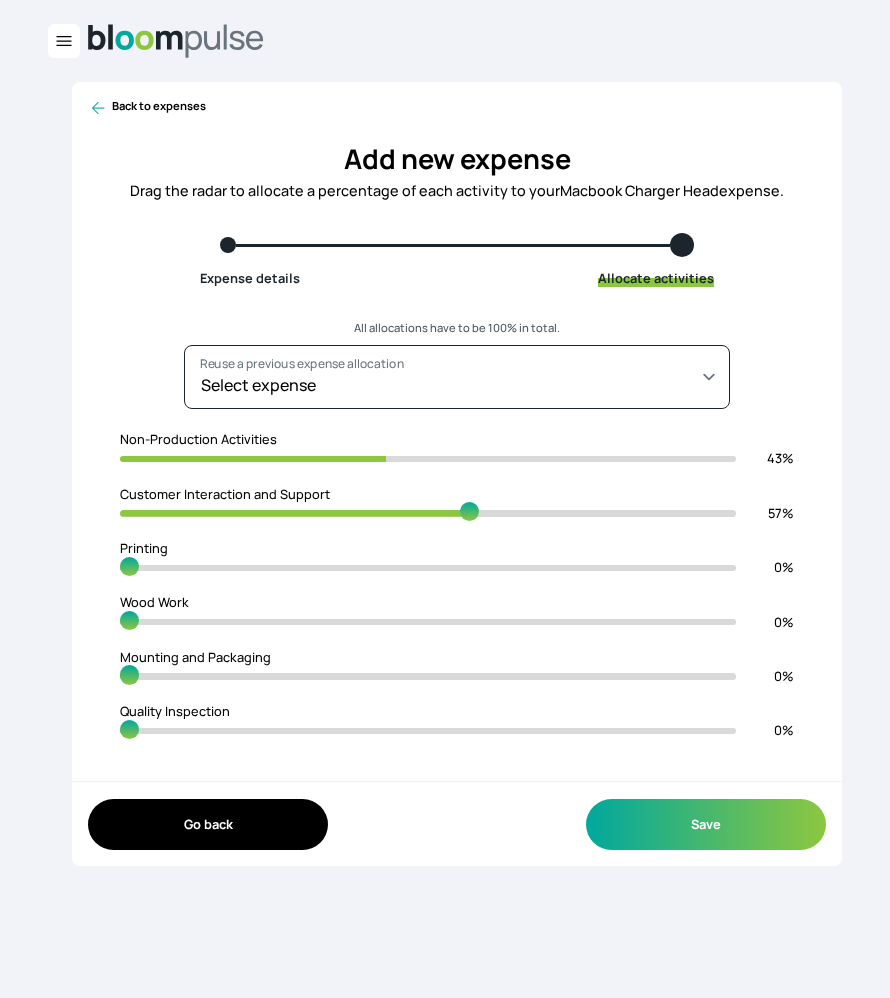 type on "42" 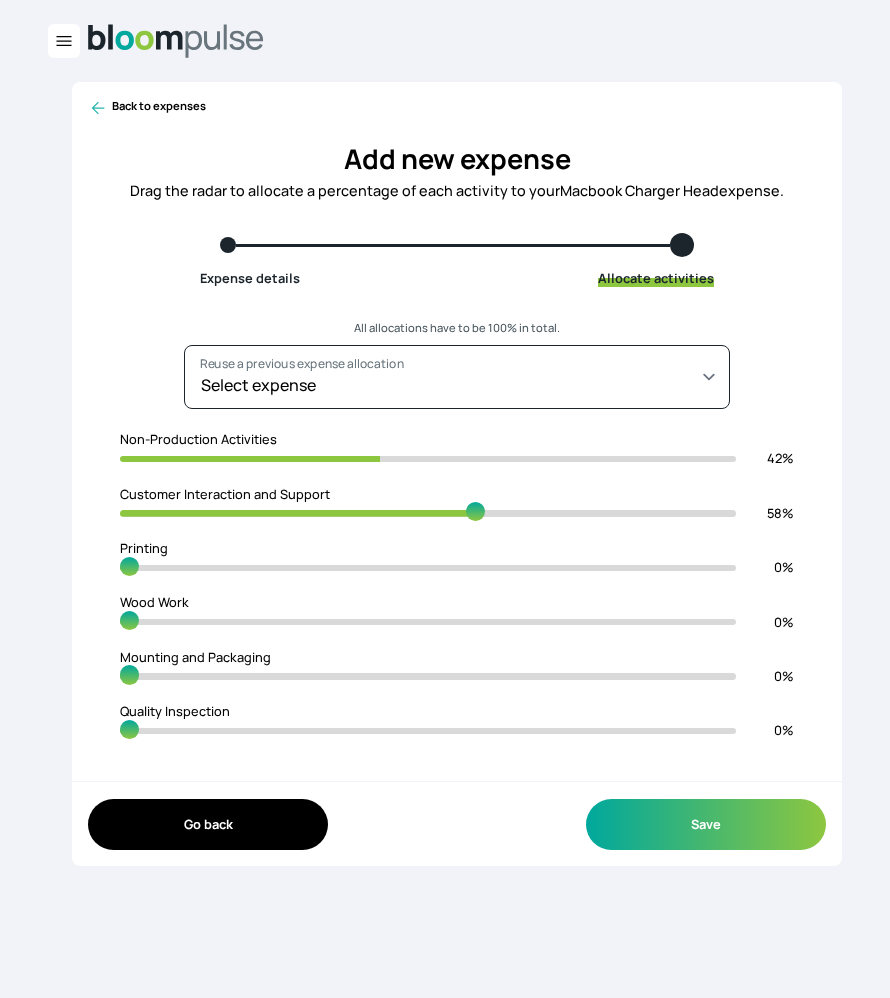 drag, startPoint x: 450, startPoint y: 504, endPoint x: 472, endPoint y: 507, distance: 22.203604 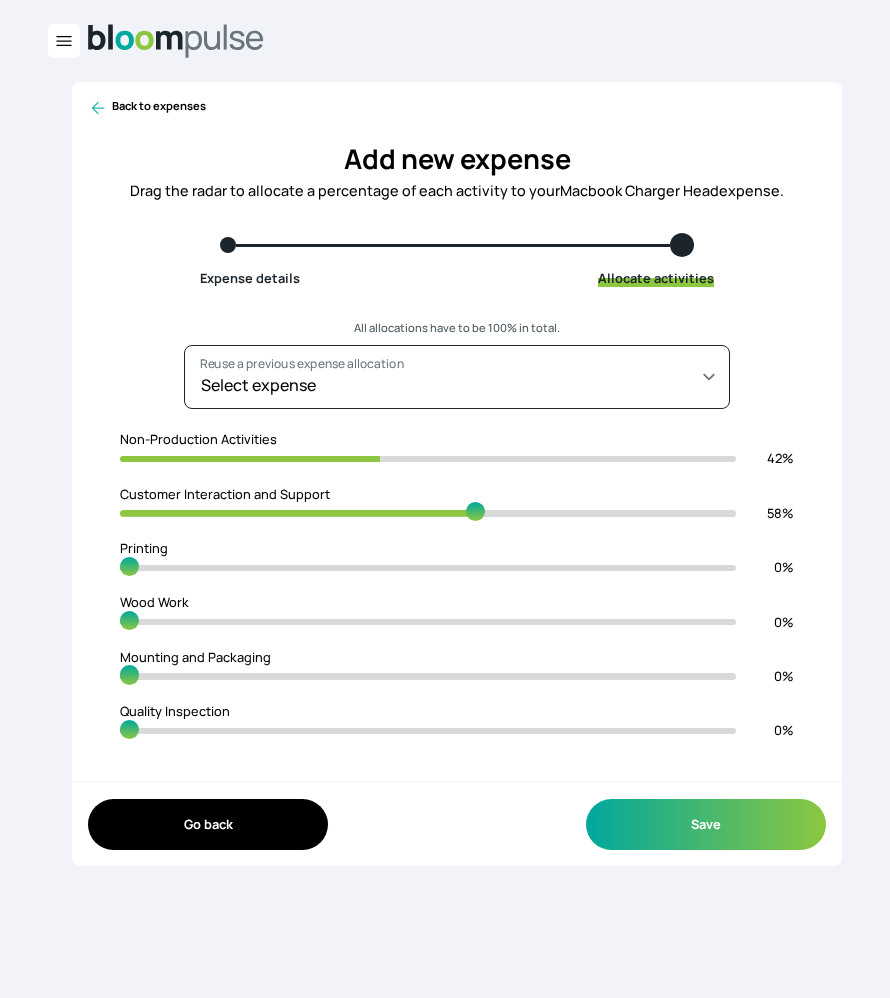 type on "58" 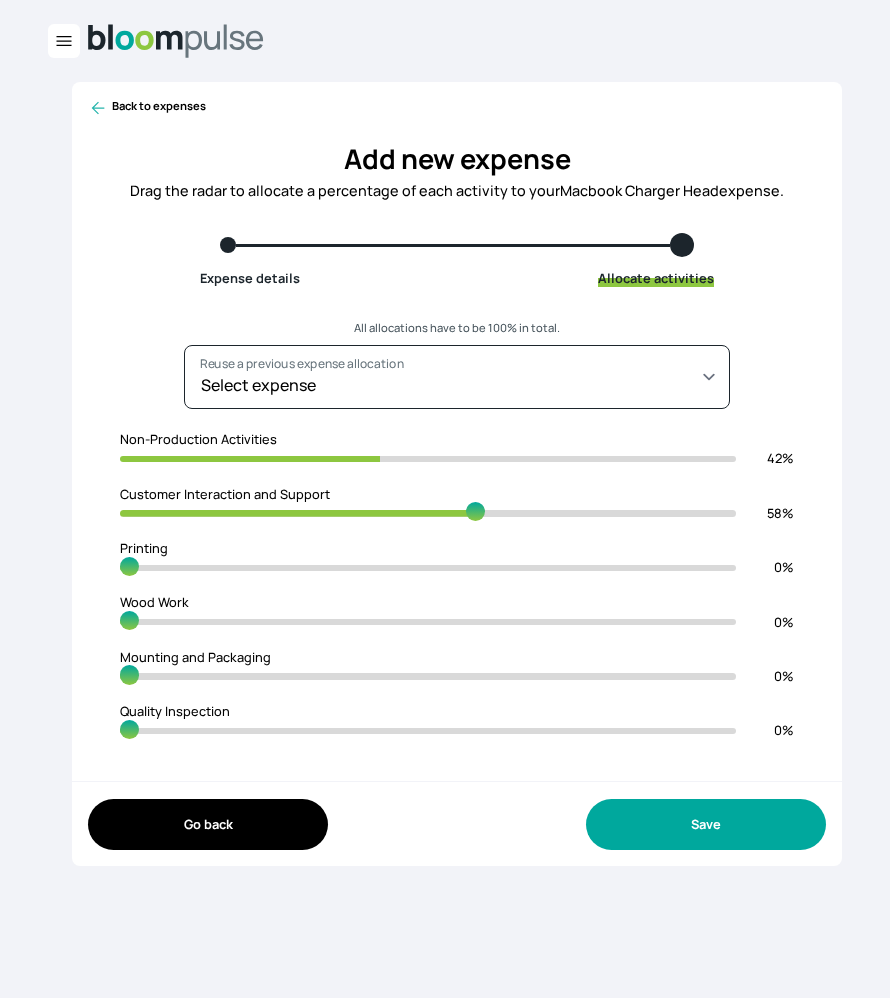 click on "Save" at bounding box center (706, 824) 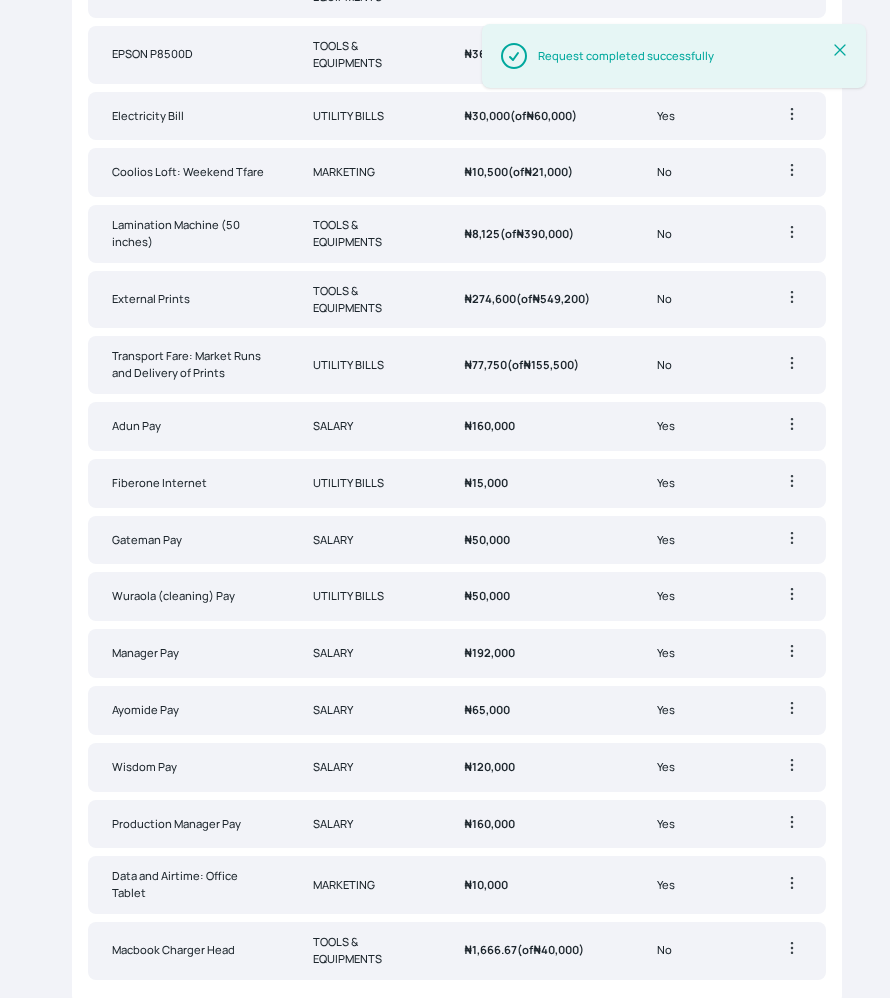 scroll, scrollTop: 0, scrollLeft: 0, axis: both 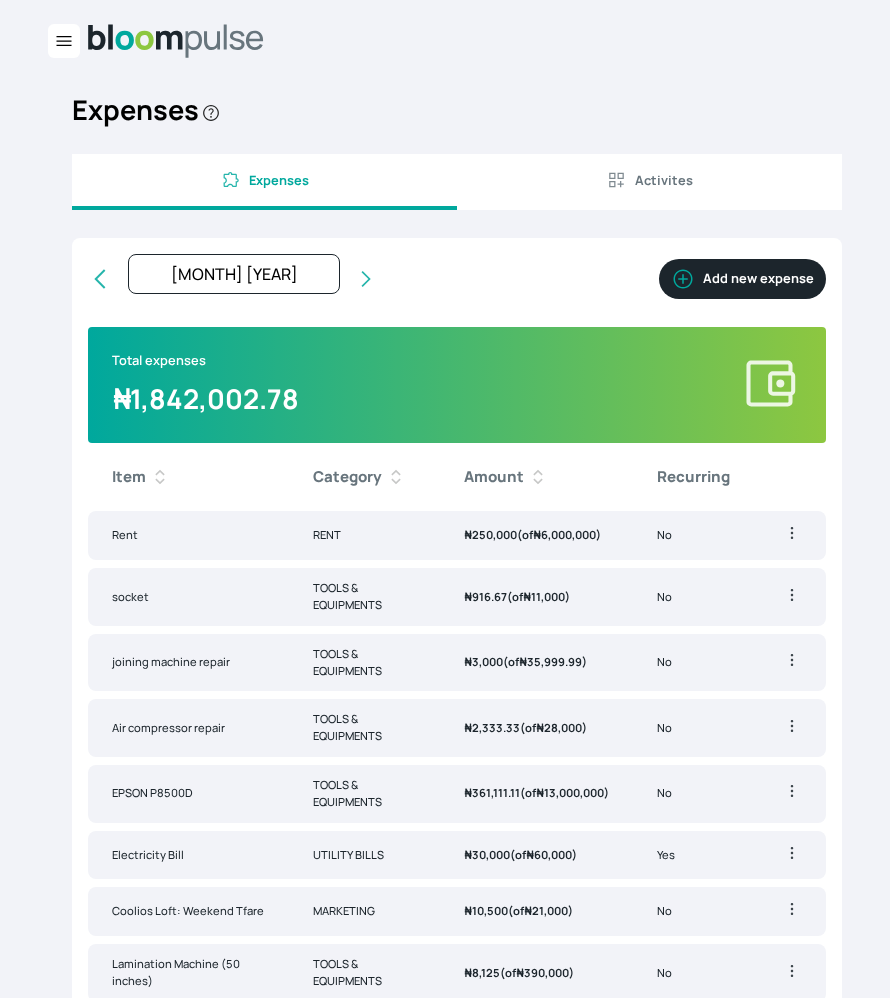 click on "Add new expense" at bounding box center (742, 279) 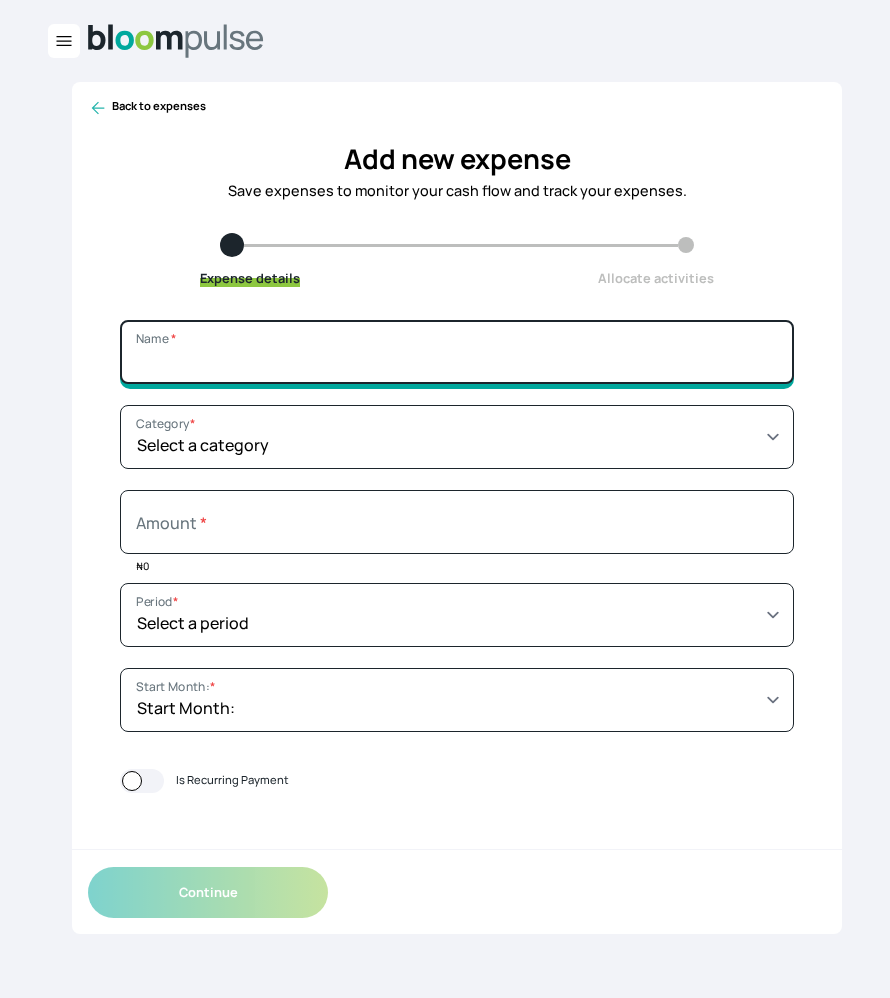 click on "Name    *" at bounding box center (457, 352) 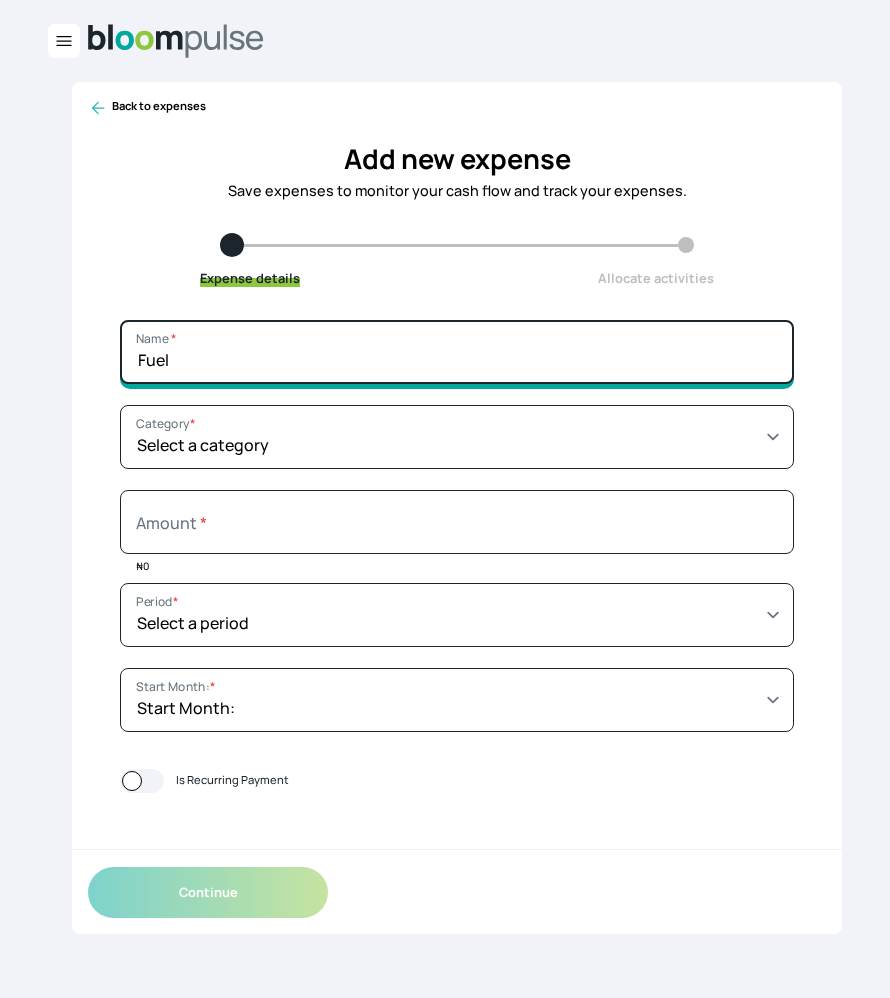 type on "Fuel" 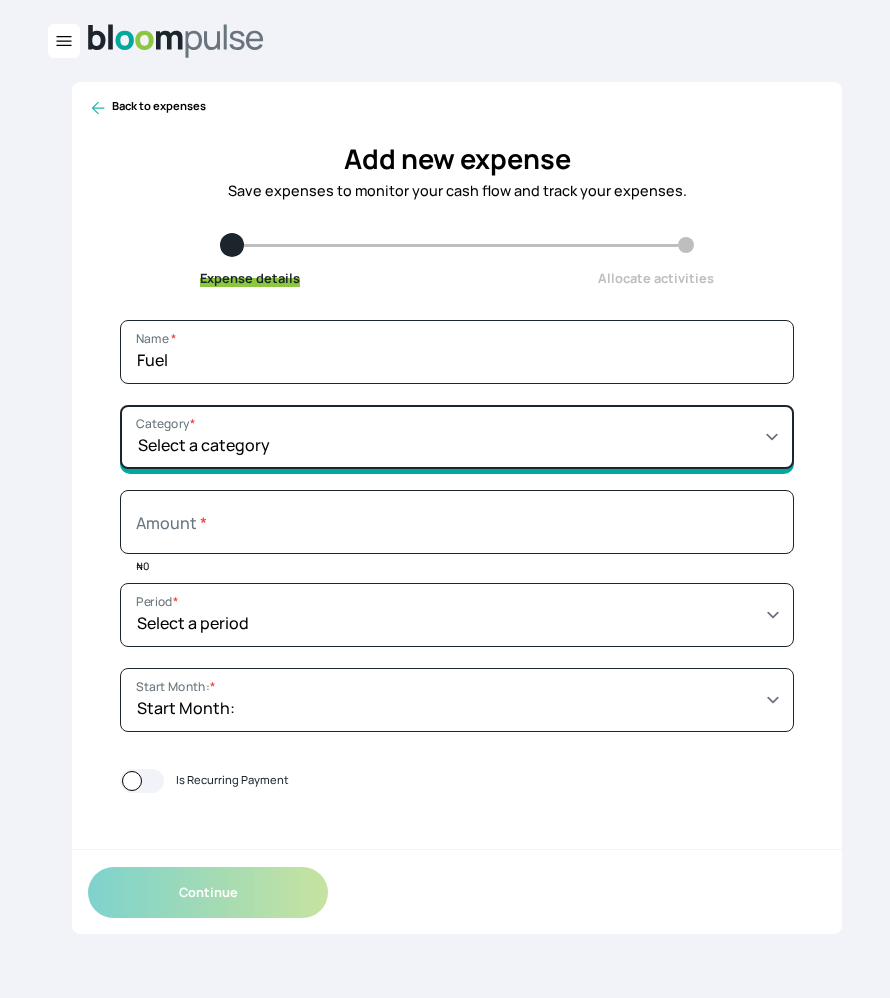 click on "Select a category SALARY RENT MARKETING TOOLS & EQUIPMENTS UTILITY BILLS OTHER" at bounding box center (457, 437) 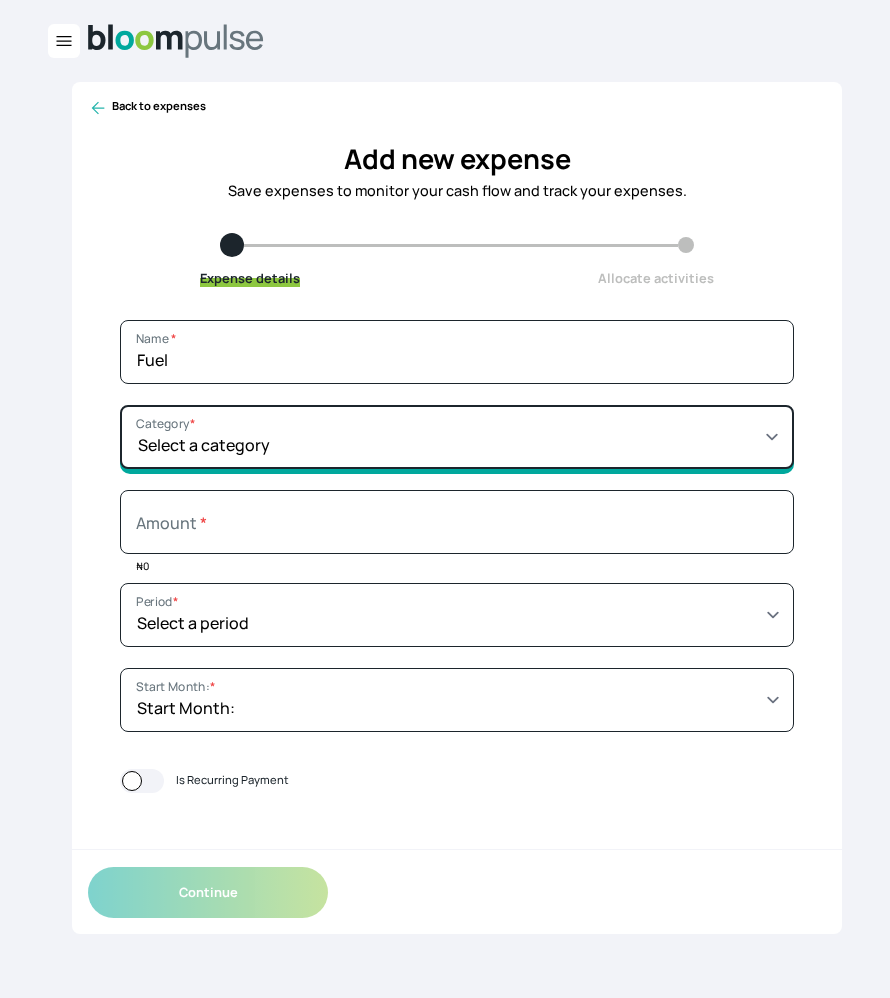 select on "UTILITY BILLS" 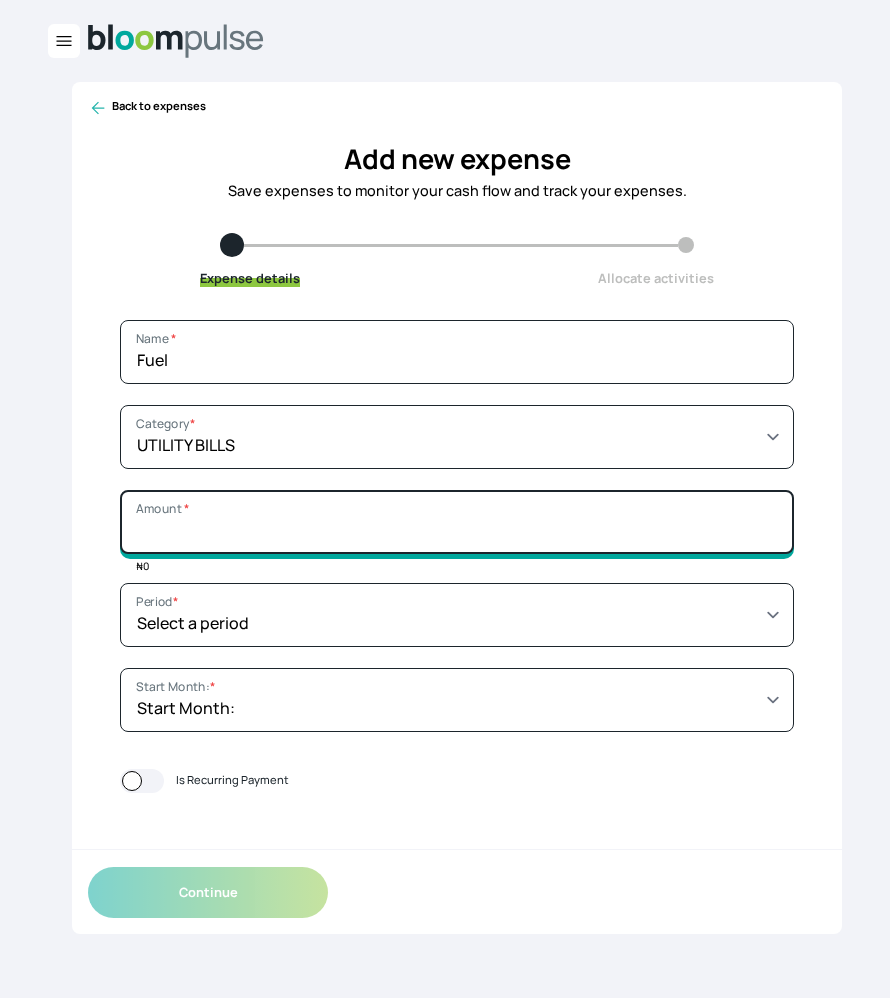 click on "Amount    *" at bounding box center (457, 522) 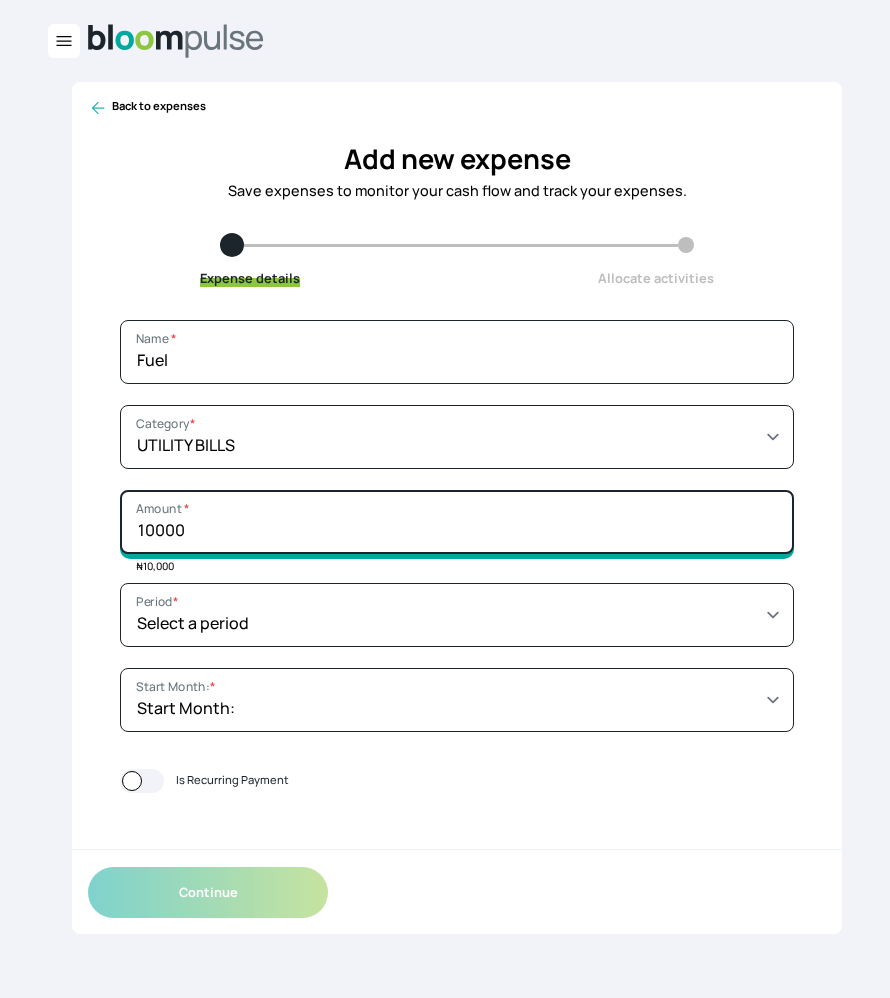 type on "10000" 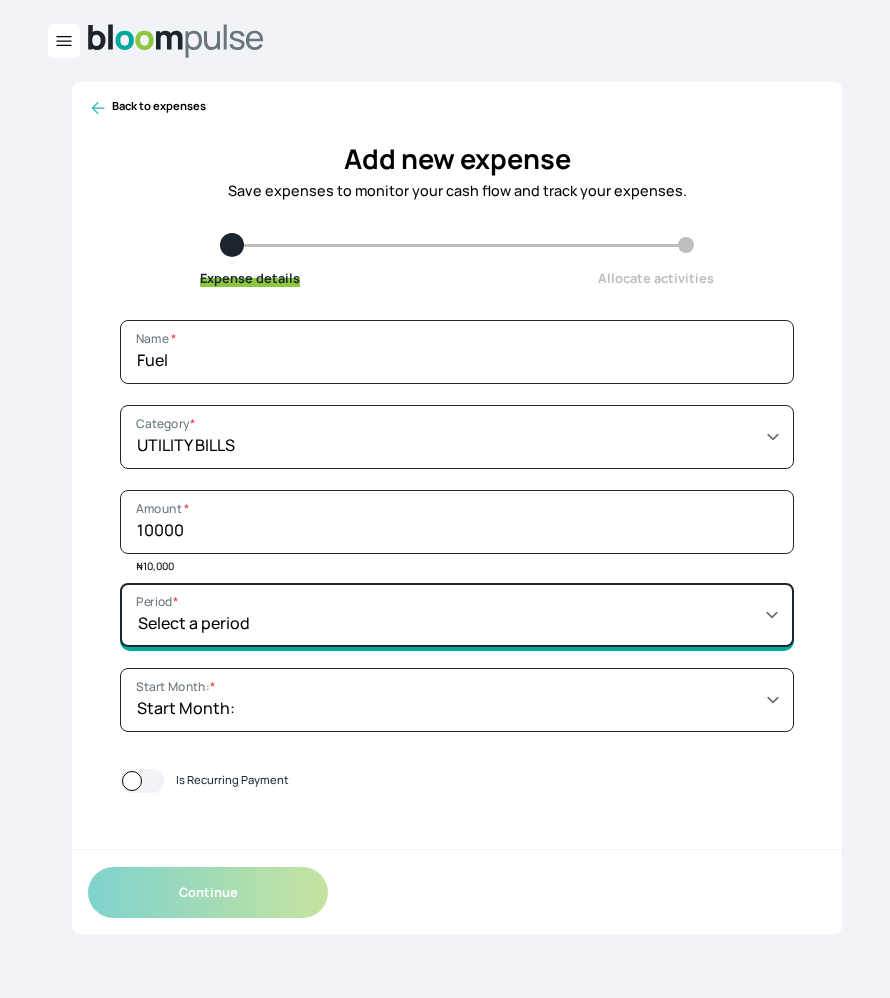 click on "Select a period 1 month 3 months 6 months 9 months 1 year 2 years 3 years 4 years Custom" at bounding box center [457, 615] 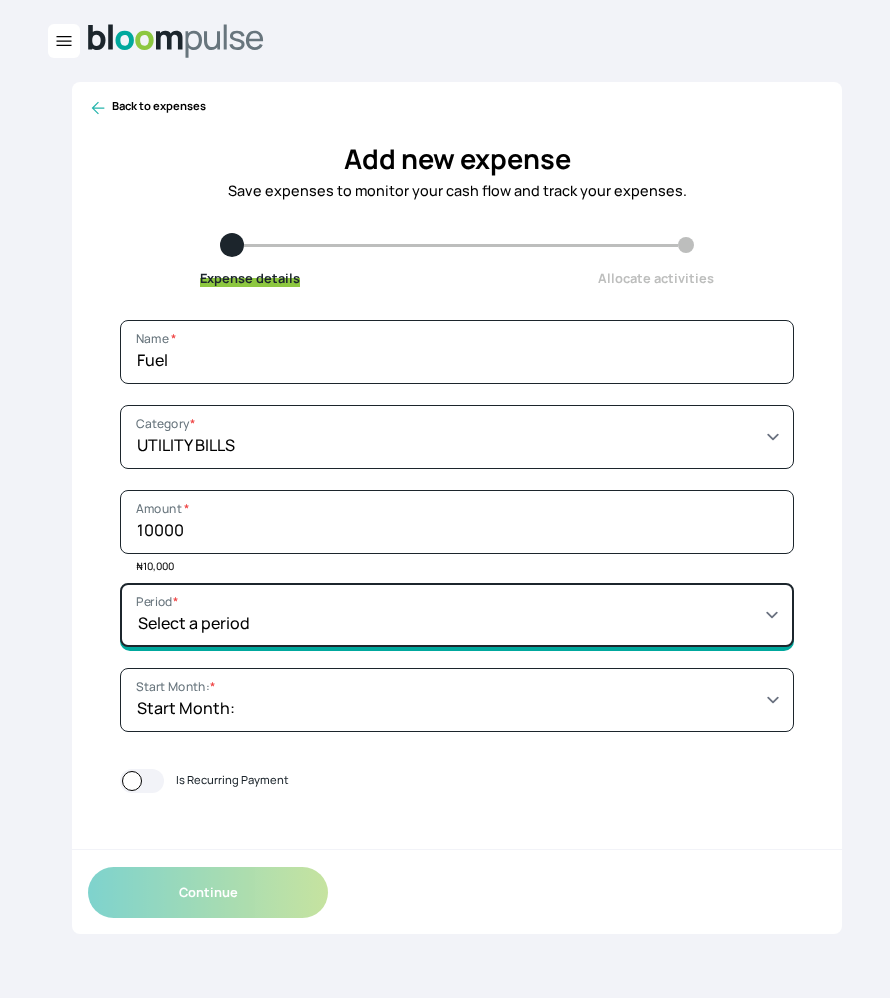 select on "MONTH" 